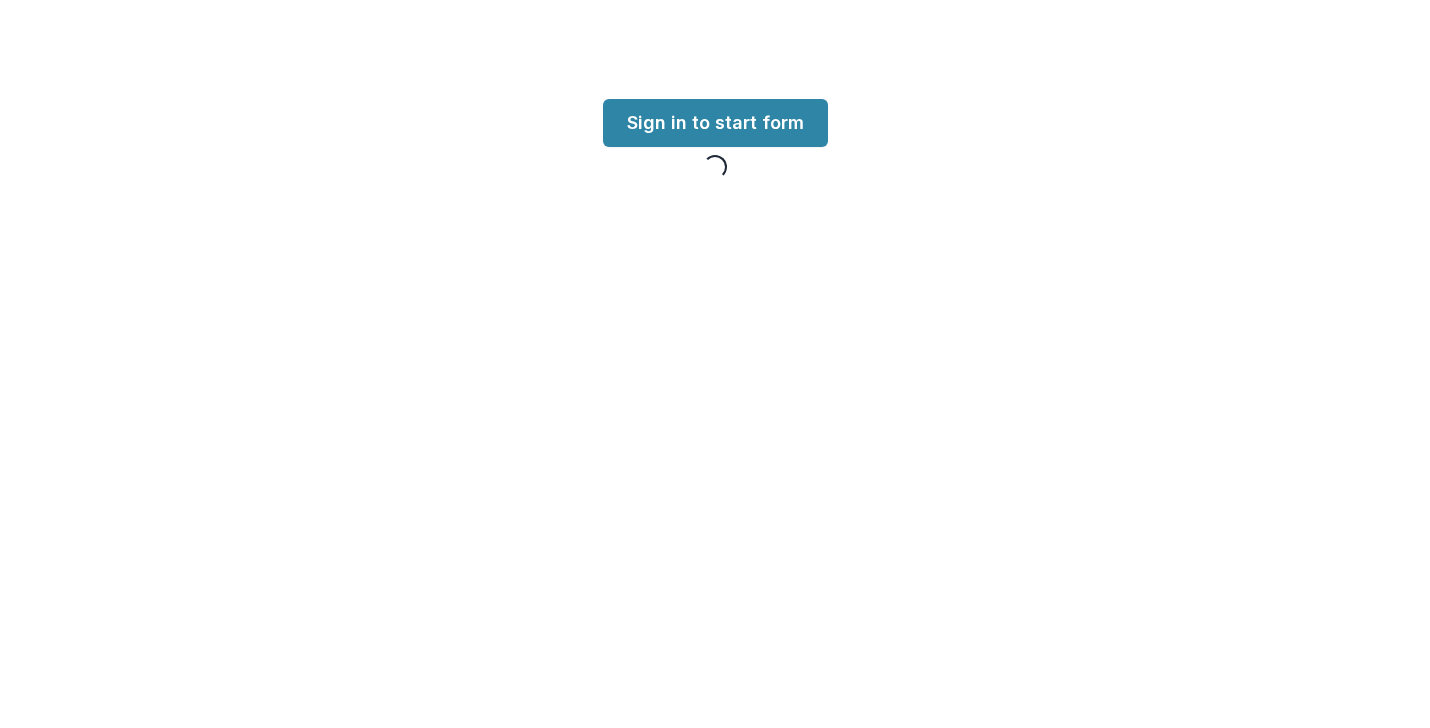 scroll, scrollTop: 0, scrollLeft: 0, axis: both 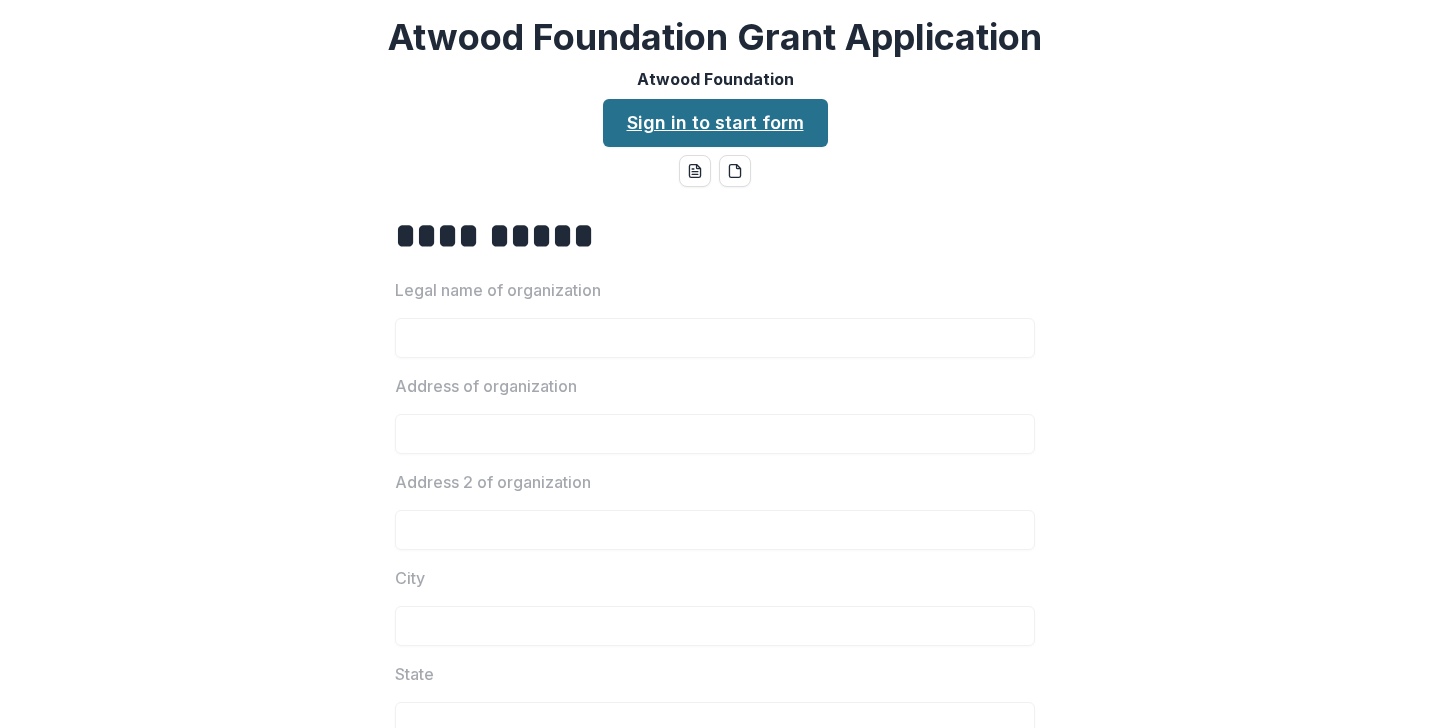 click on "Sign in to start form" at bounding box center [715, 123] 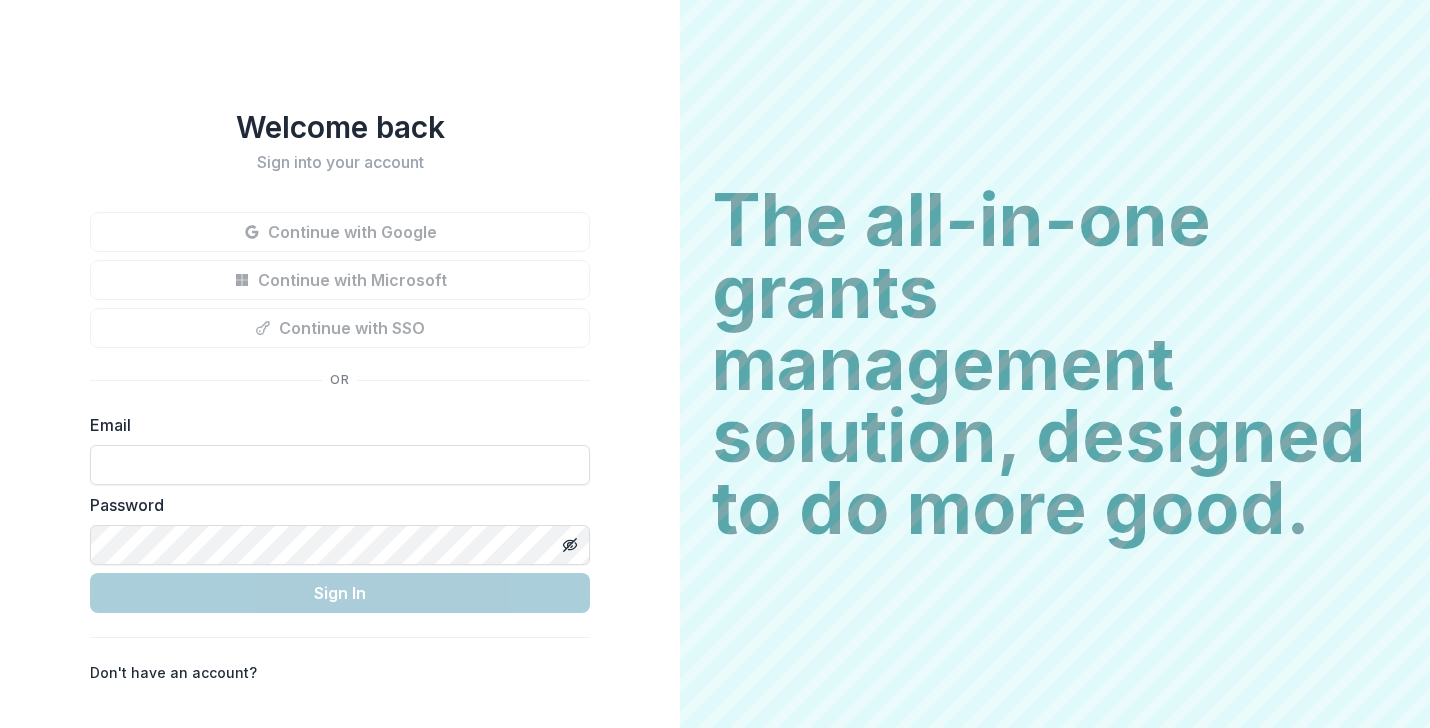 scroll, scrollTop: 0, scrollLeft: 0, axis: both 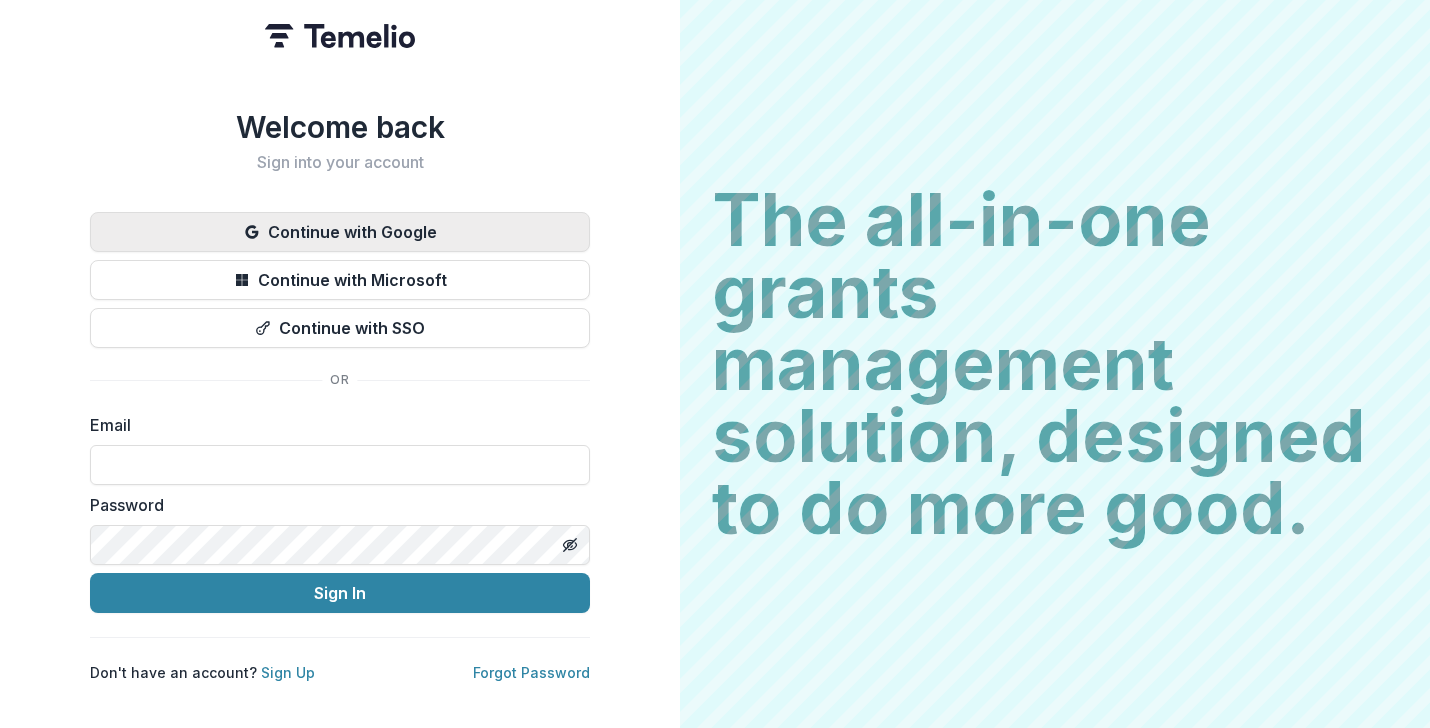 click on "Continue with Google" at bounding box center (340, 232) 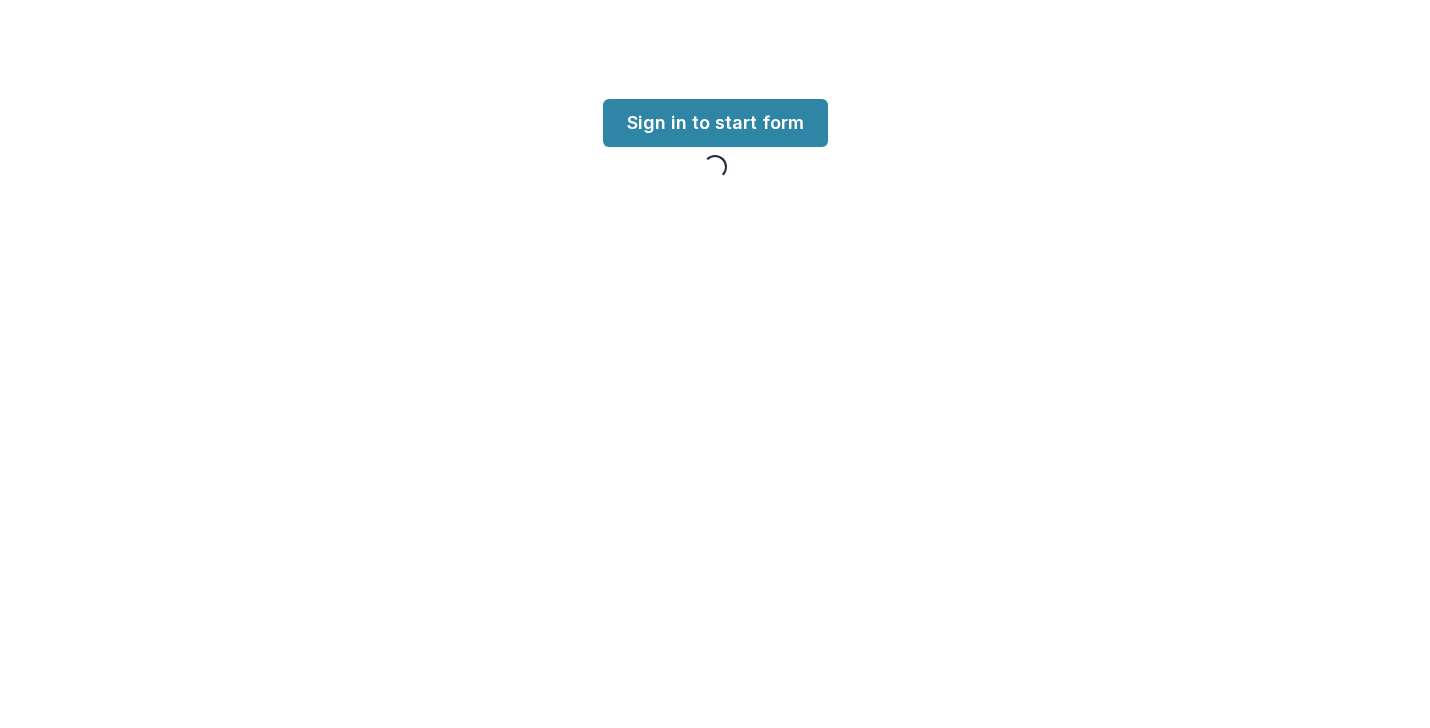 scroll, scrollTop: 0, scrollLeft: 0, axis: both 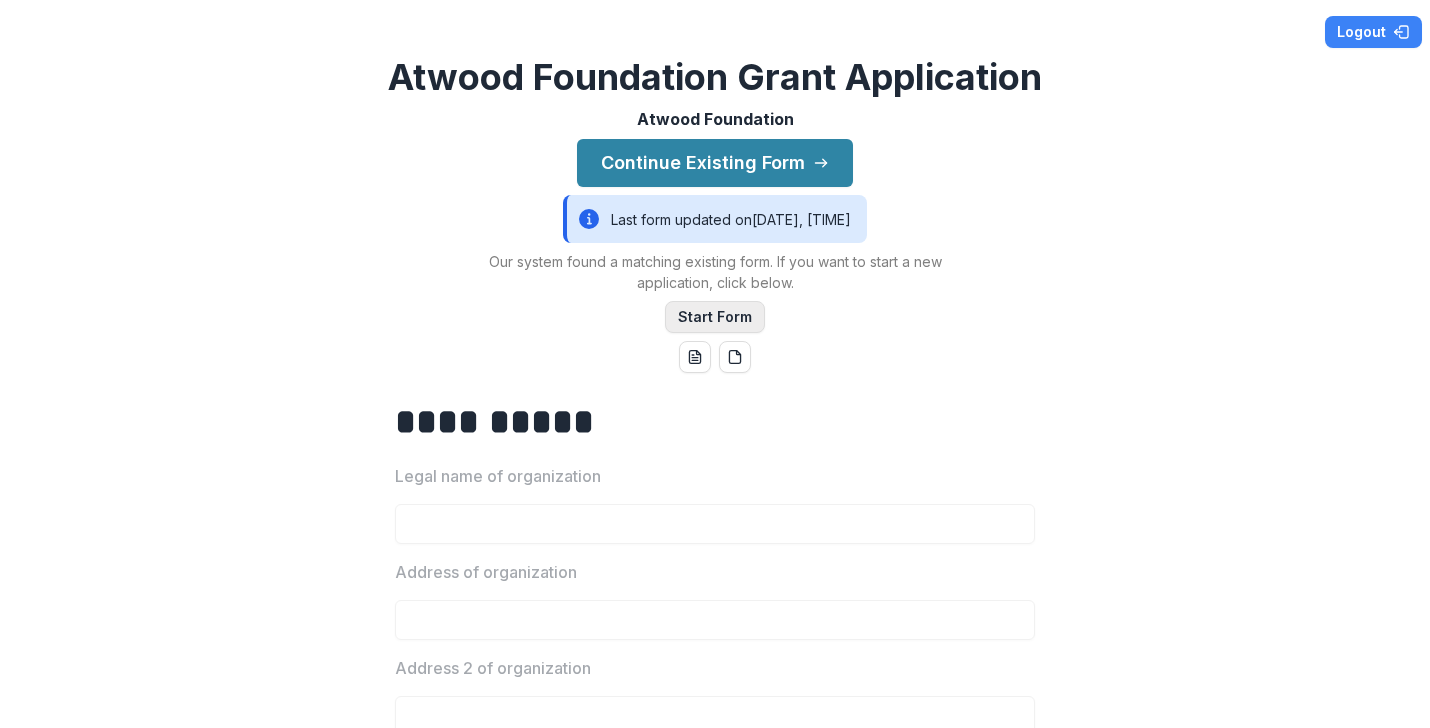 click on "Start Form" at bounding box center [715, 317] 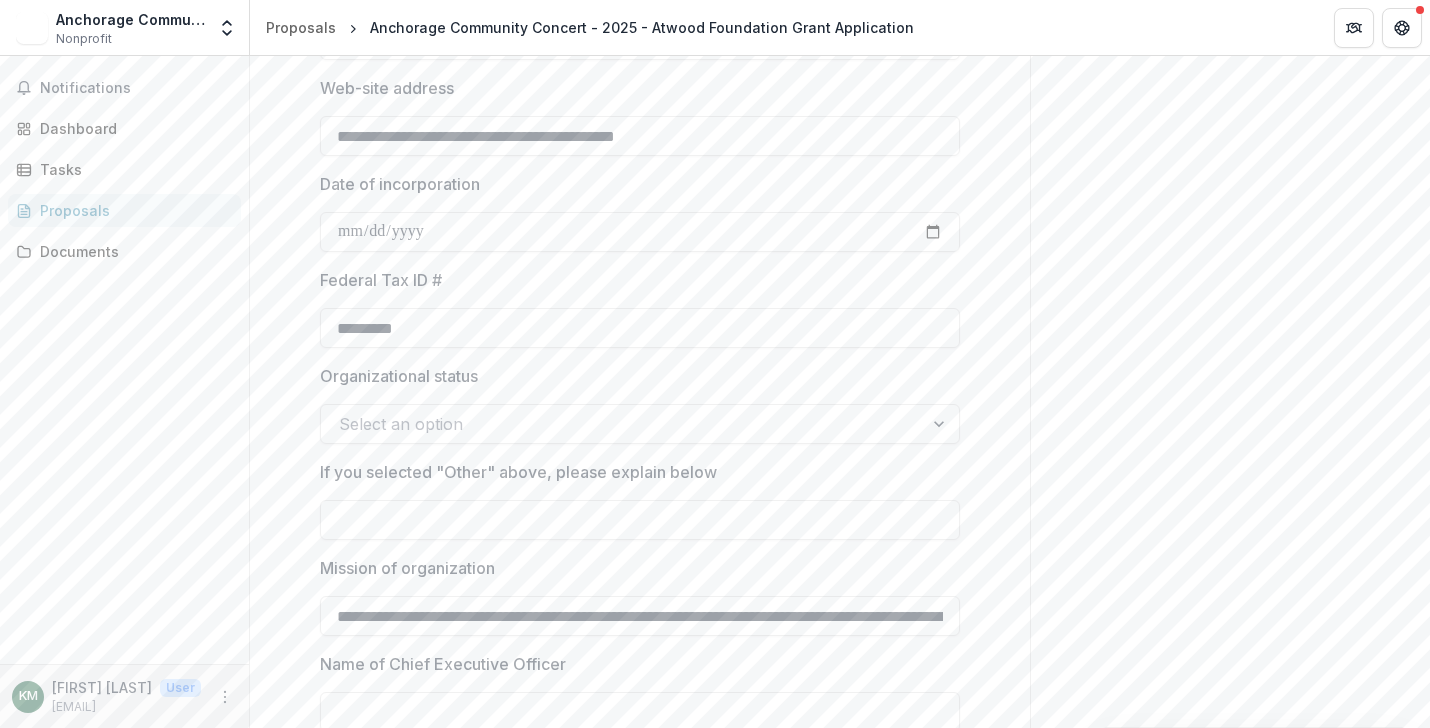 scroll, scrollTop: 1147, scrollLeft: 0, axis: vertical 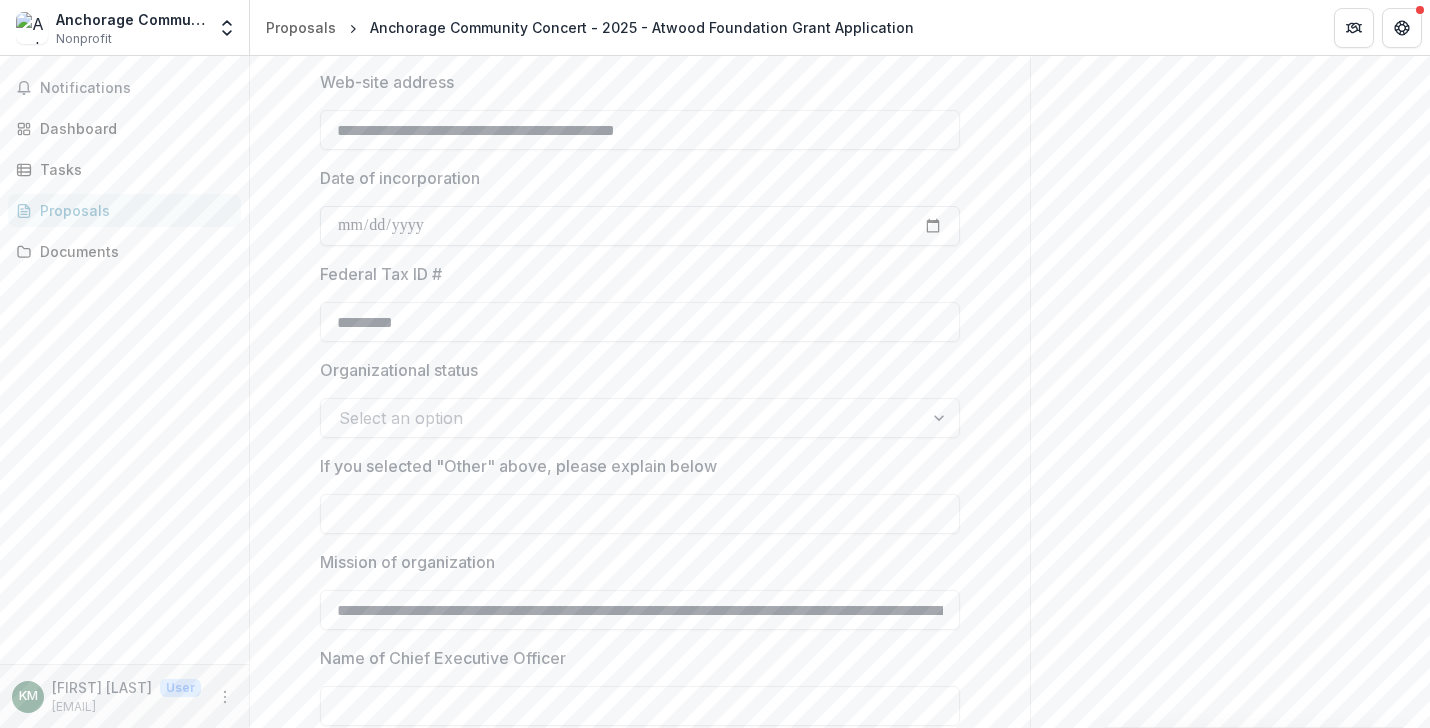 click on "Date of incorporation" at bounding box center [640, 226] 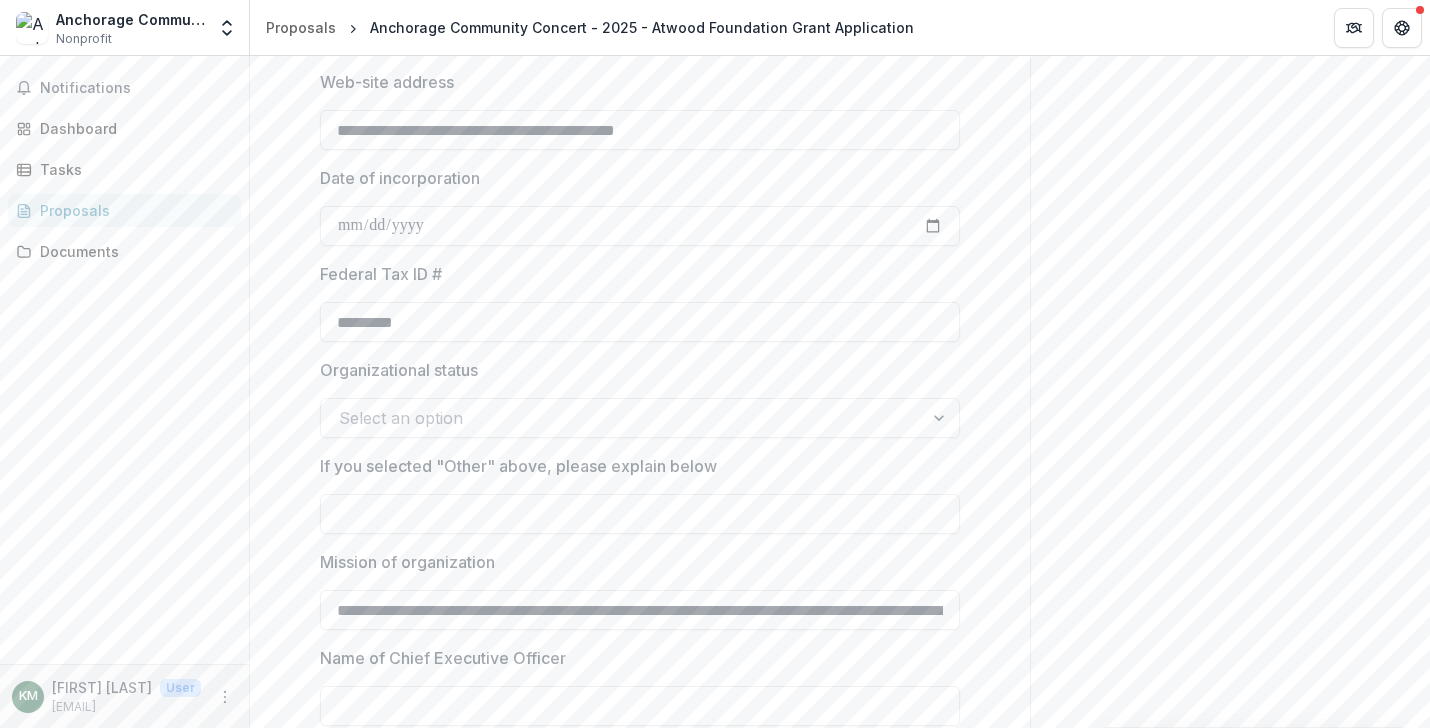 click on "[LEGAL NAME] [ADDRESS] [ADDRESS 2] [CITY] [STATE] [ZIPCODE] [COUNTRY] [FAX NUMBER] [WEBSITE] [DATE] [FEDERAL TAX ID] [ORGANIZATIONAL STATUS] [MISSION] [CEO NAME] [CEO TELEPHONE] [CEO EMAIL] [CONTACT NAME] [CONTACT TITLE] [CONTACT TELEPHONE] [CONTACT EMAIL] [AMOUNT REQUESTED] [FISCAL YEAR BEGINS] [PURPOSE] [SIGNATURE] [DATE]" at bounding box center [640, 748] 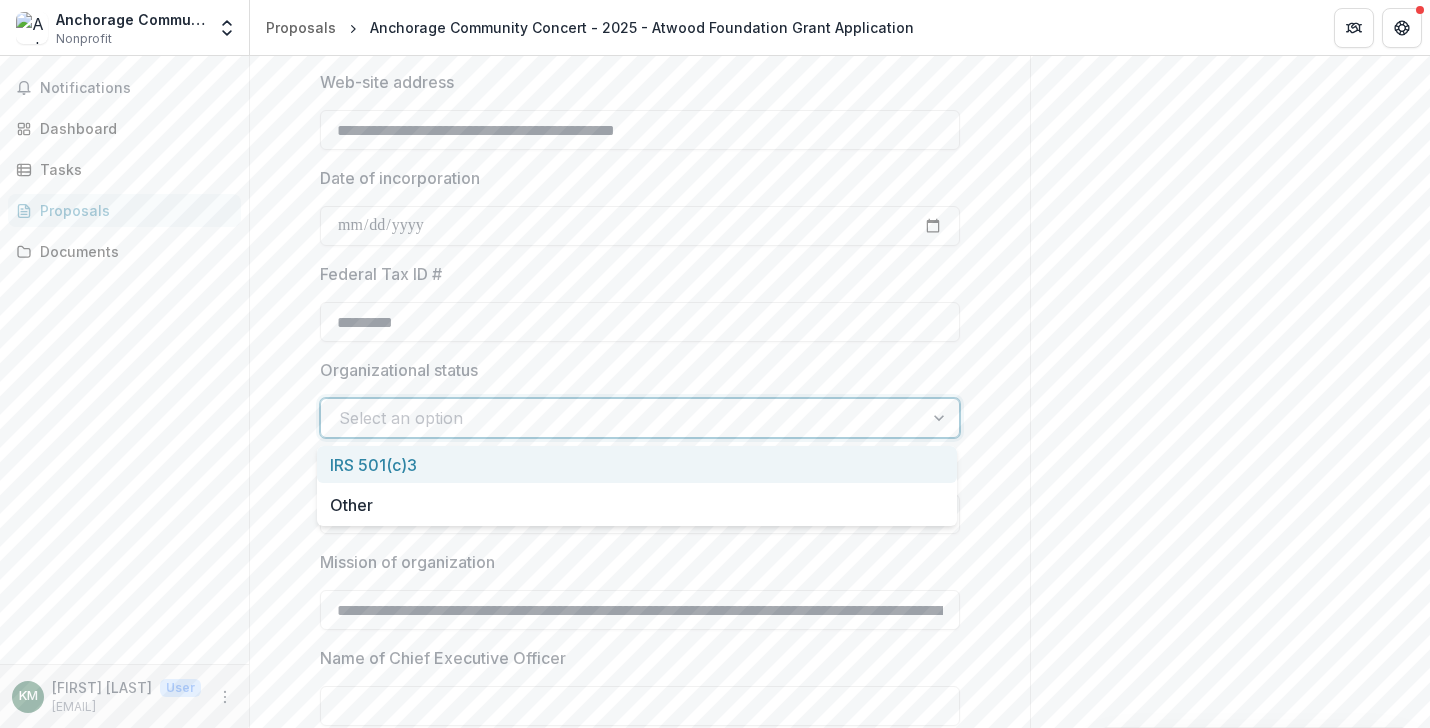 click at bounding box center (622, 418) 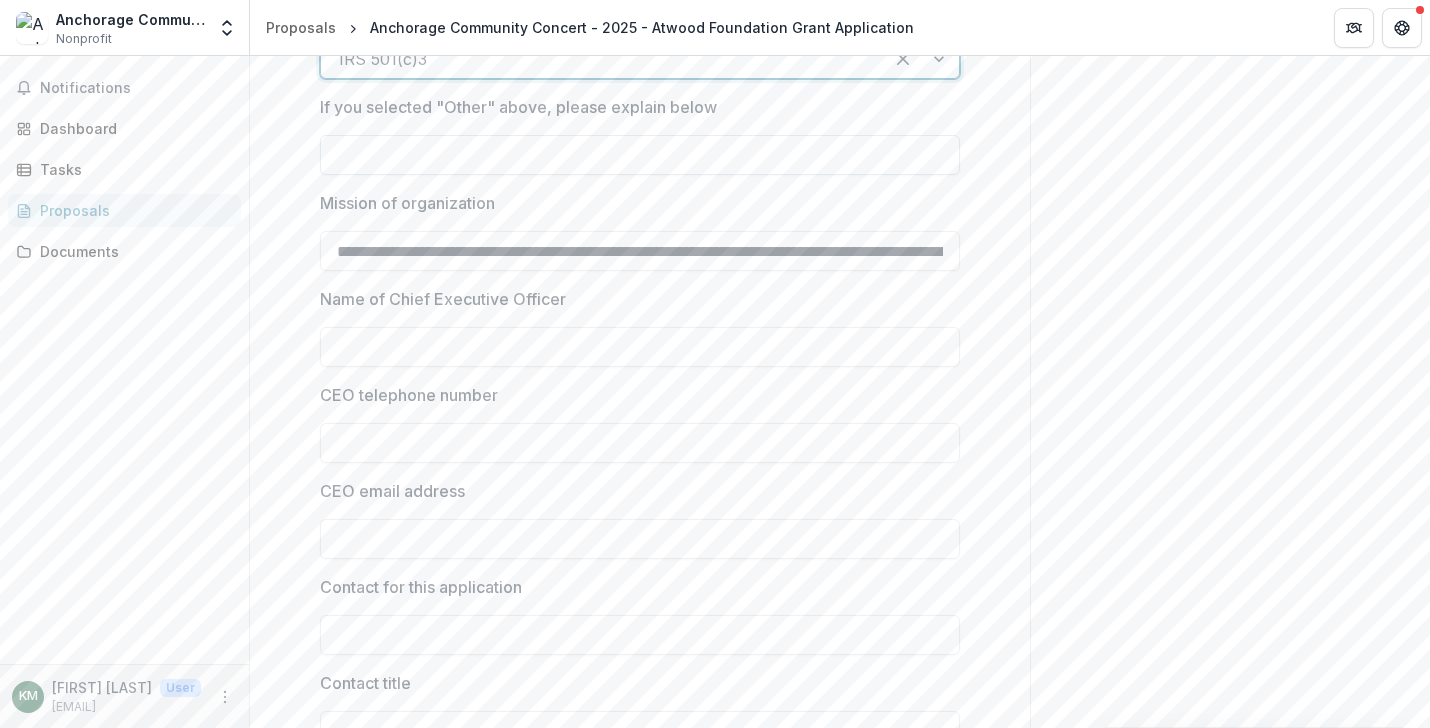 scroll, scrollTop: 1508, scrollLeft: 0, axis: vertical 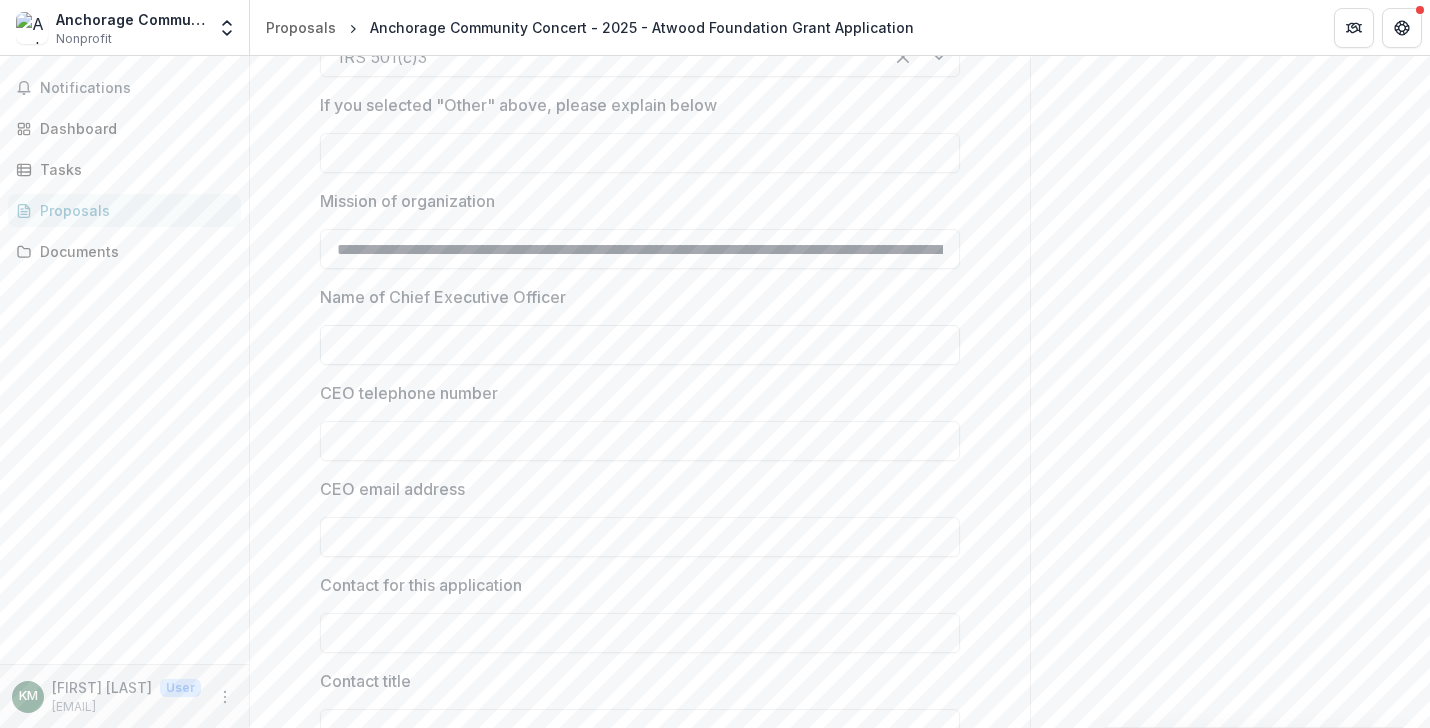 click on "Name of Chief Executive Officer" at bounding box center [640, 345] 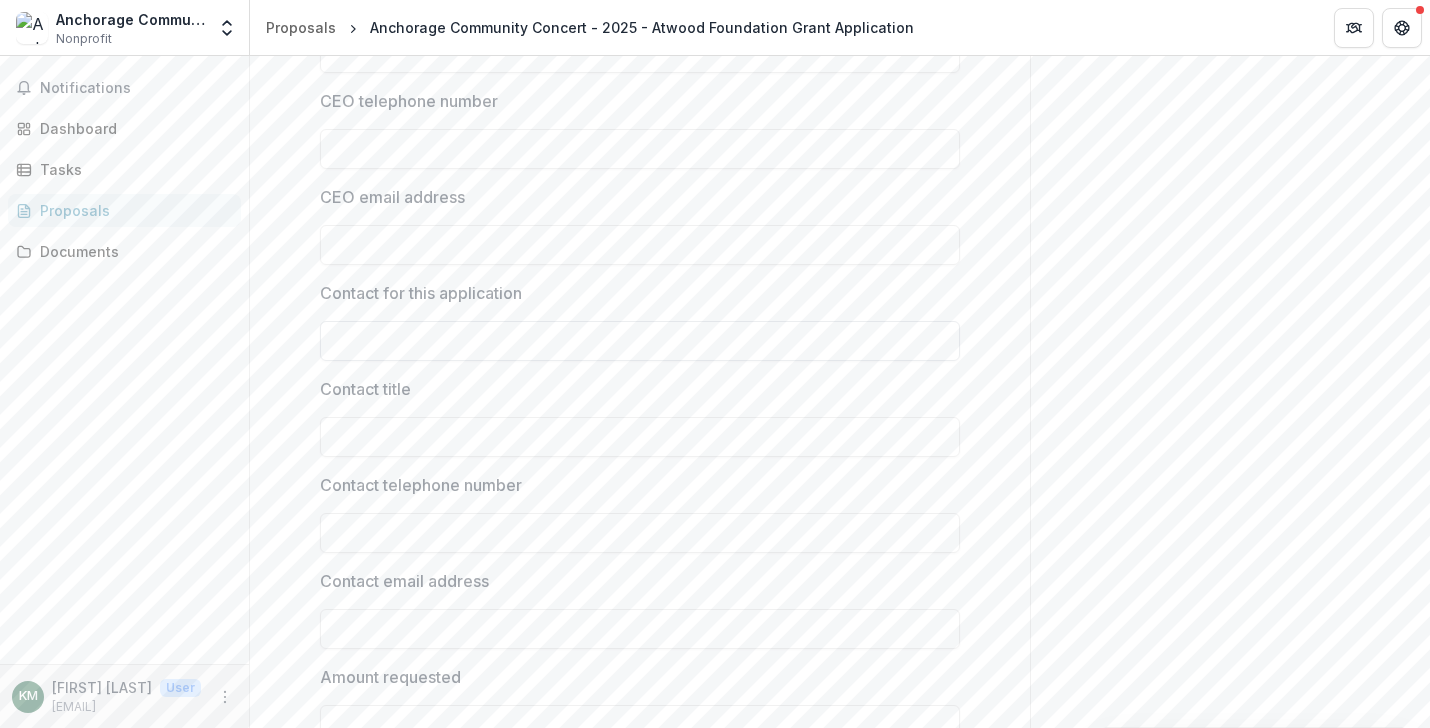 scroll, scrollTop: 1796, scrollLeft: 0, axis: vertical 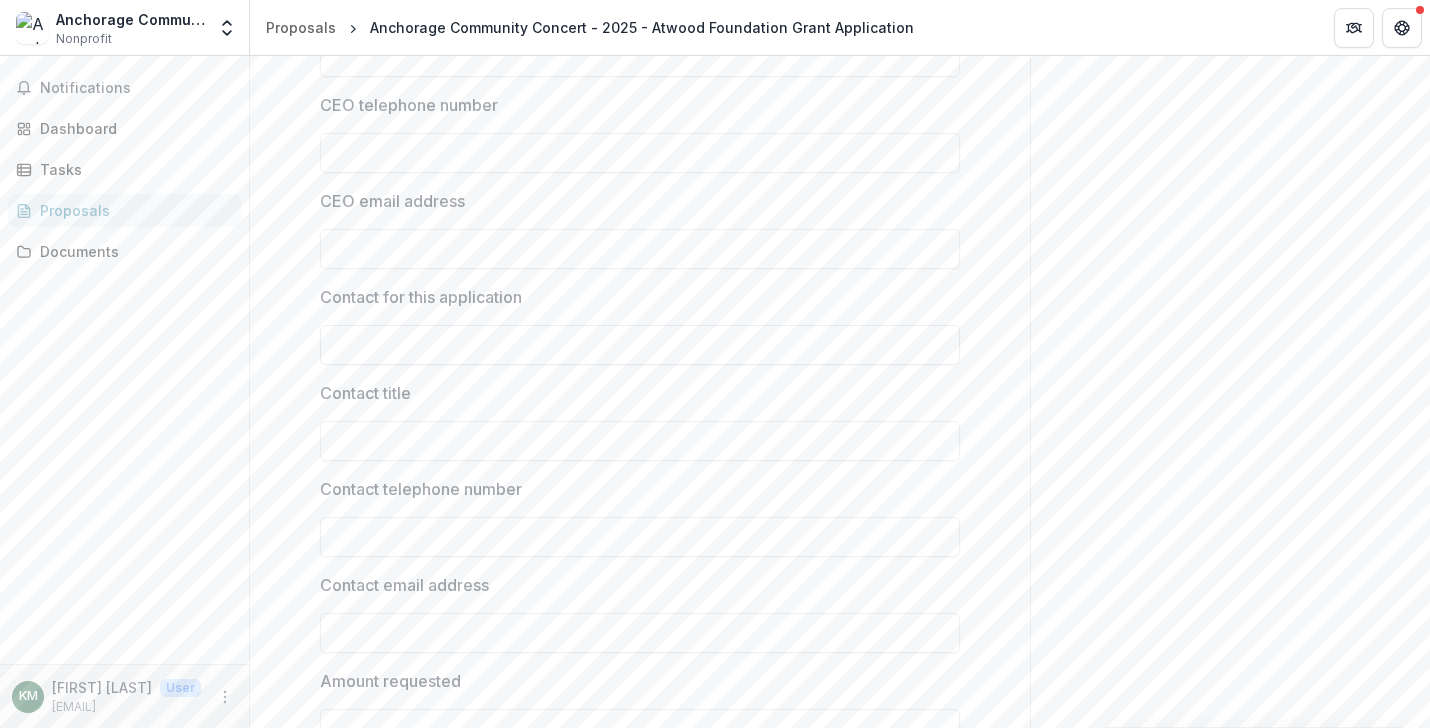 click on "Contact for this application" at bounding box center [640, 345] 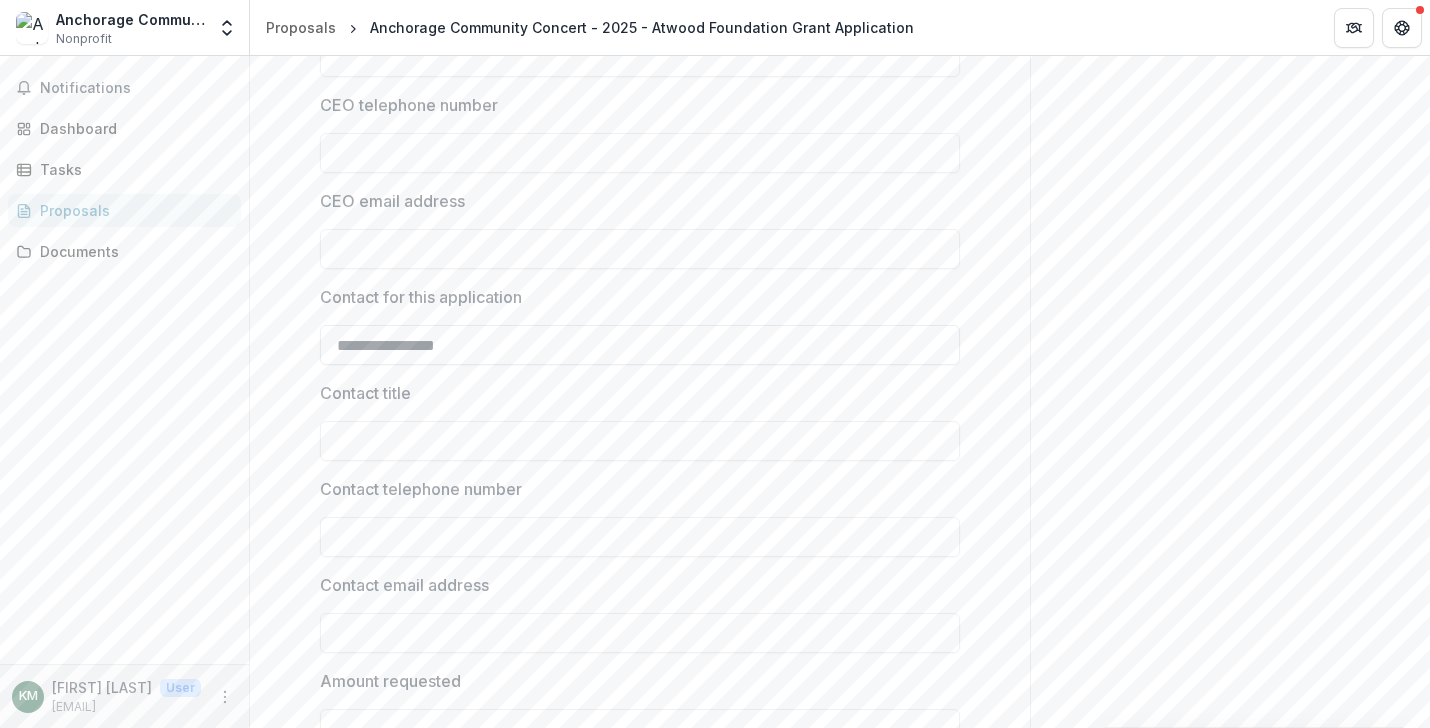 type on "**********" 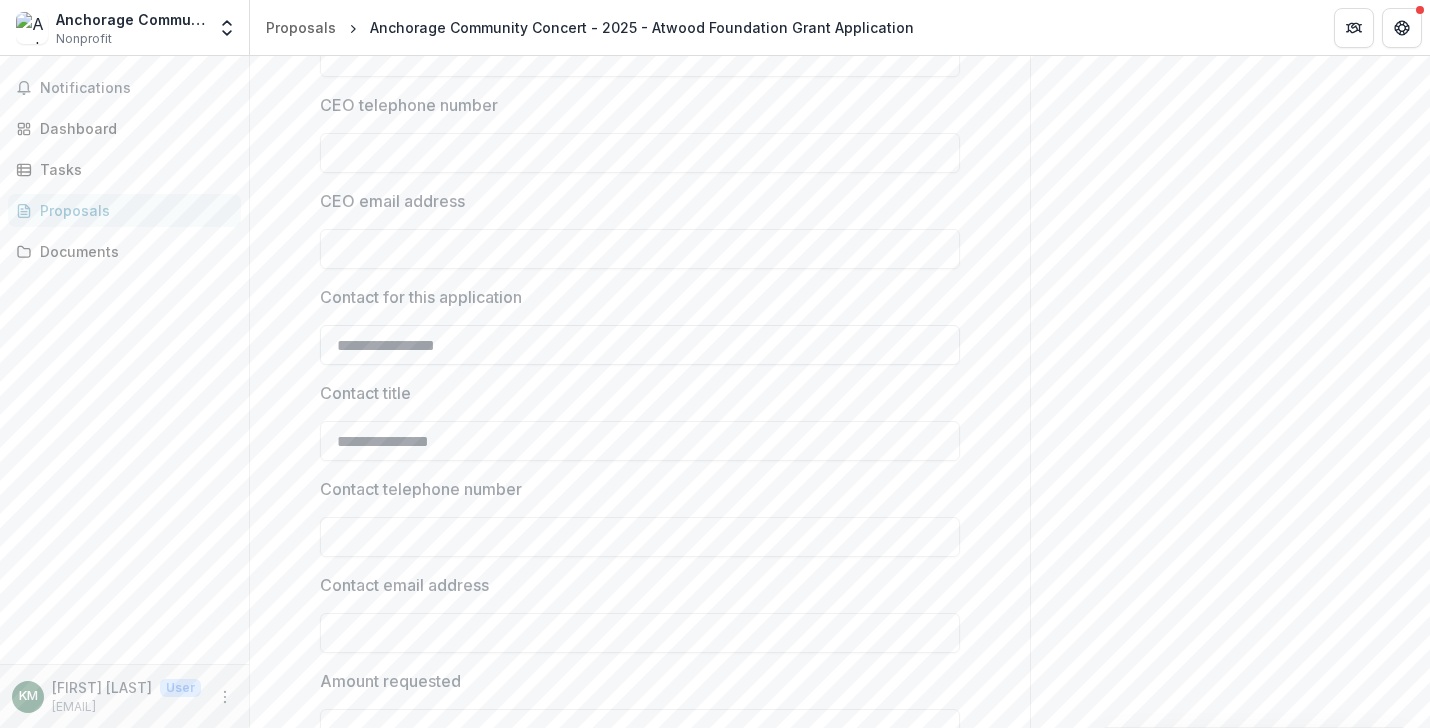 type on "**********" 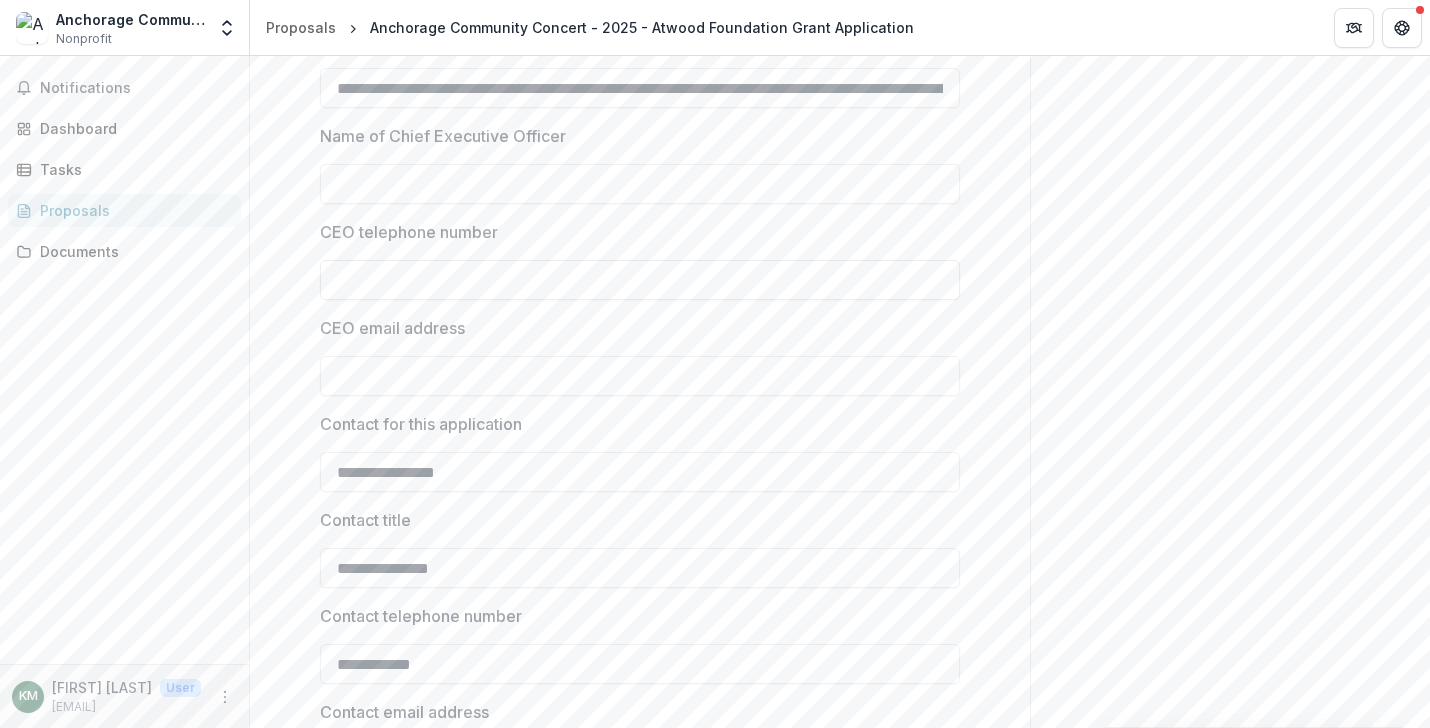 scroll, scrollTop: 1667, scrollLeft: 0, axis: vertical 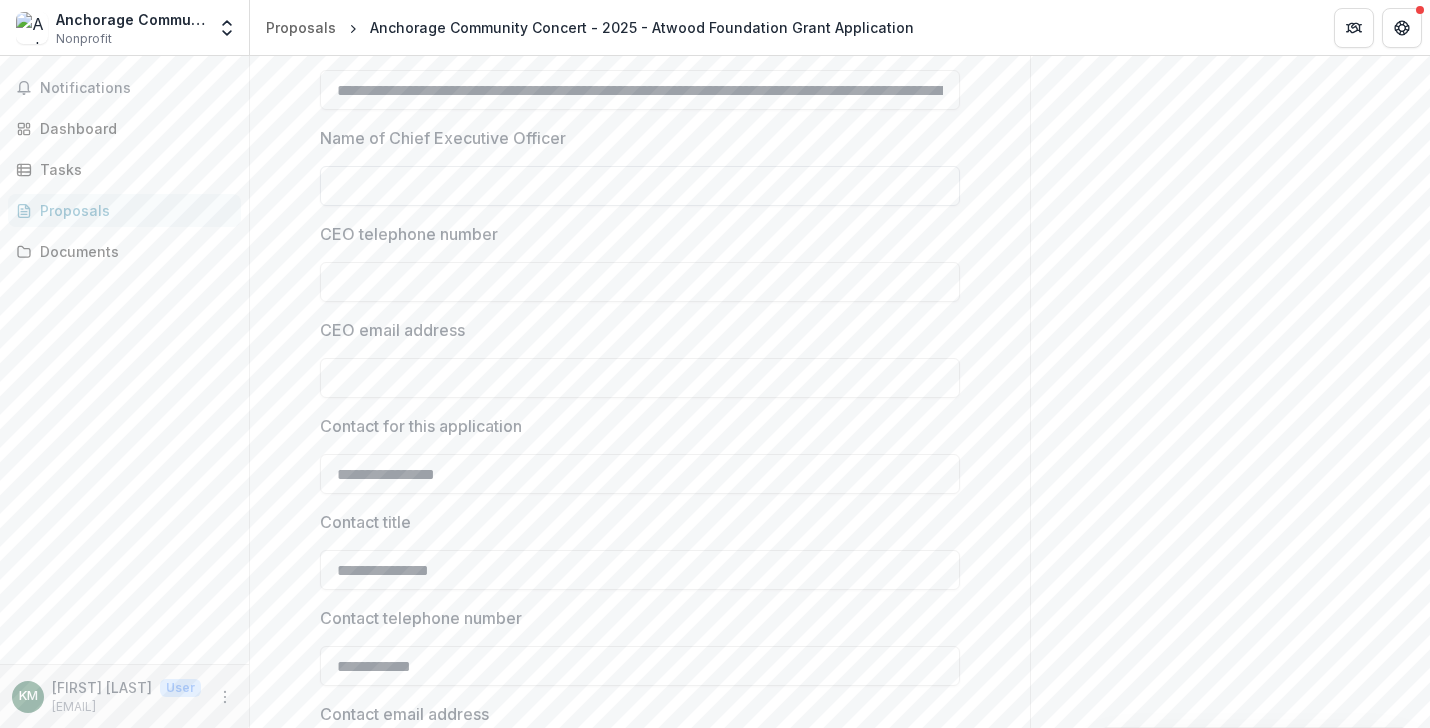 type on "**********" 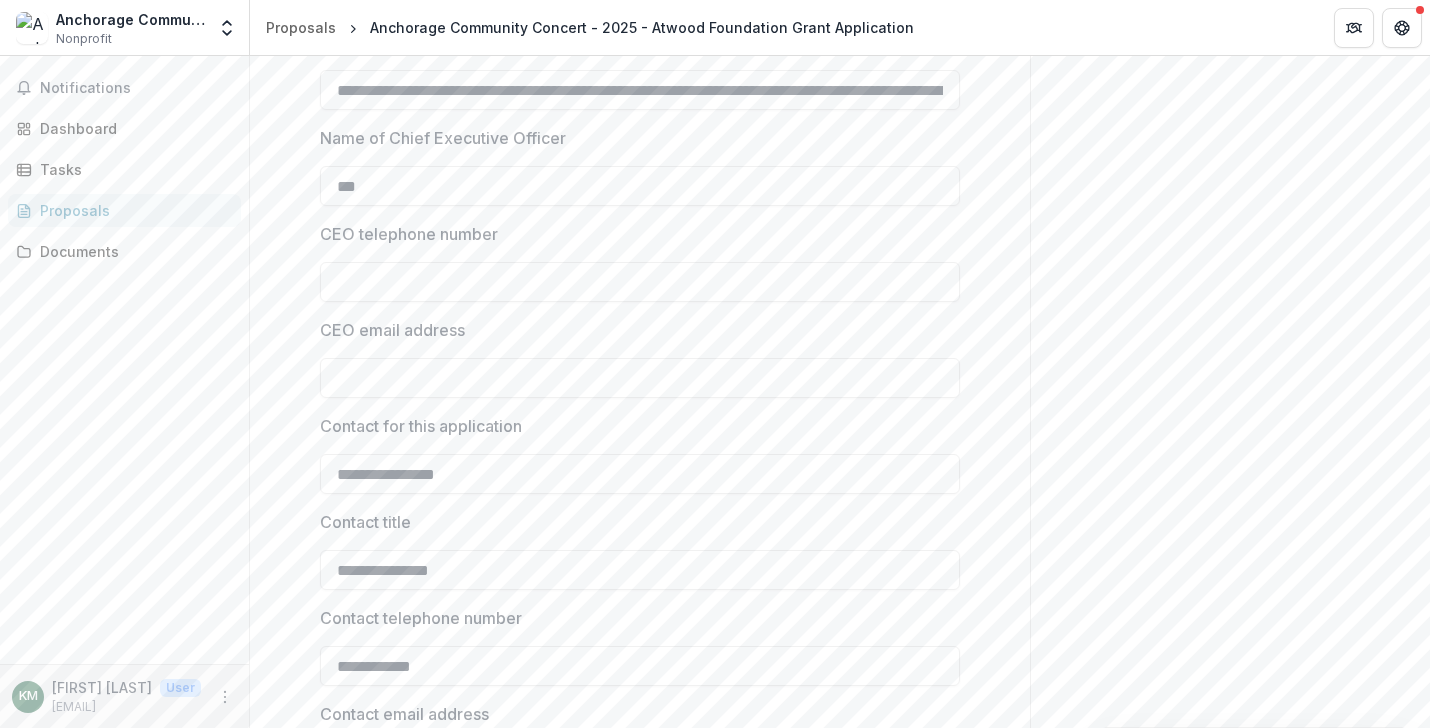 type on "***" 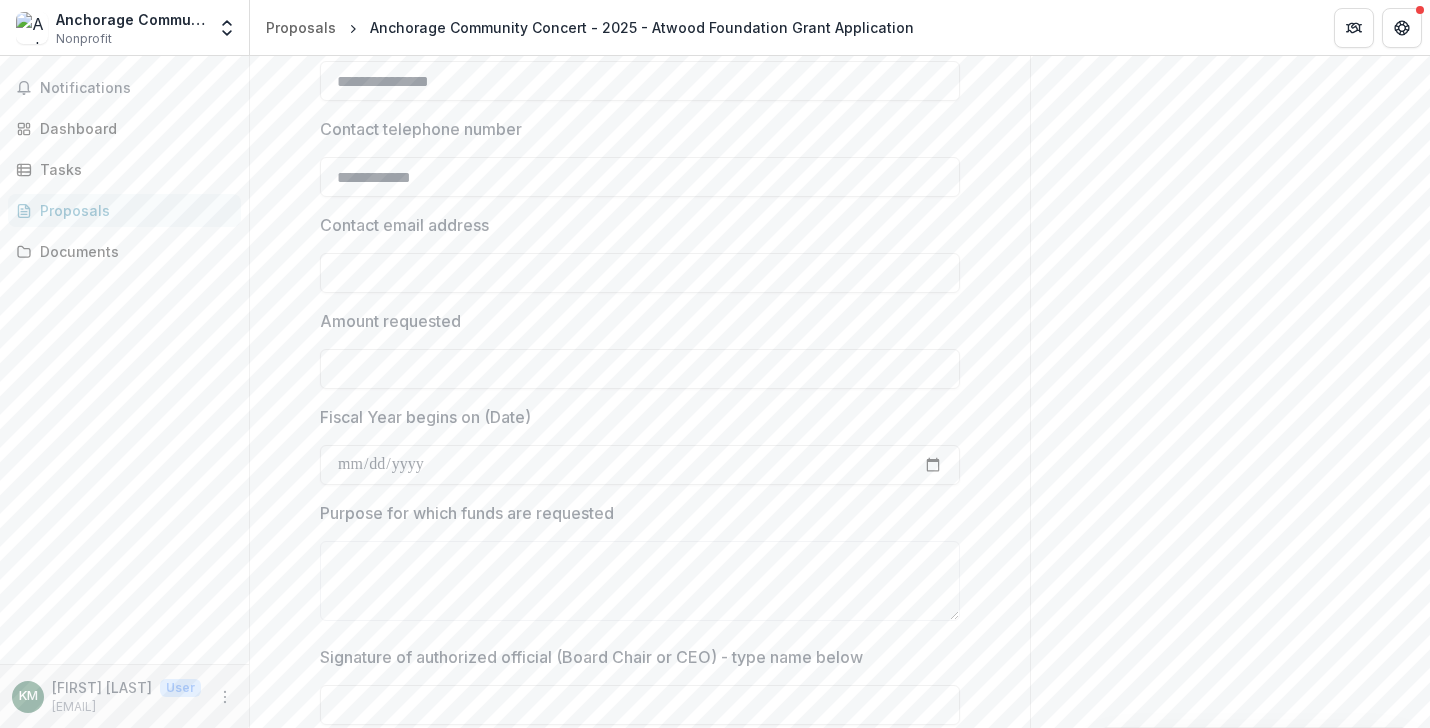 scroll, scrollTop: 2161, scrollLeft: 0, axis: vertical 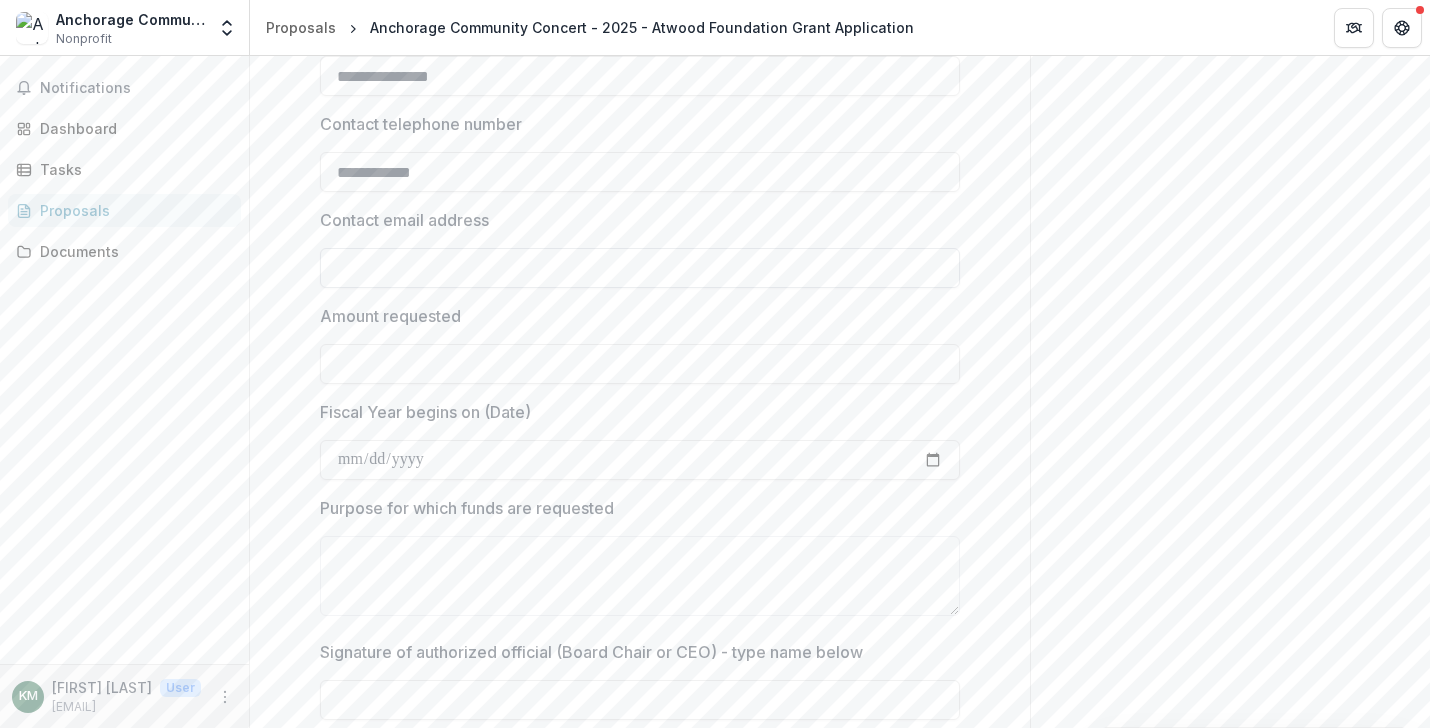 click on "Contact email address" at bounding box center (640, 268) 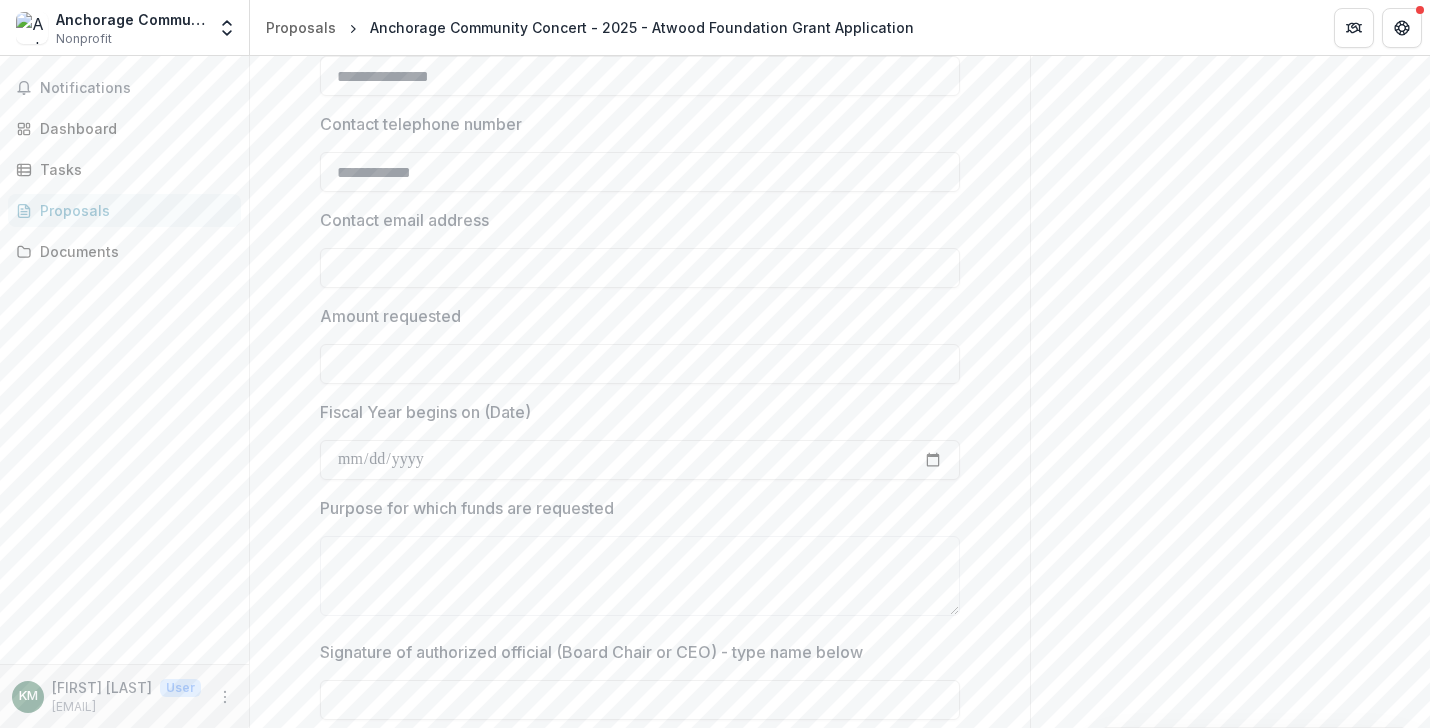 type on "**********" 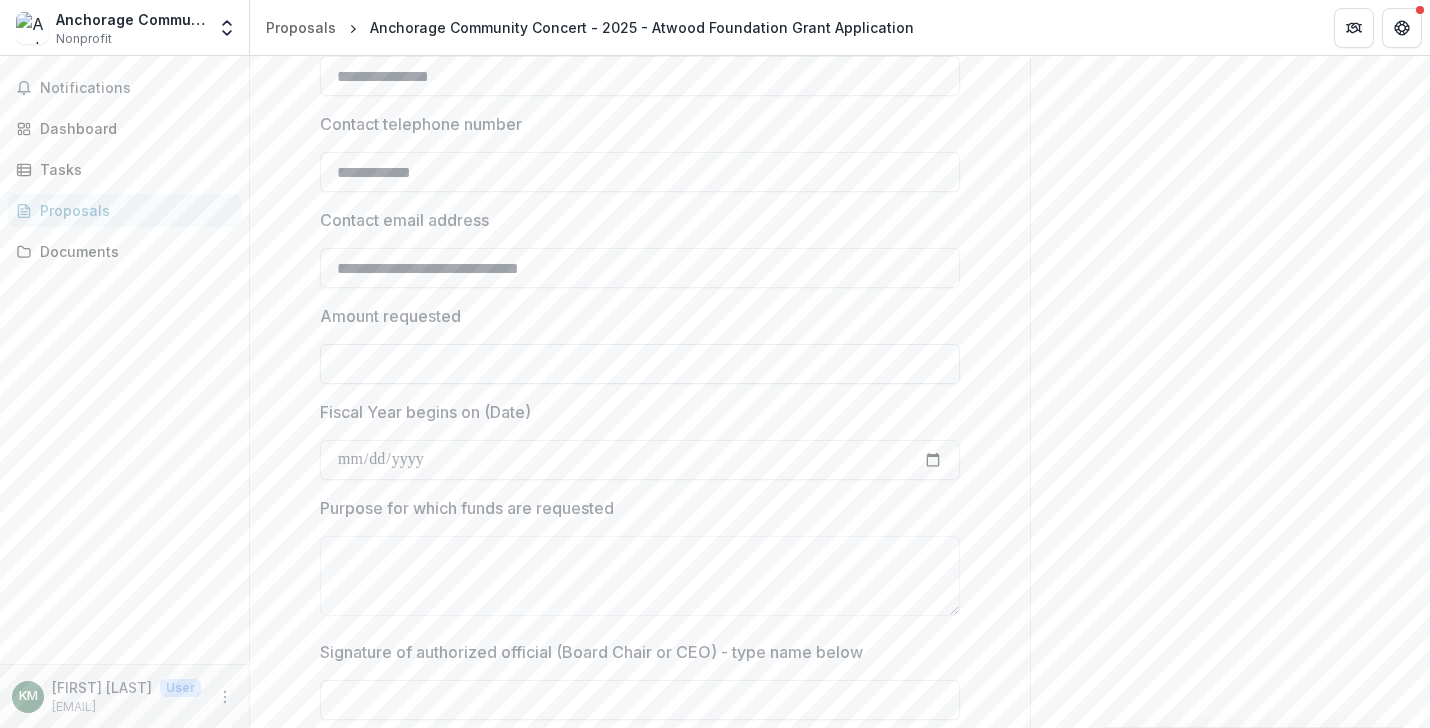 click on "Amount requested" at bounding box center (640, 364) 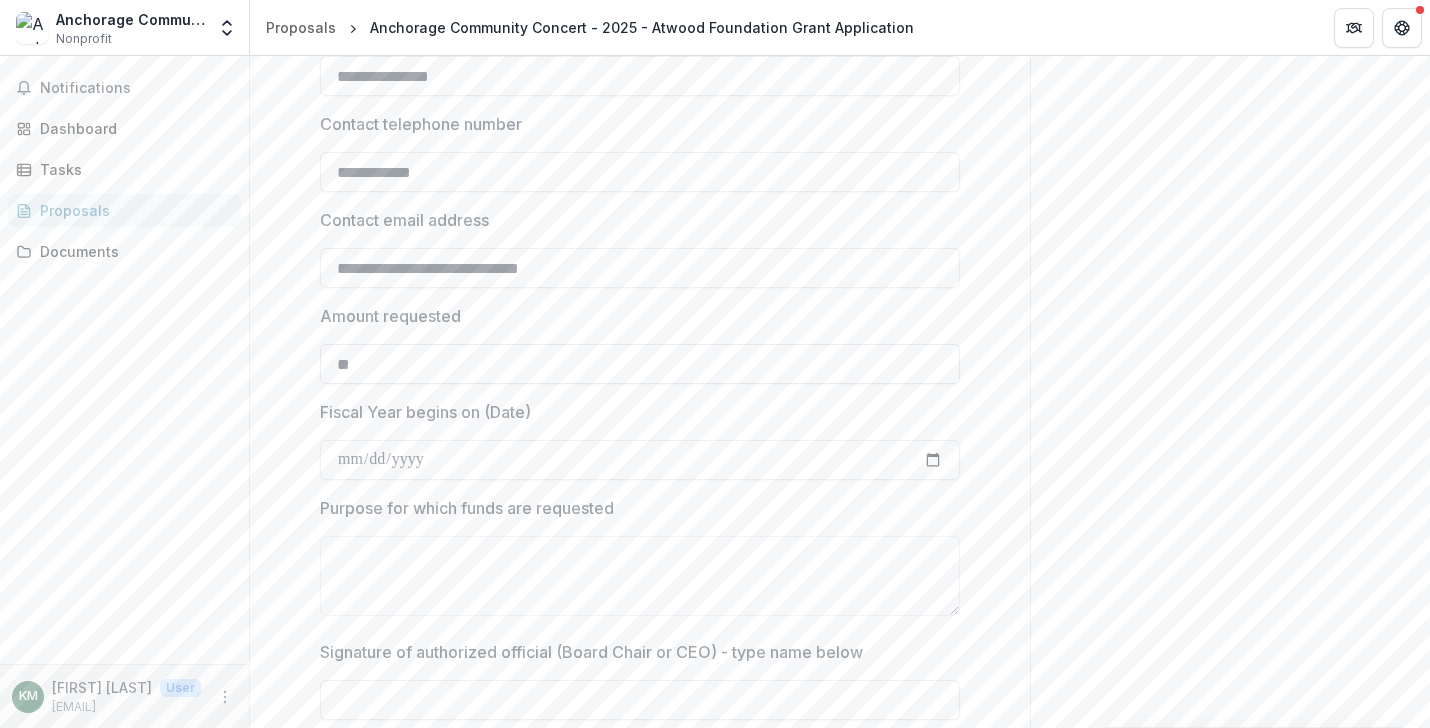 drag, startPoint x: 405, startPoint y: 367, endPoint x: 323, endPoint y: 367, distance: 82 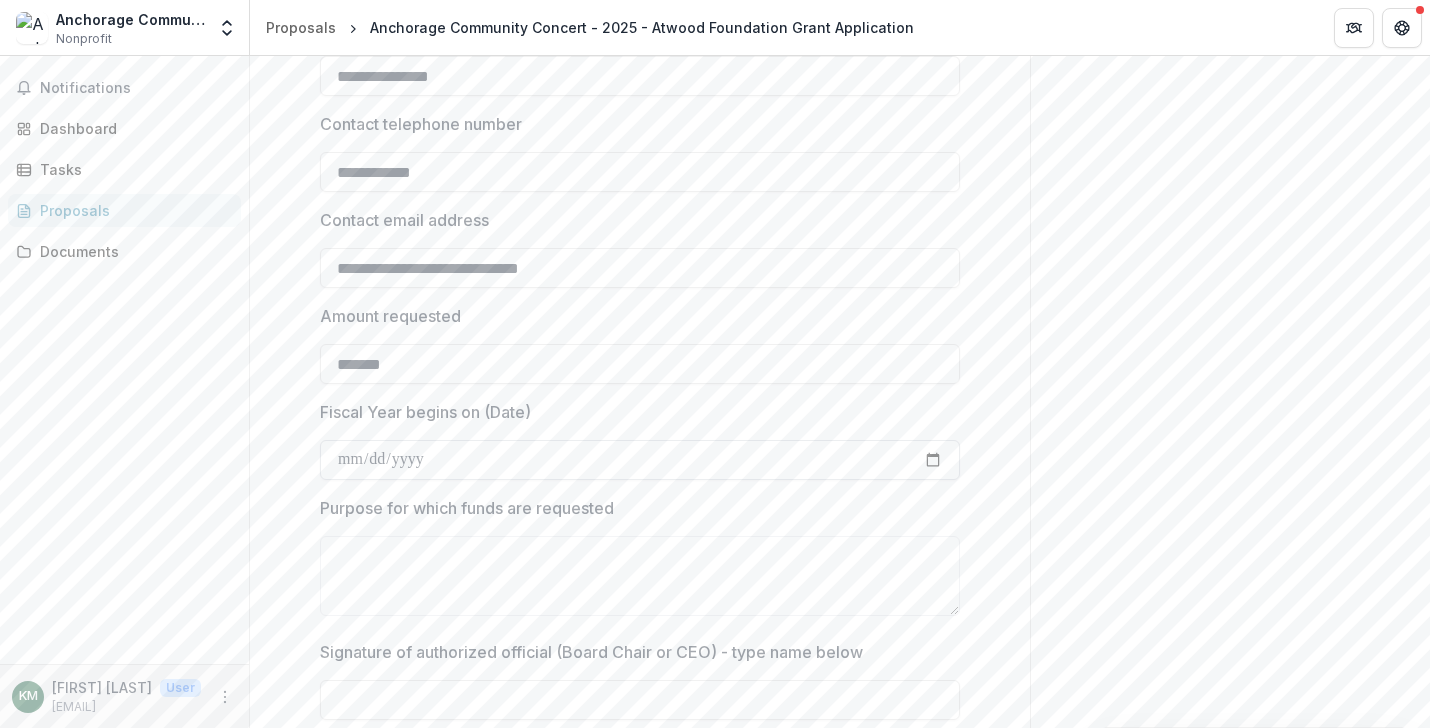 type on "*******" 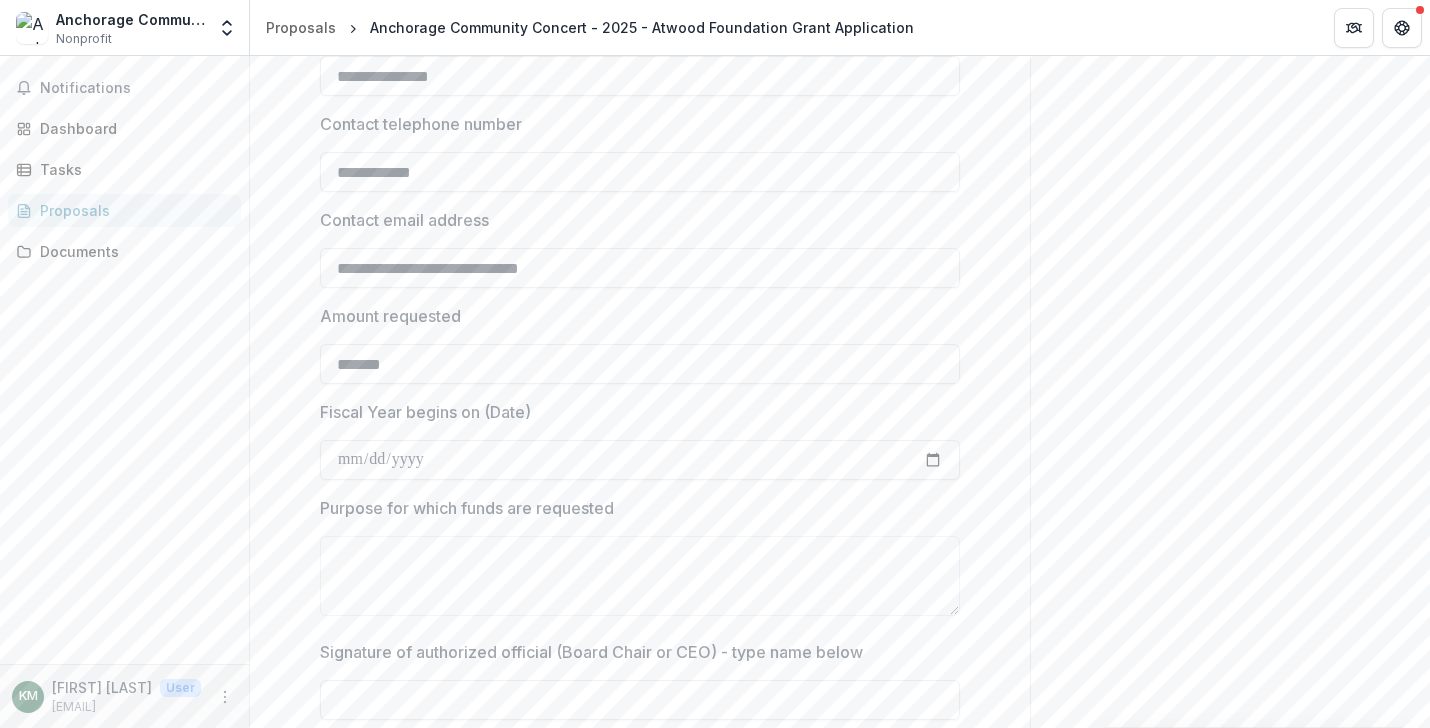 type on "**********" 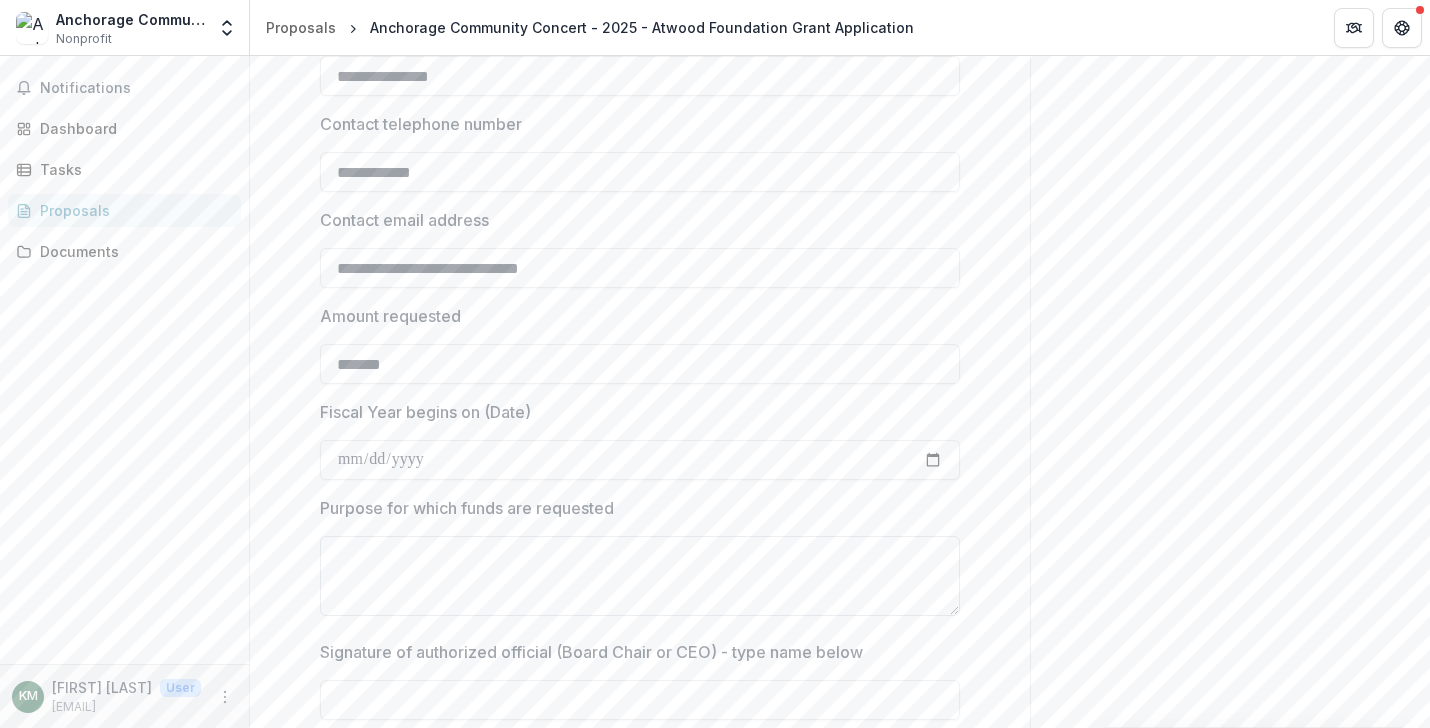 click on "Purpose for which funds are requested" at bounding box center (640, 576) 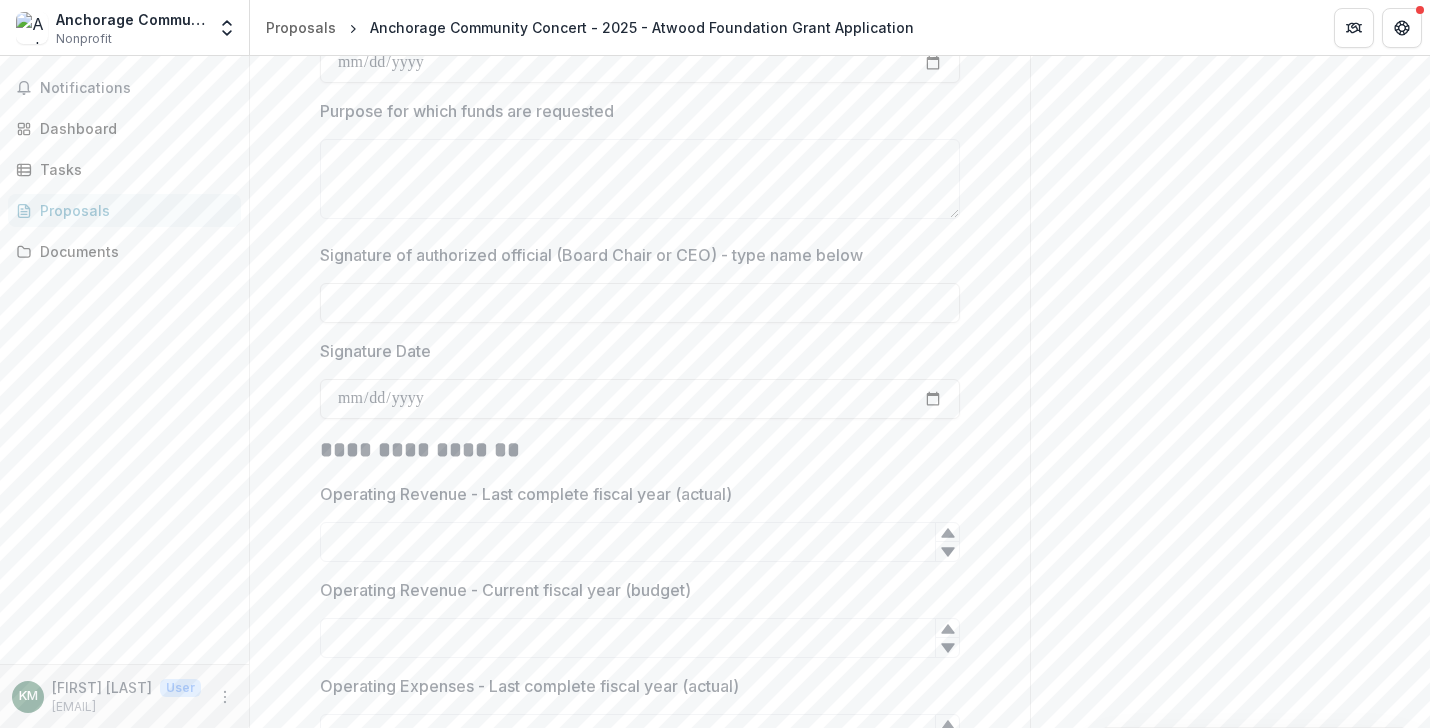 scroll, scrollTop: 2769, scrollLeft: 0, axis: vertical 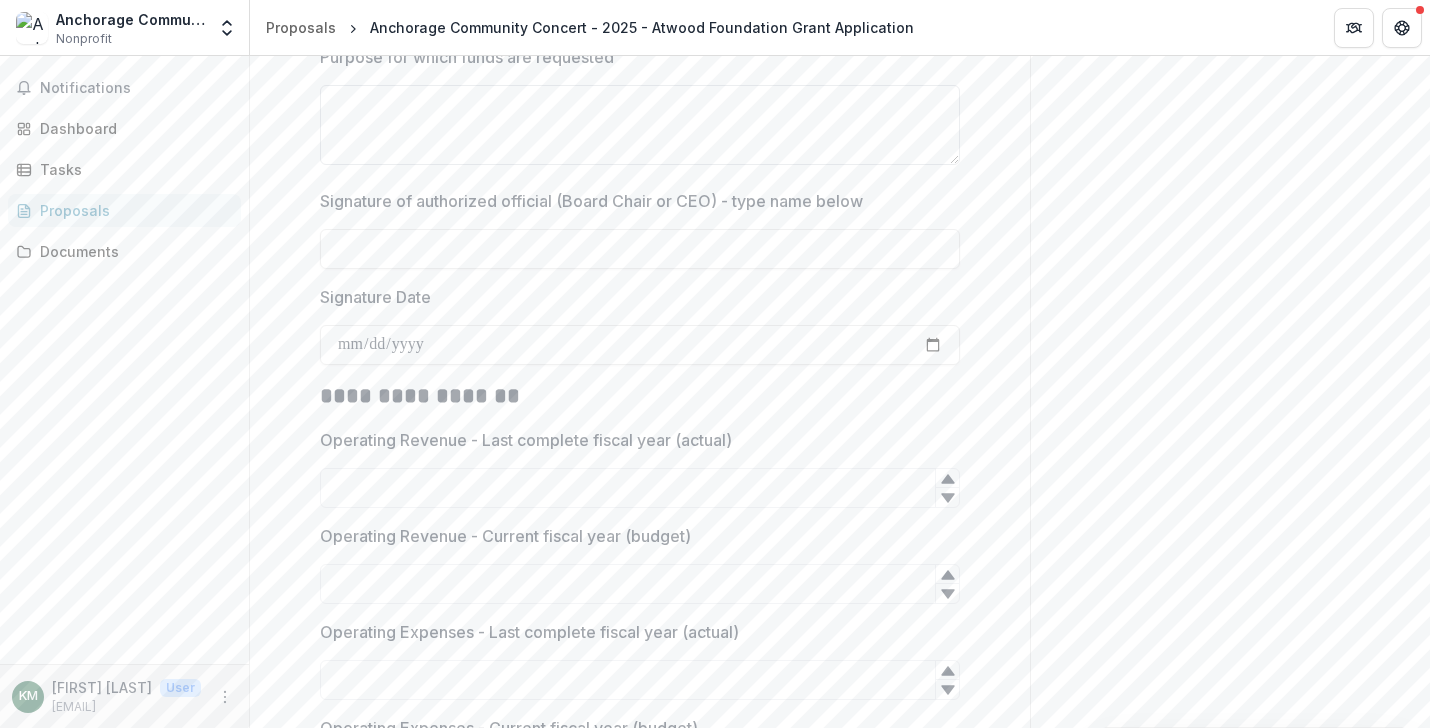 click on "Purpose for which funds are requested" at bounding box center (640, 125) 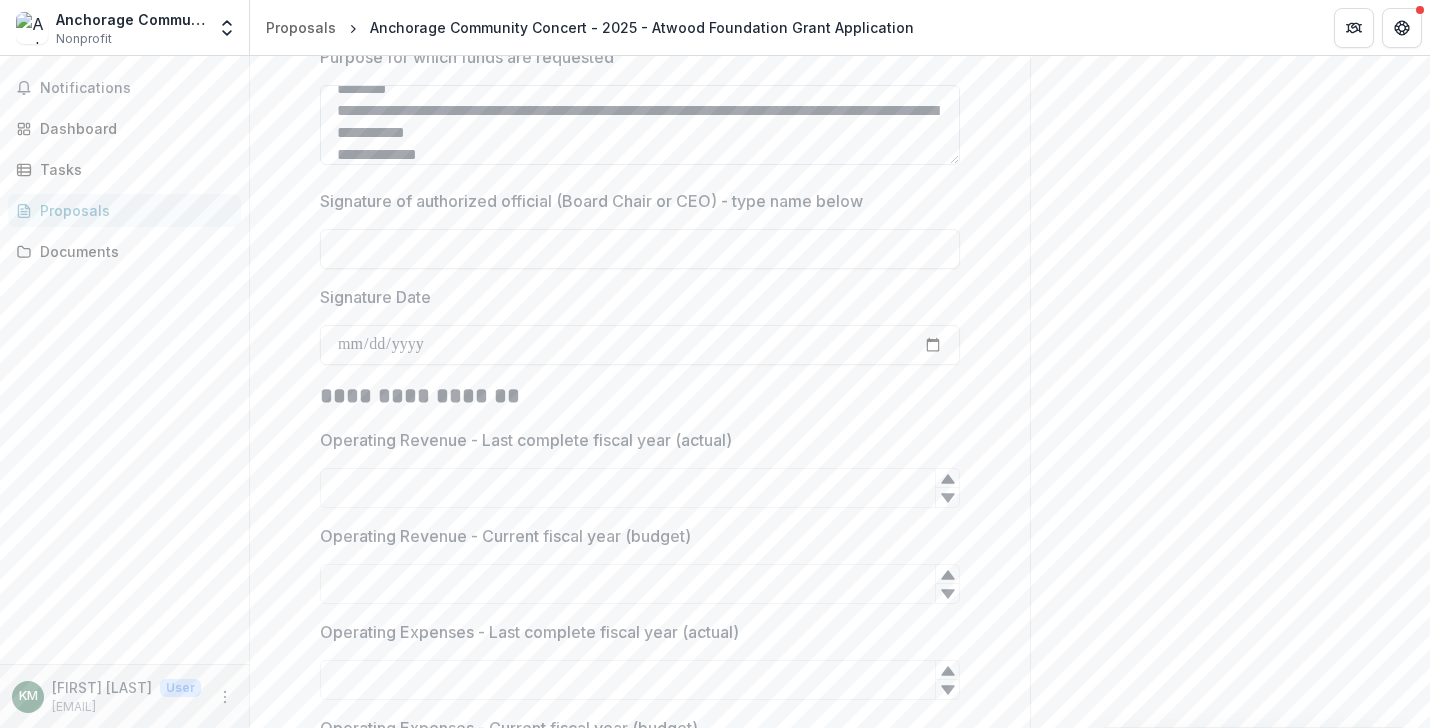 scroll, scrollTop: 0, scrollLeft: 0, axis: both 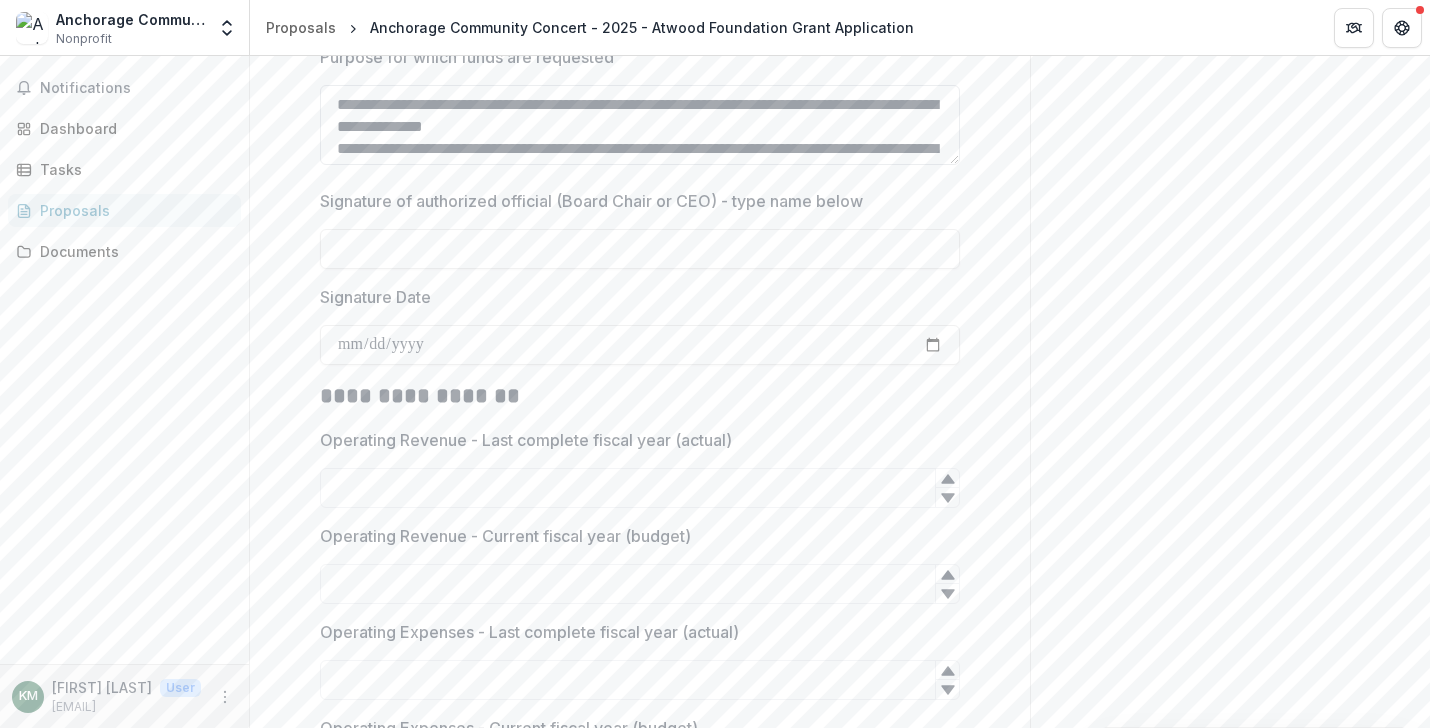drag, startPoint x: 654, startPoint y: 149, endPoint x: 790, endPoint y: 145, distance: 136.0588 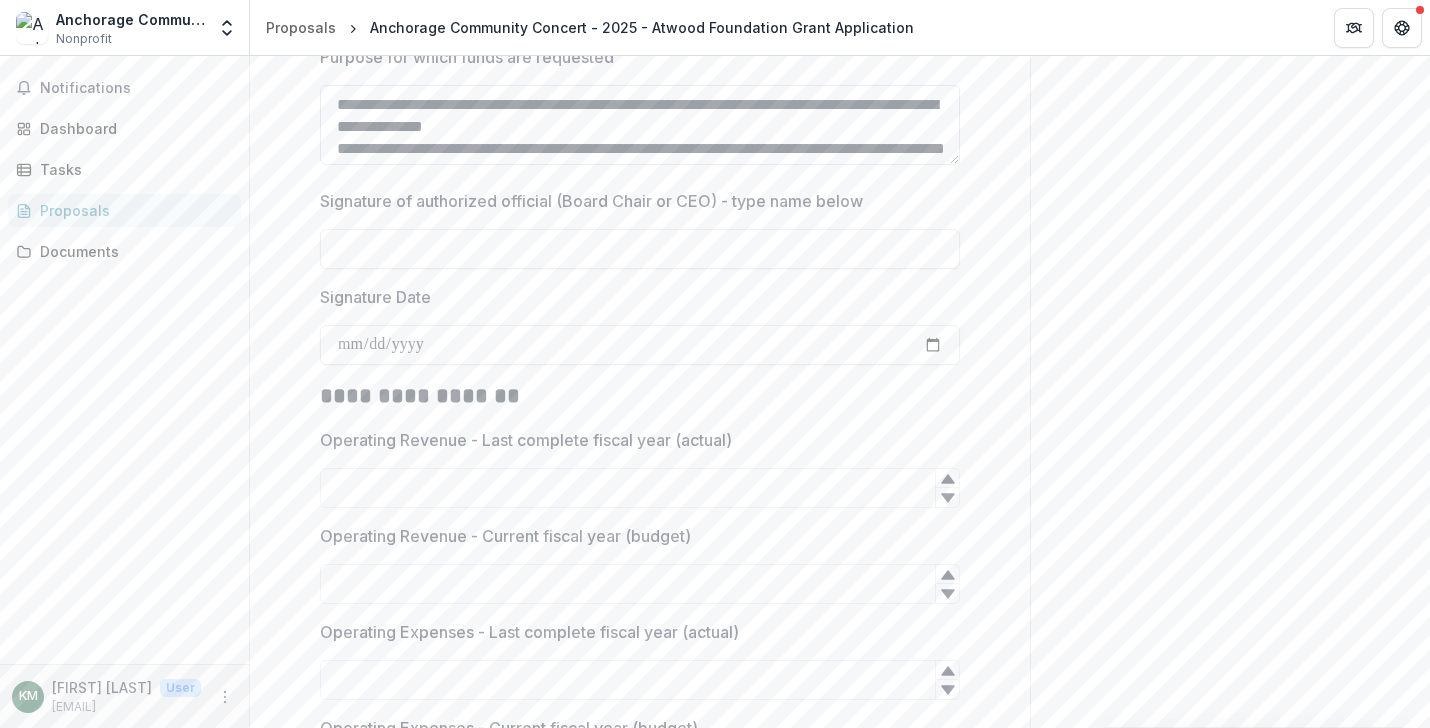 click on "**********" at bounding box center (640, 125) 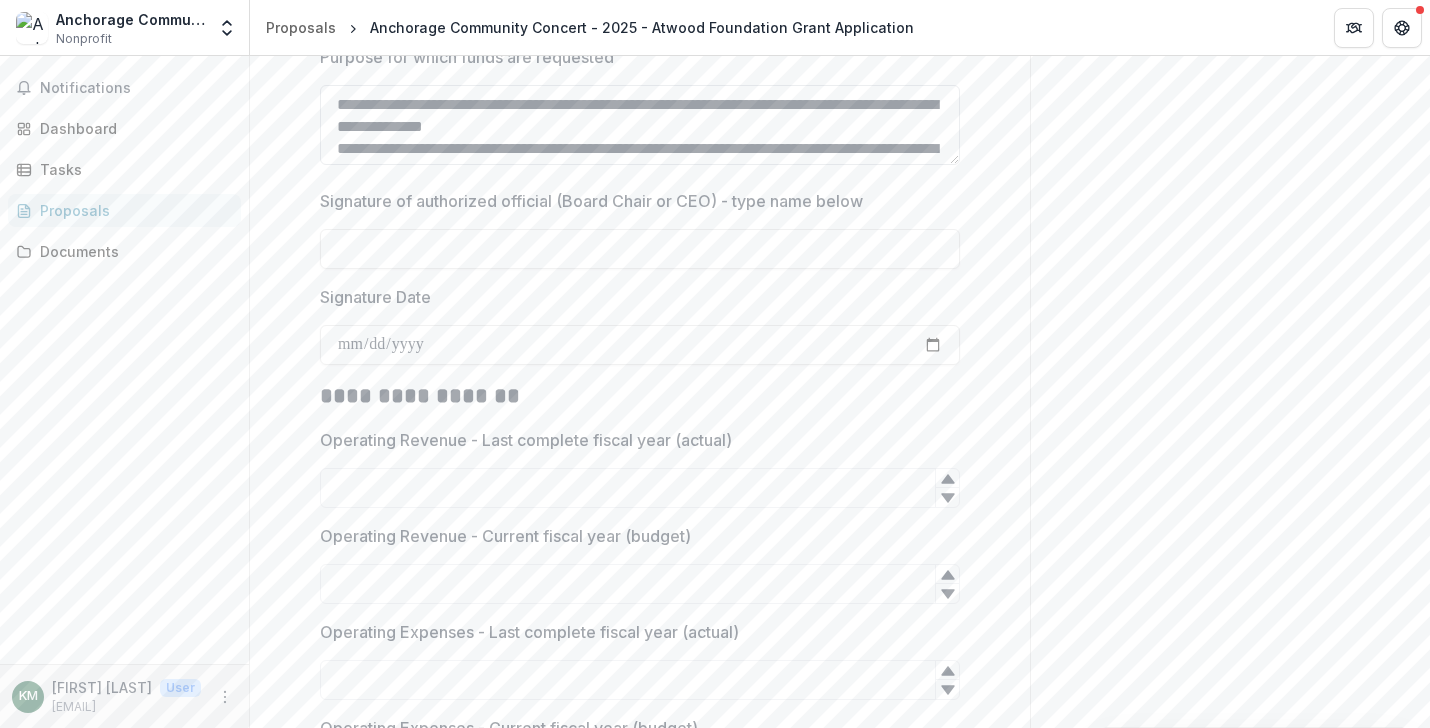 click on "**********" at bounding box center (640, 125) 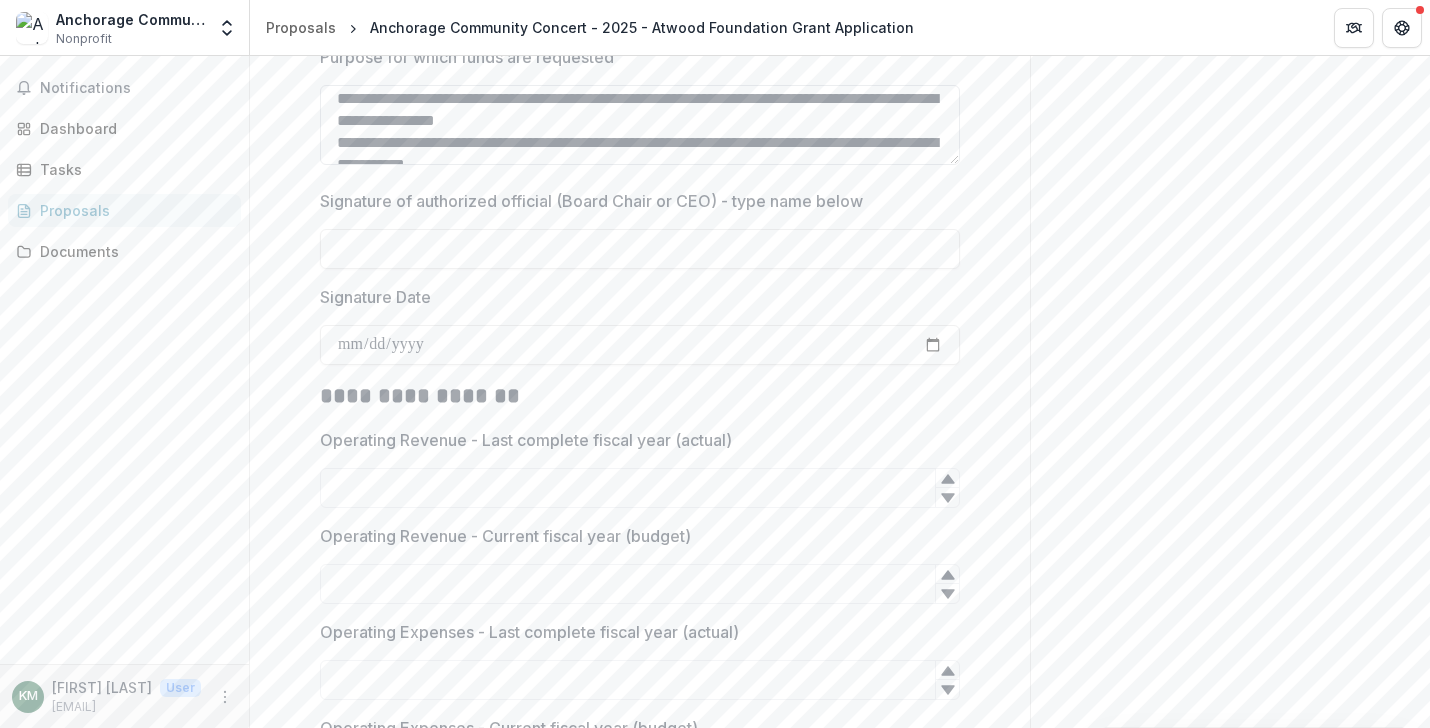 scroll, scrollTop: 54, scrollLeft: 0, axis: vertical 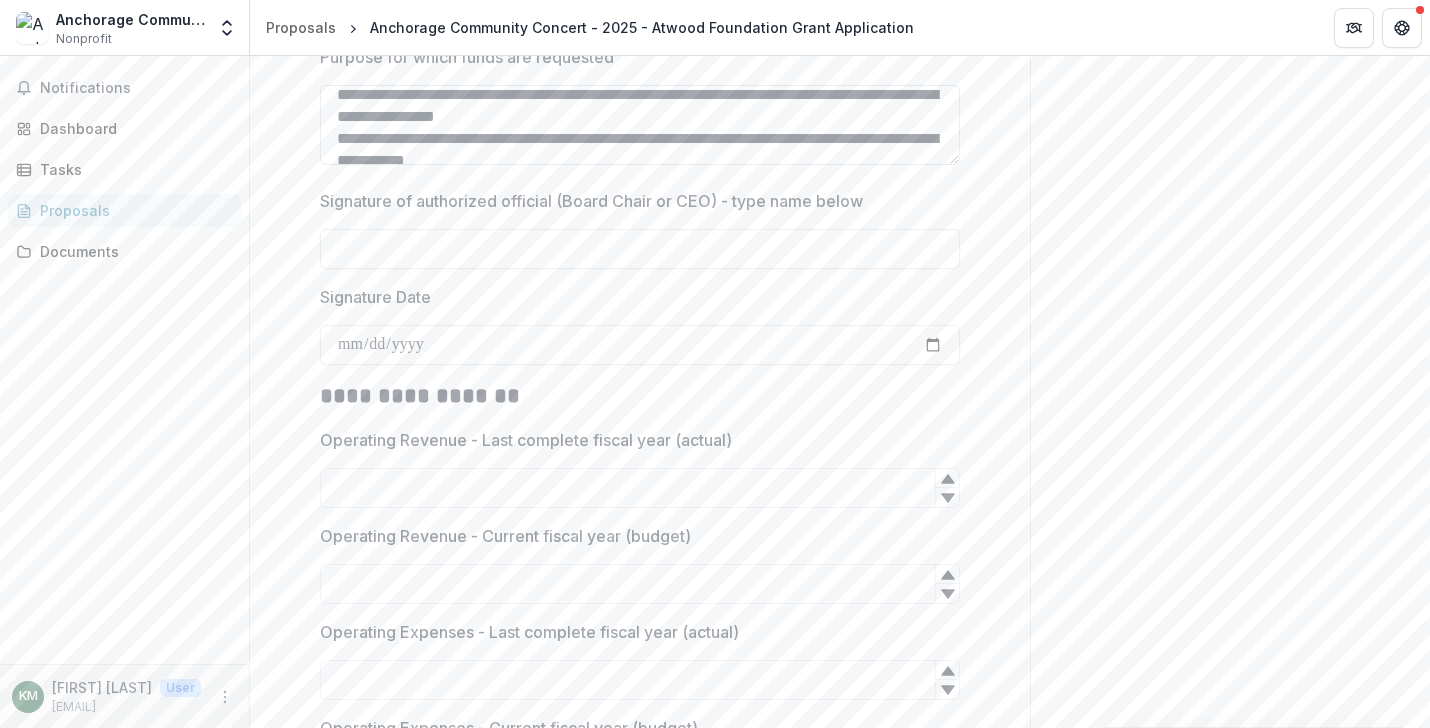 click on "**********" at bounding box center (640, 125) 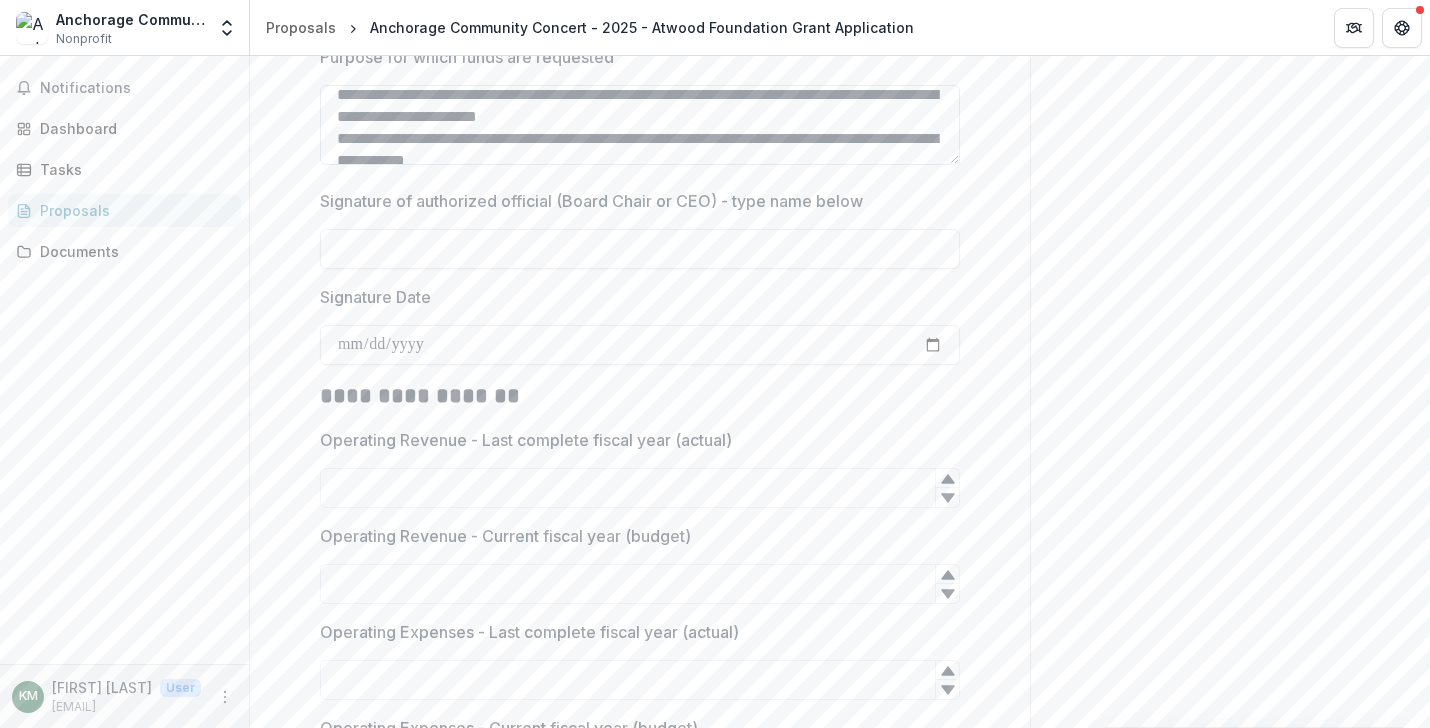 click on "**********" at bounding box center [640, 125] 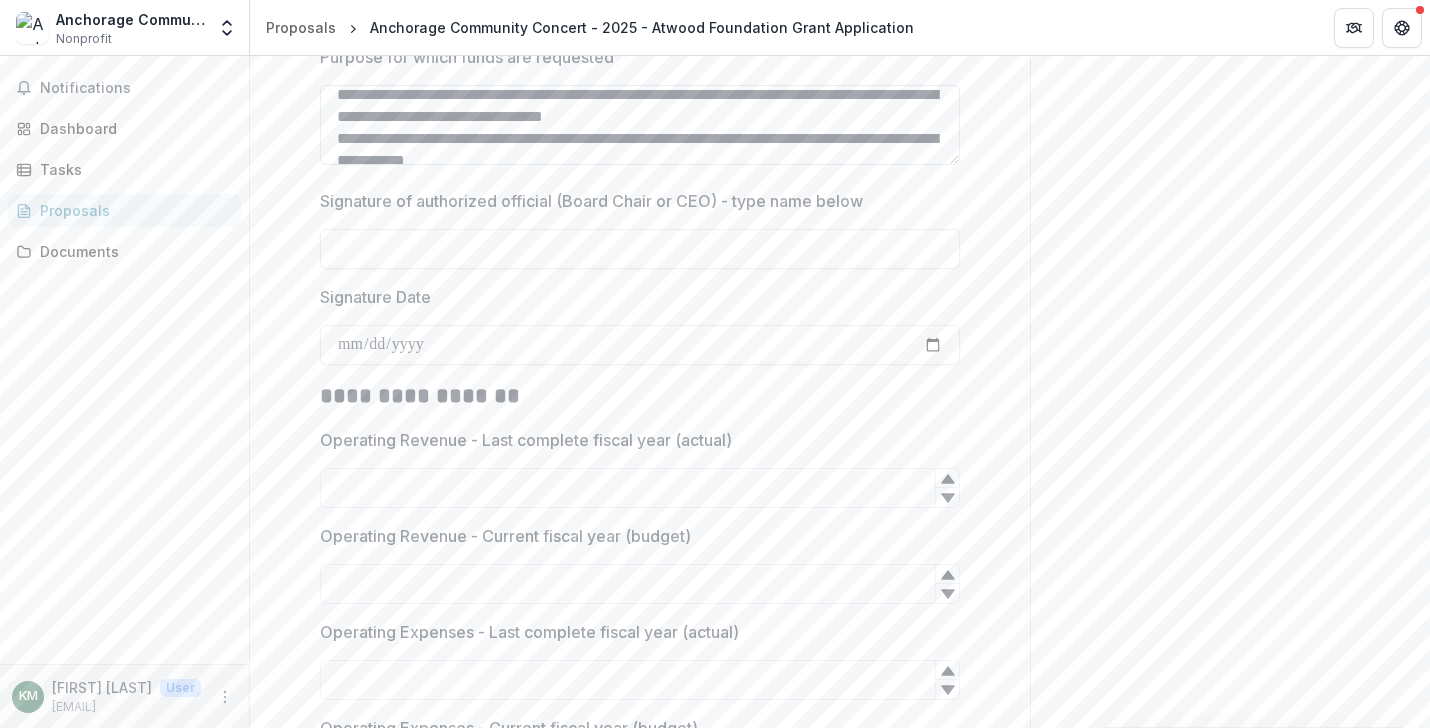 drag, startPoint x: 496, startPoint y: 140, endPoint x: 334, endPoint y: 141, distance: 162.00308 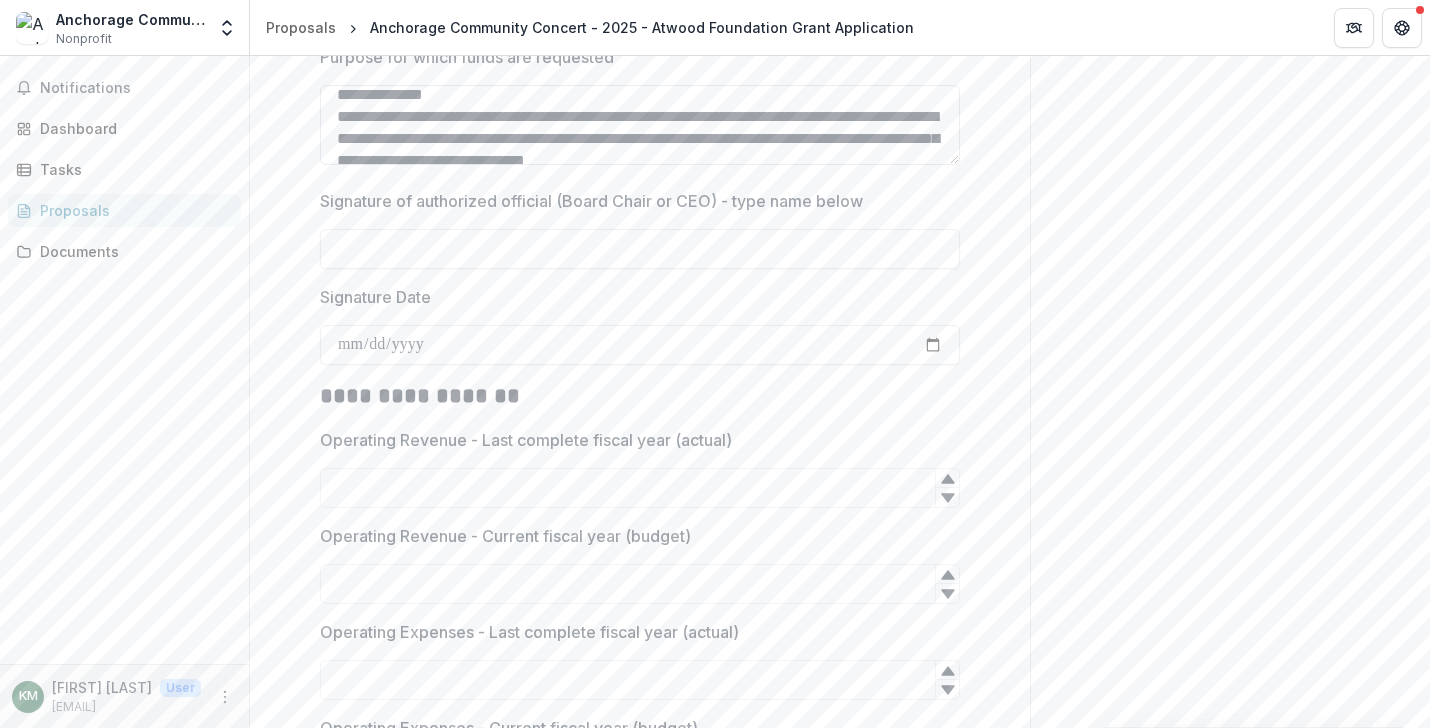scroll, scrollTop: 54, scrollLeft: 0, axis: vertical 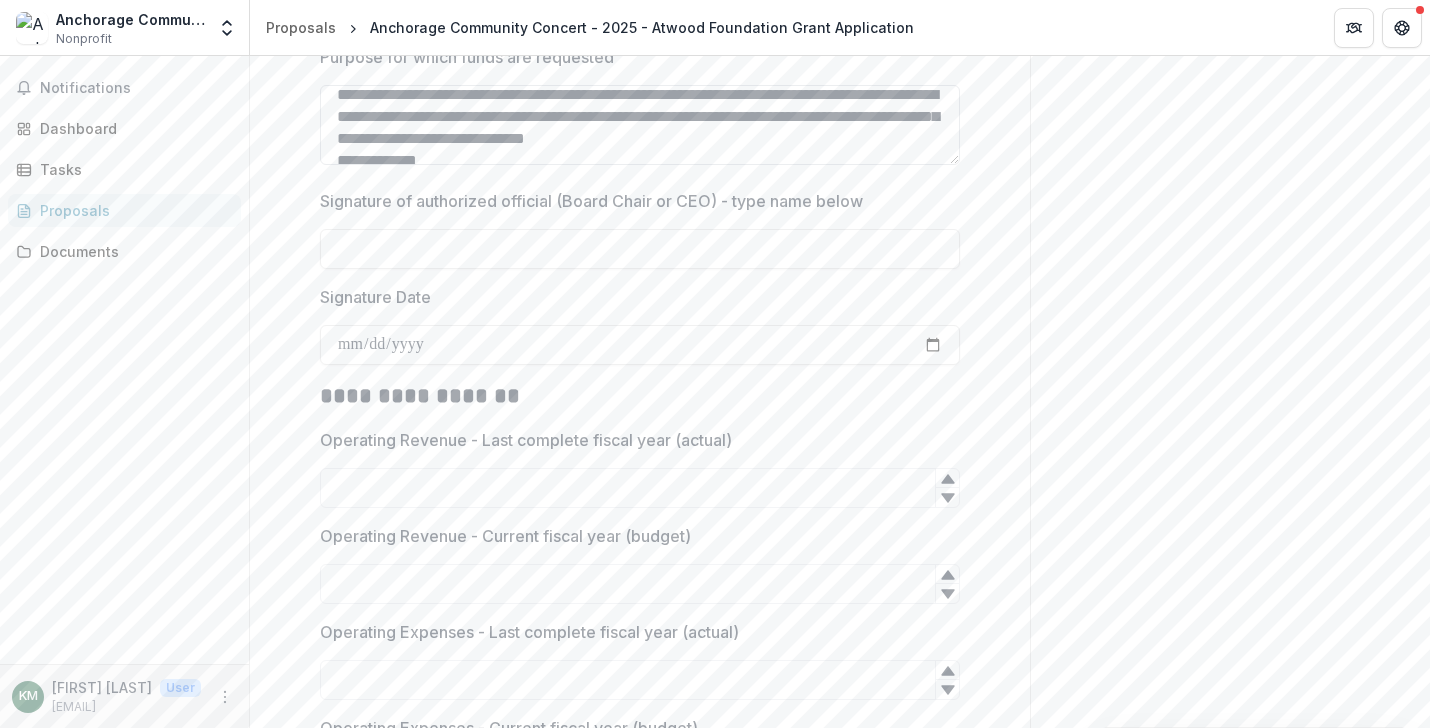 click on "**********" at bounding box center (640, 125) 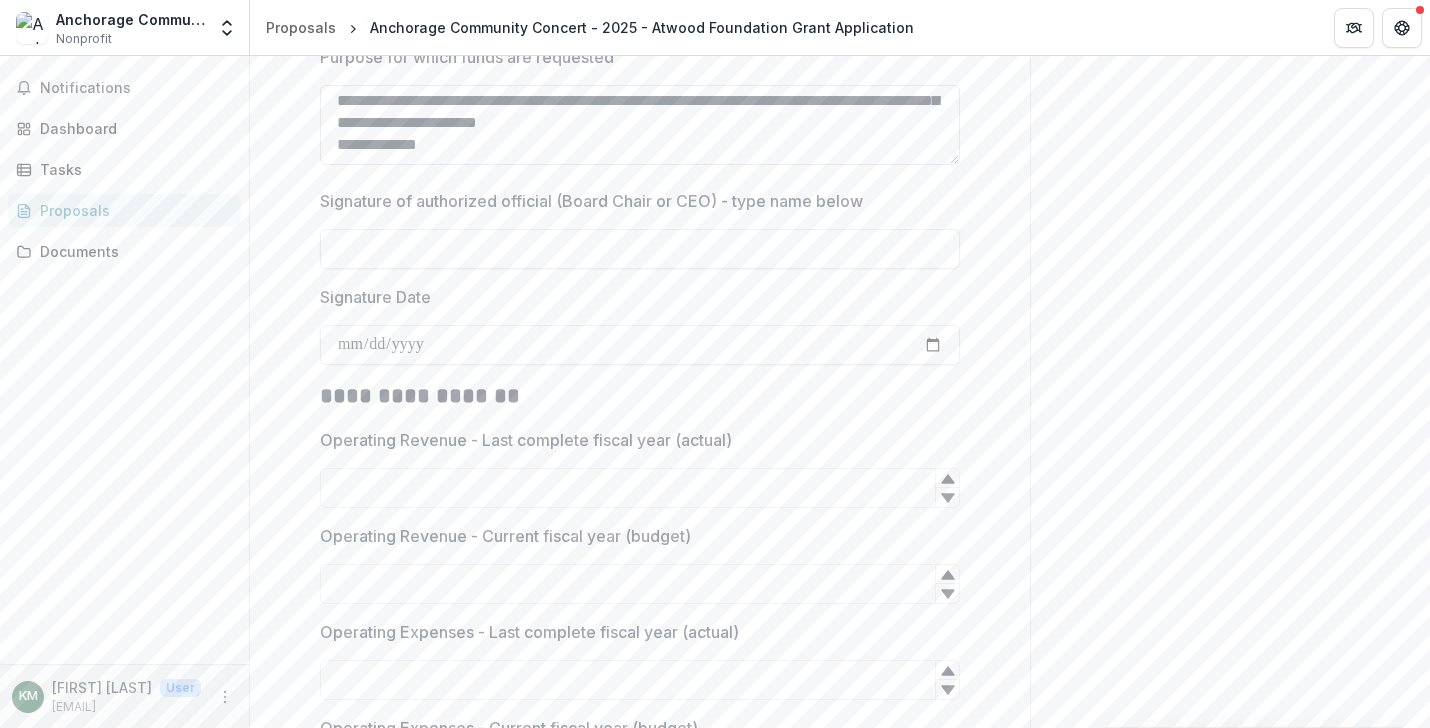 scroll, scrollTop: 84, scrollLeft: 0, axis: vertical 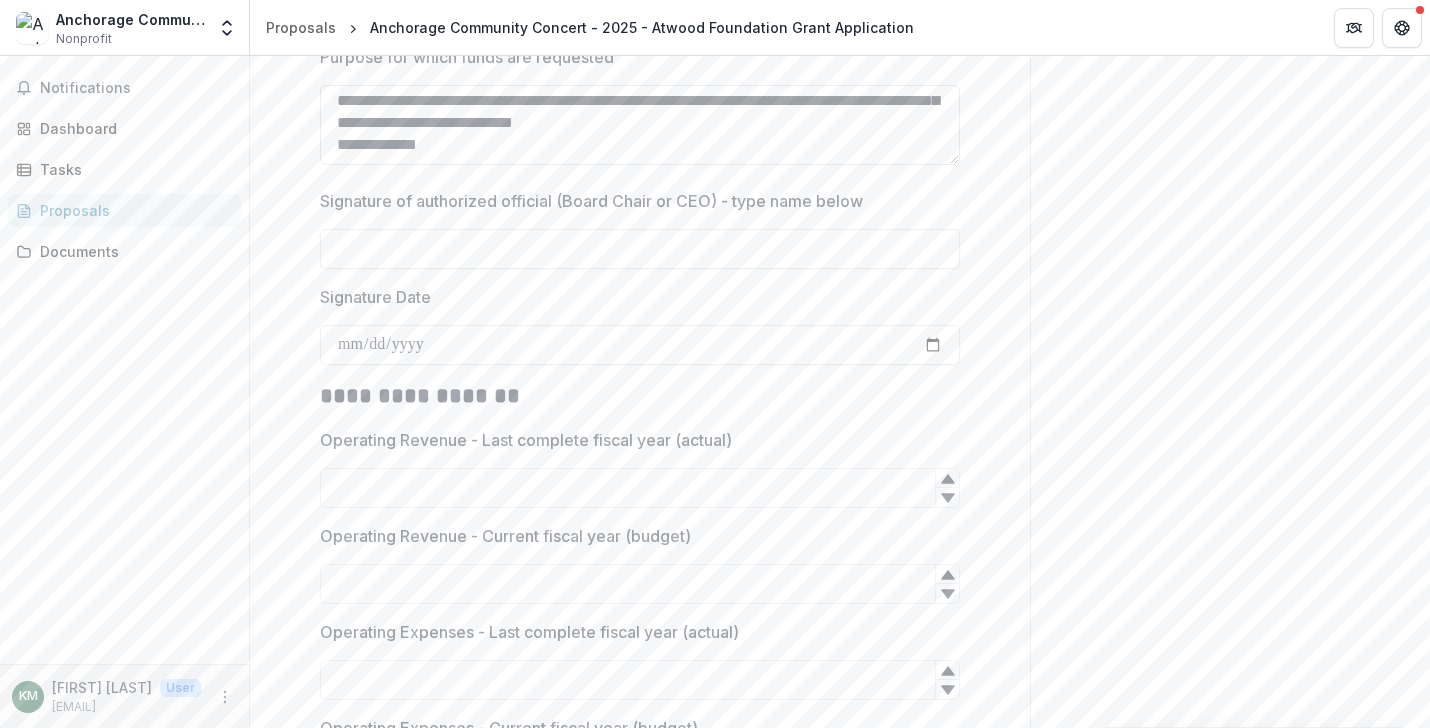 drag, startPoint x: 438, startPoint y: 154, endPoint x: 323, endPoint y: 151, distance: 115.03912 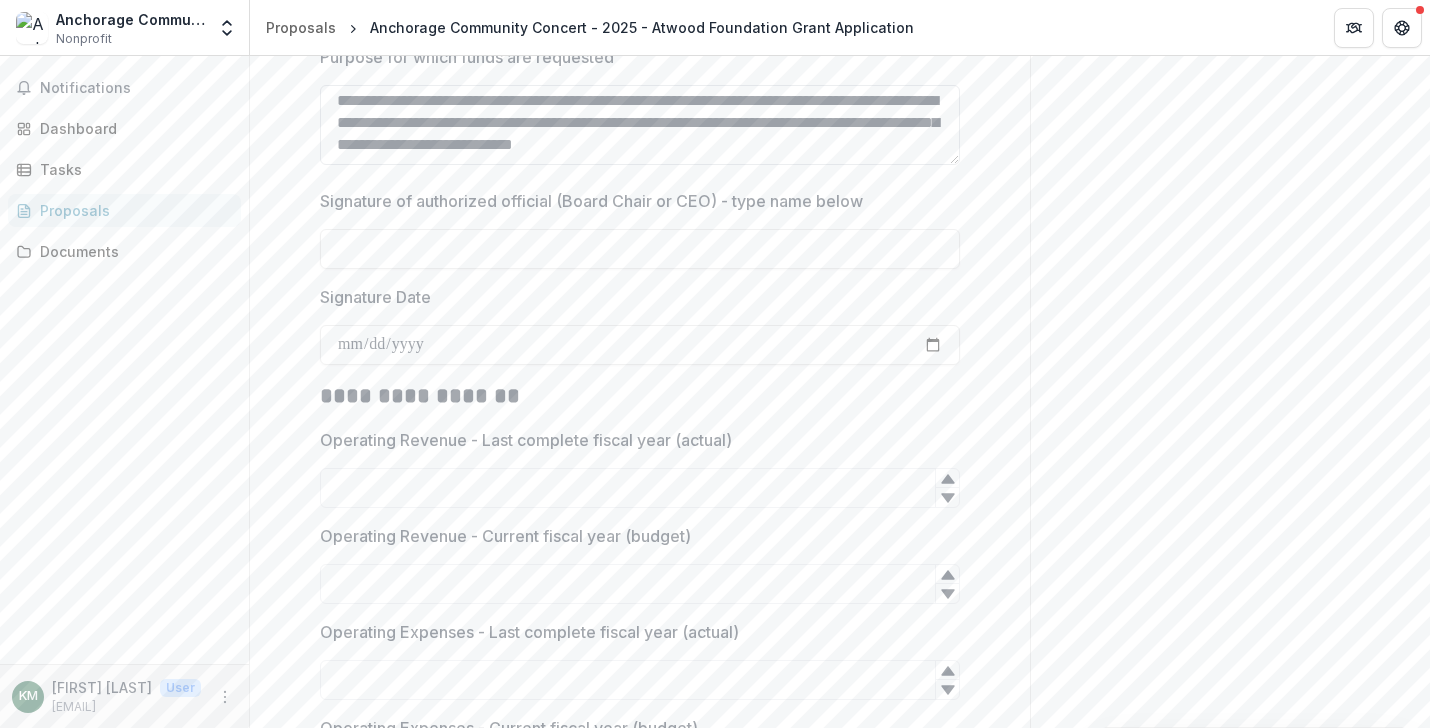 scroll, scrollTop: 67, scrollLeft: 0, axis: vertical 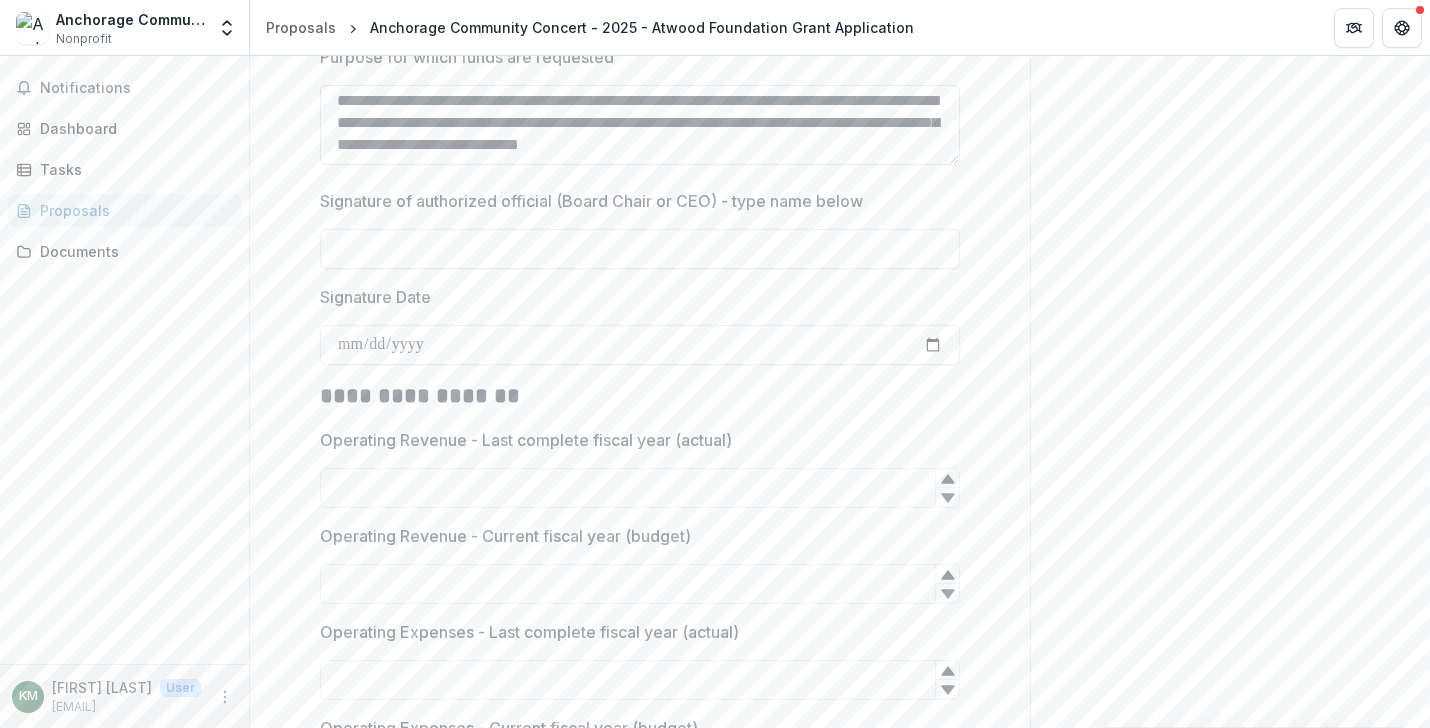 click on "**********" at bounding box center (640, 125) 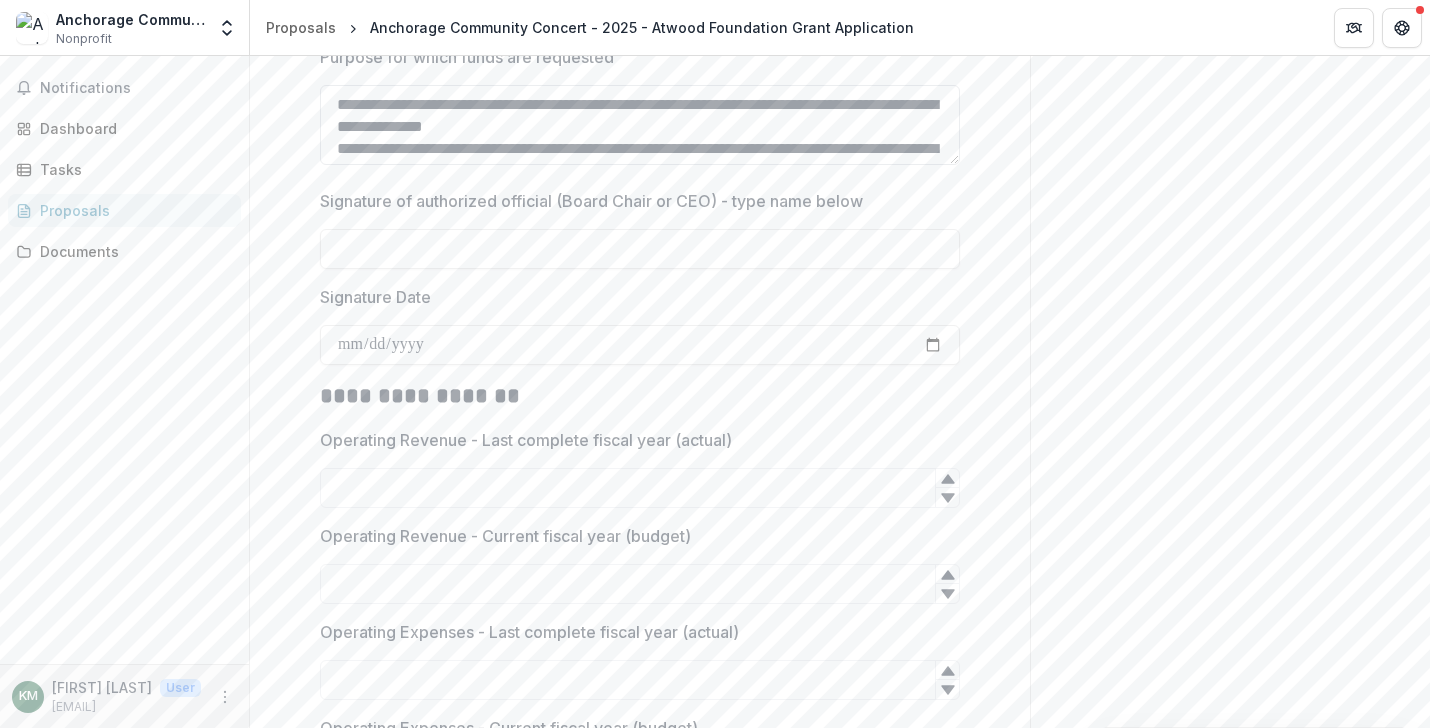 scroll, scrollTop: 2, scrollLeft: 0, axis: vertical 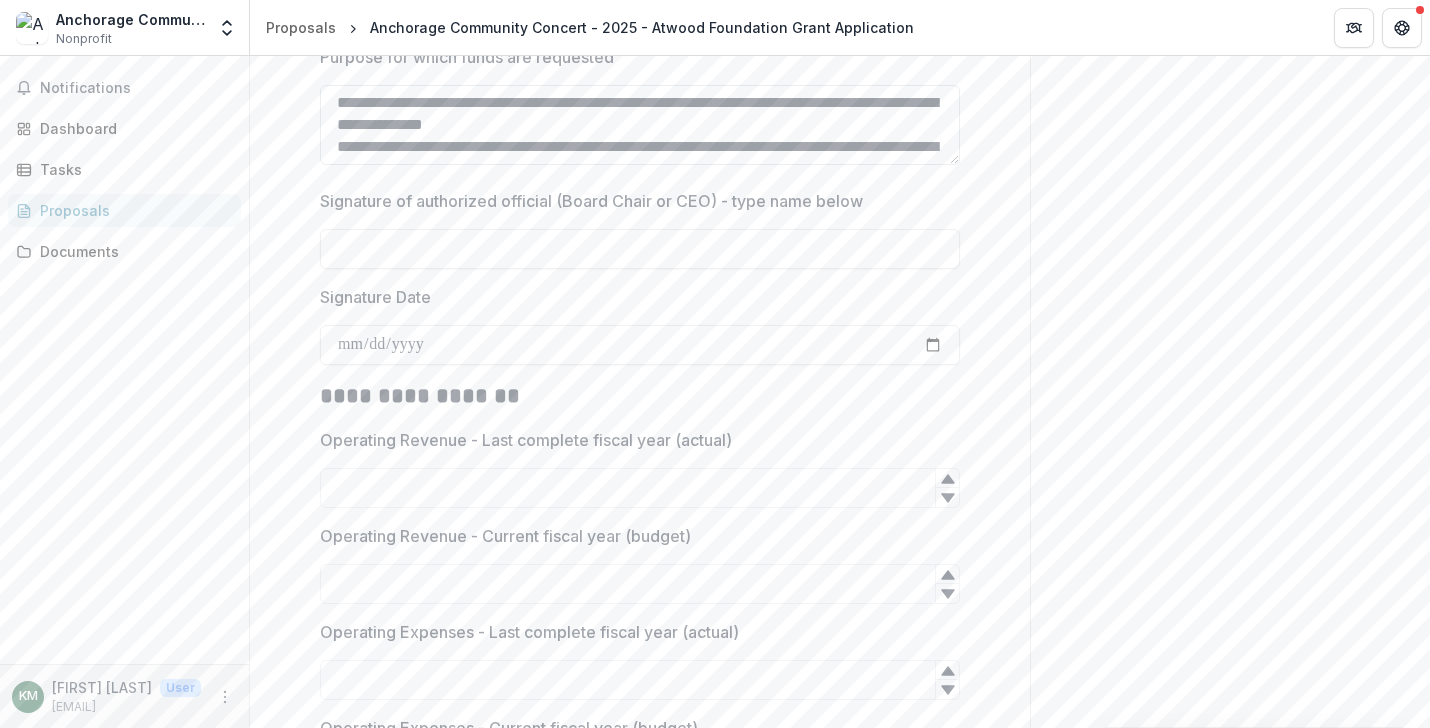 click on "**********" at bounding box center [640, 125] 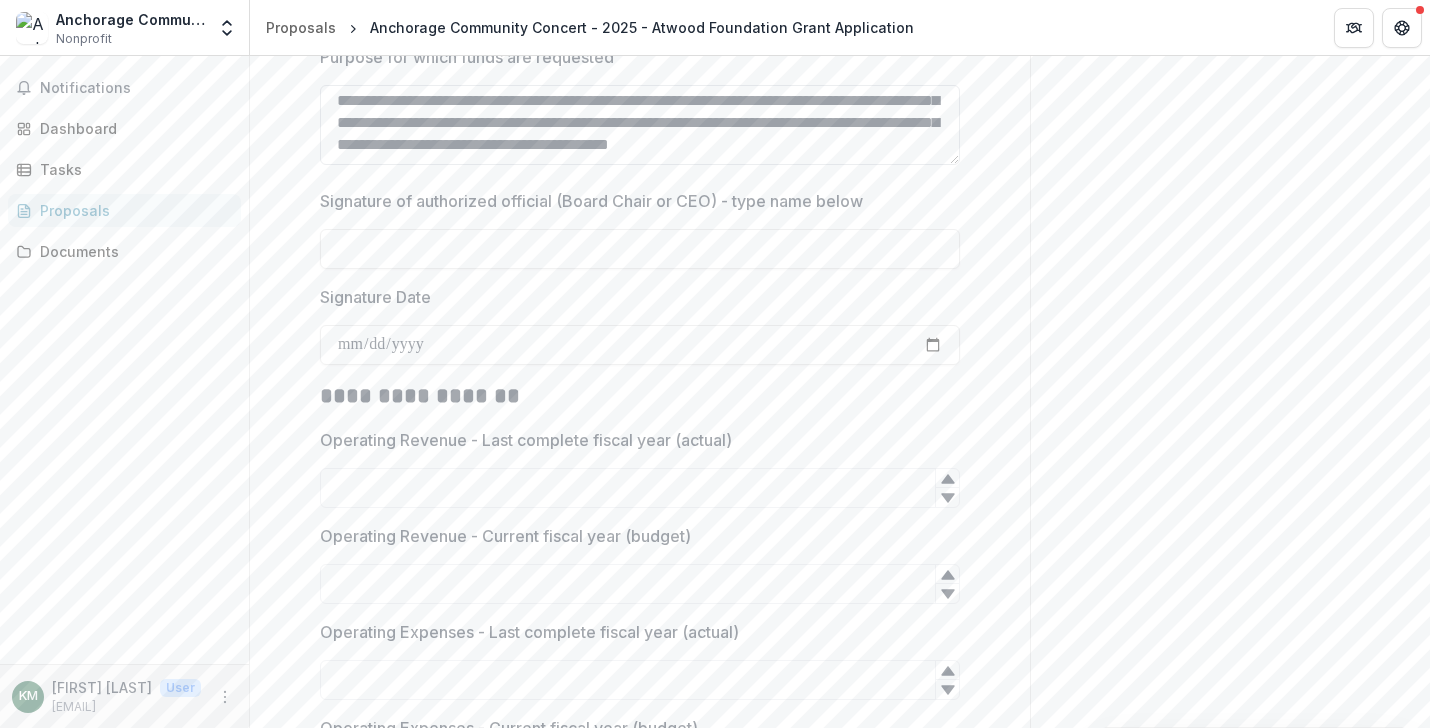 scroll, scrollTop: 0, scrollLeft: 0, axis: both 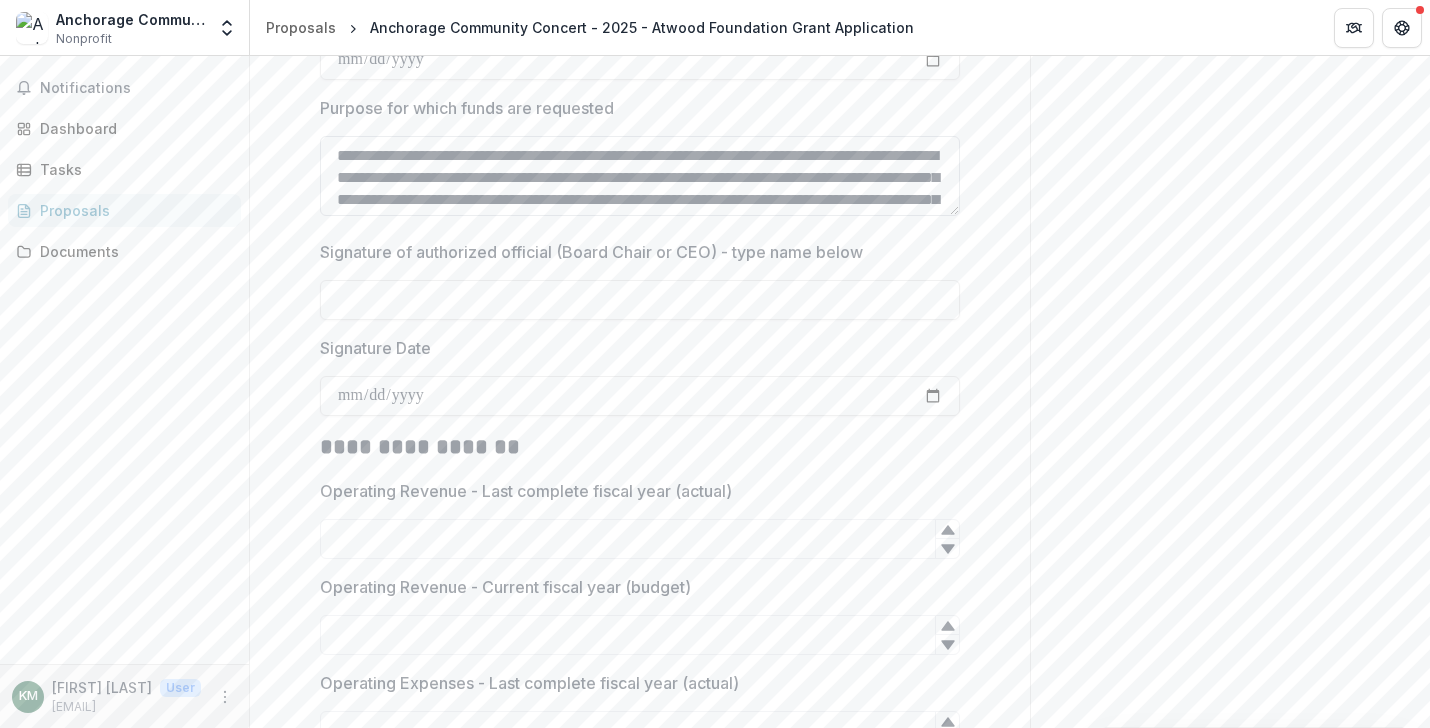 click on "**********" at bounding box center (640, 176) 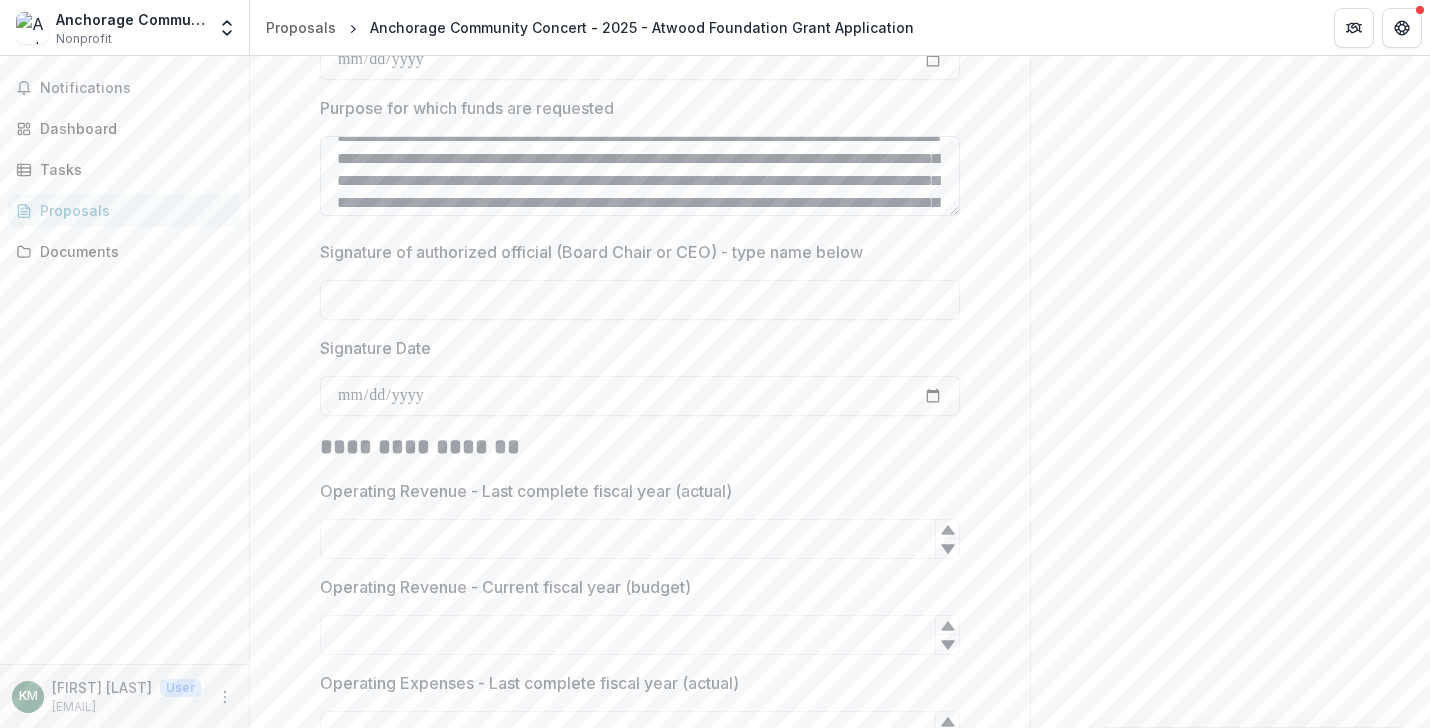 scroll, scrollTop: 22, scrollLeft: 0, axis: vertical 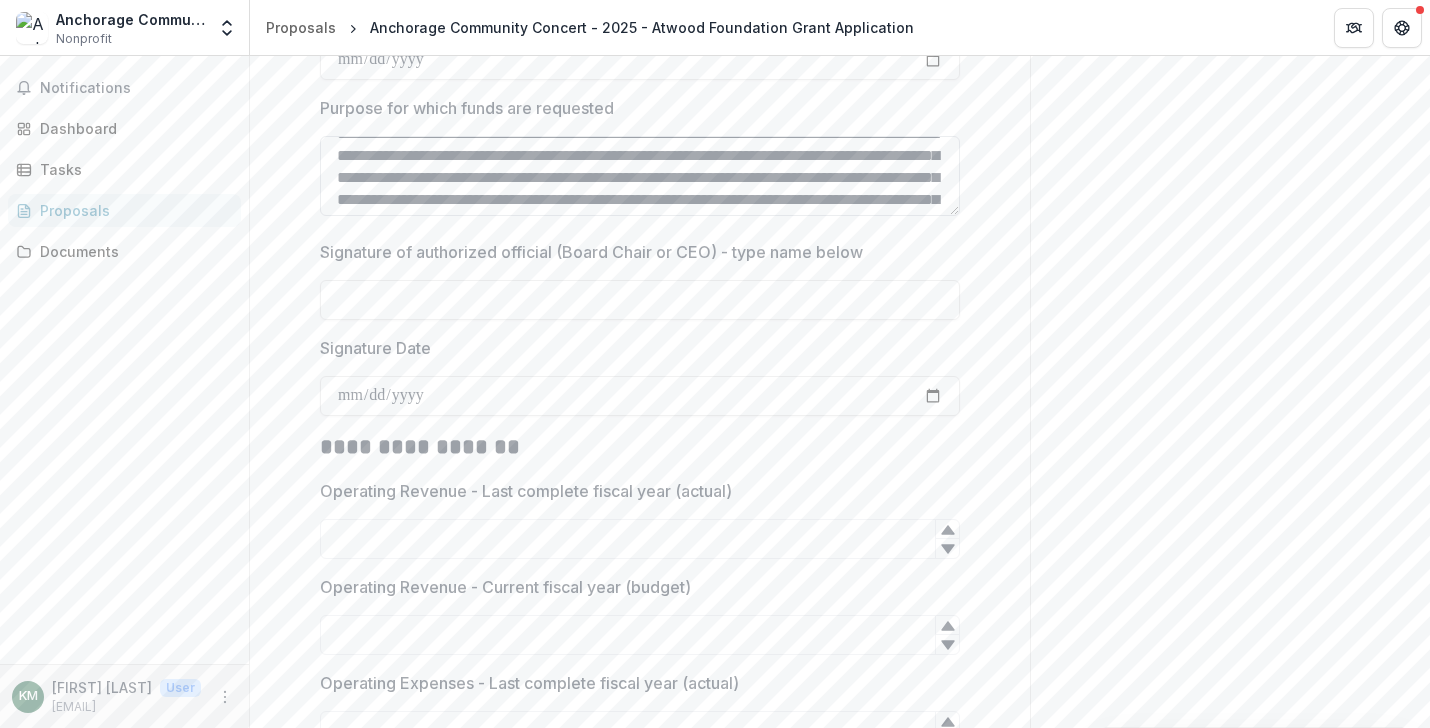 click on "**********" at bounding box center (640, 176) 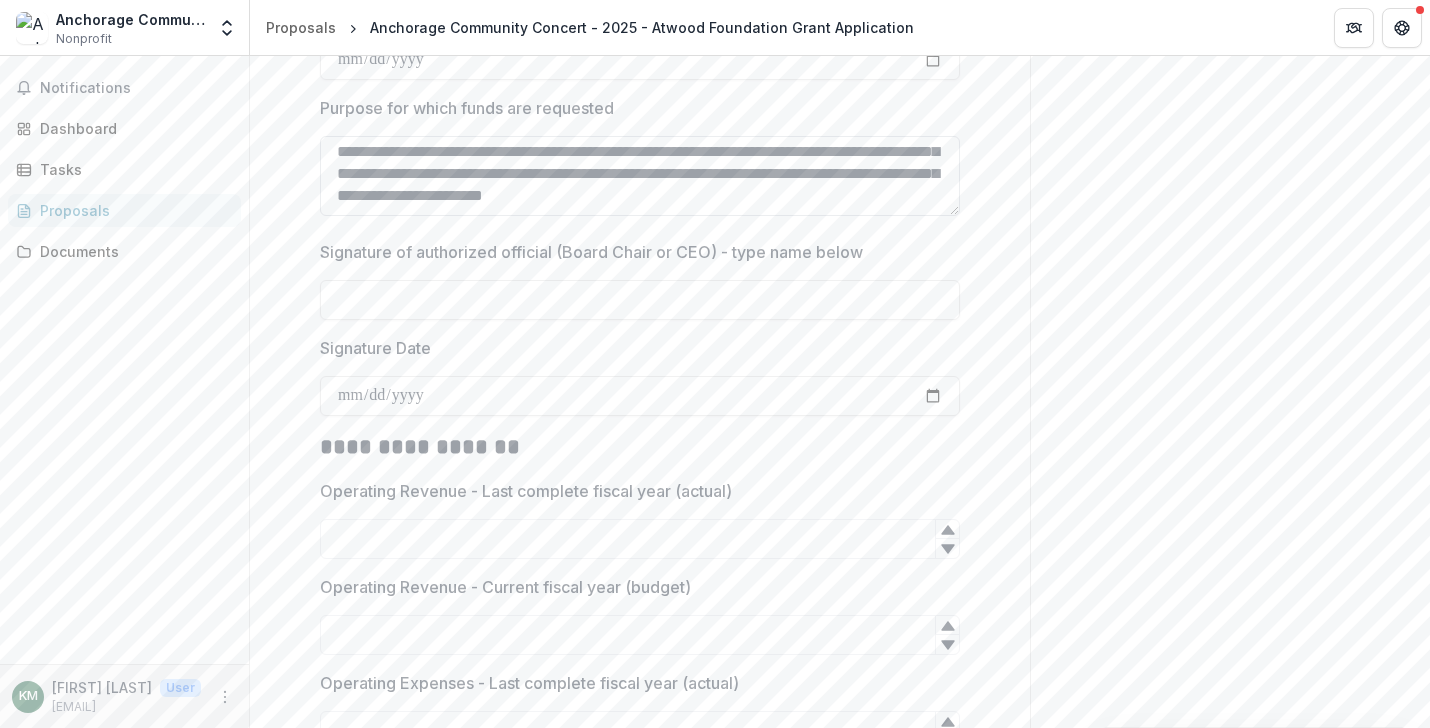 scroll, scrollTop: 70, scrollLeft: 0, axis: vertical 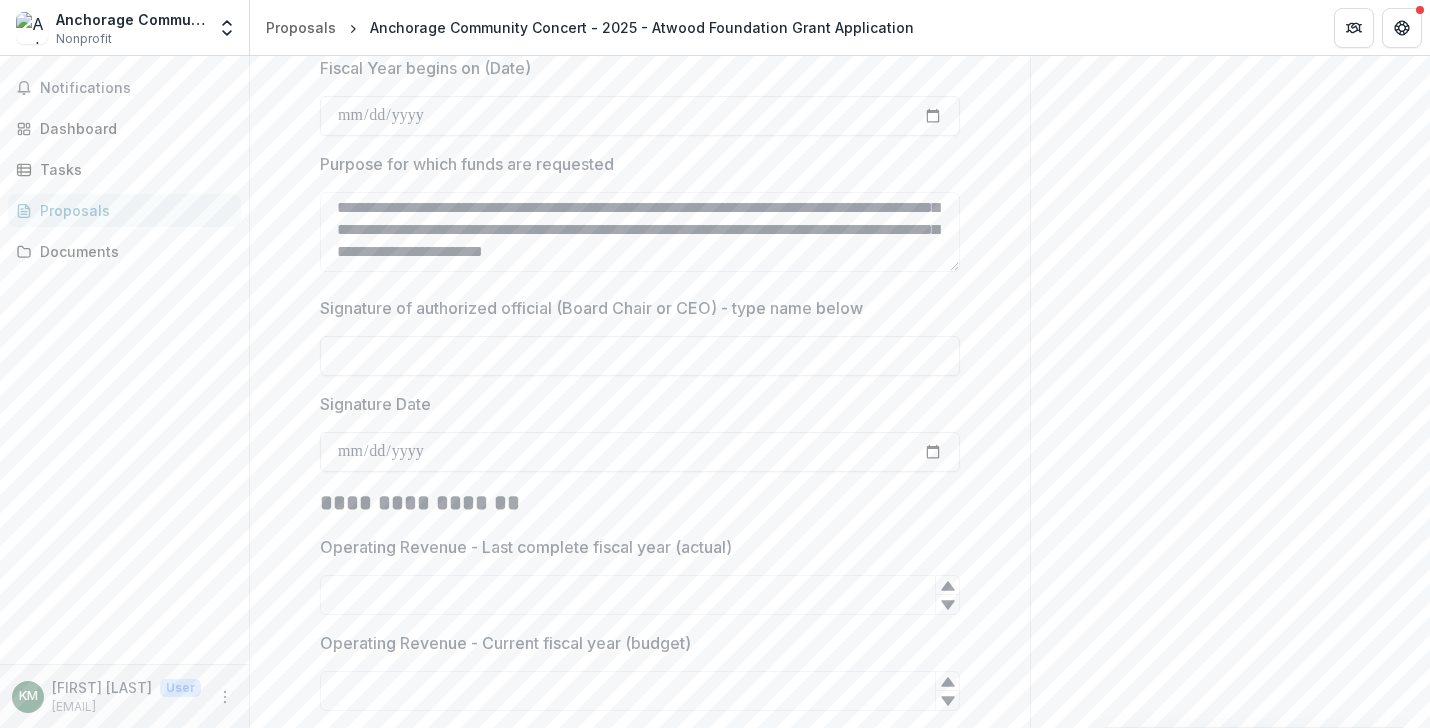 type on "**********" 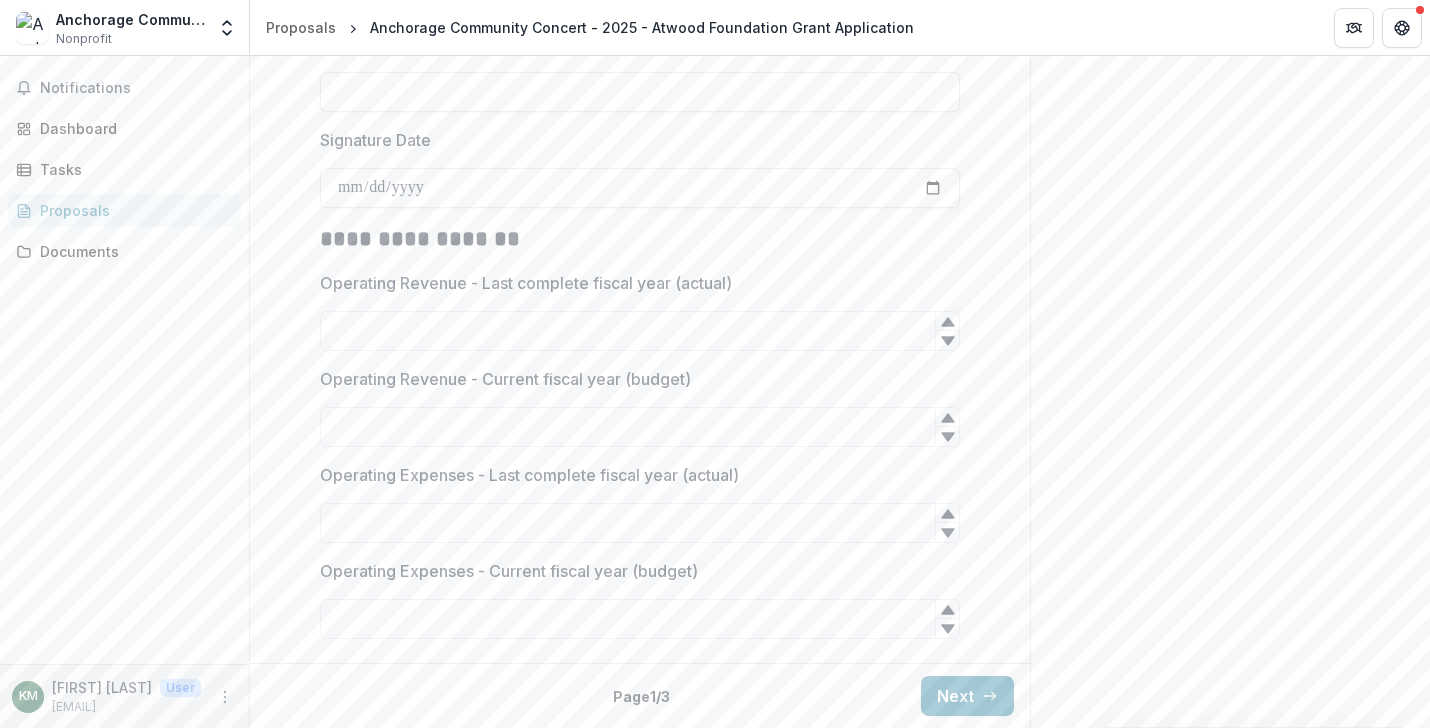 scroll, scrollTop: 2712, scrollLeft: 0, axis: vertical 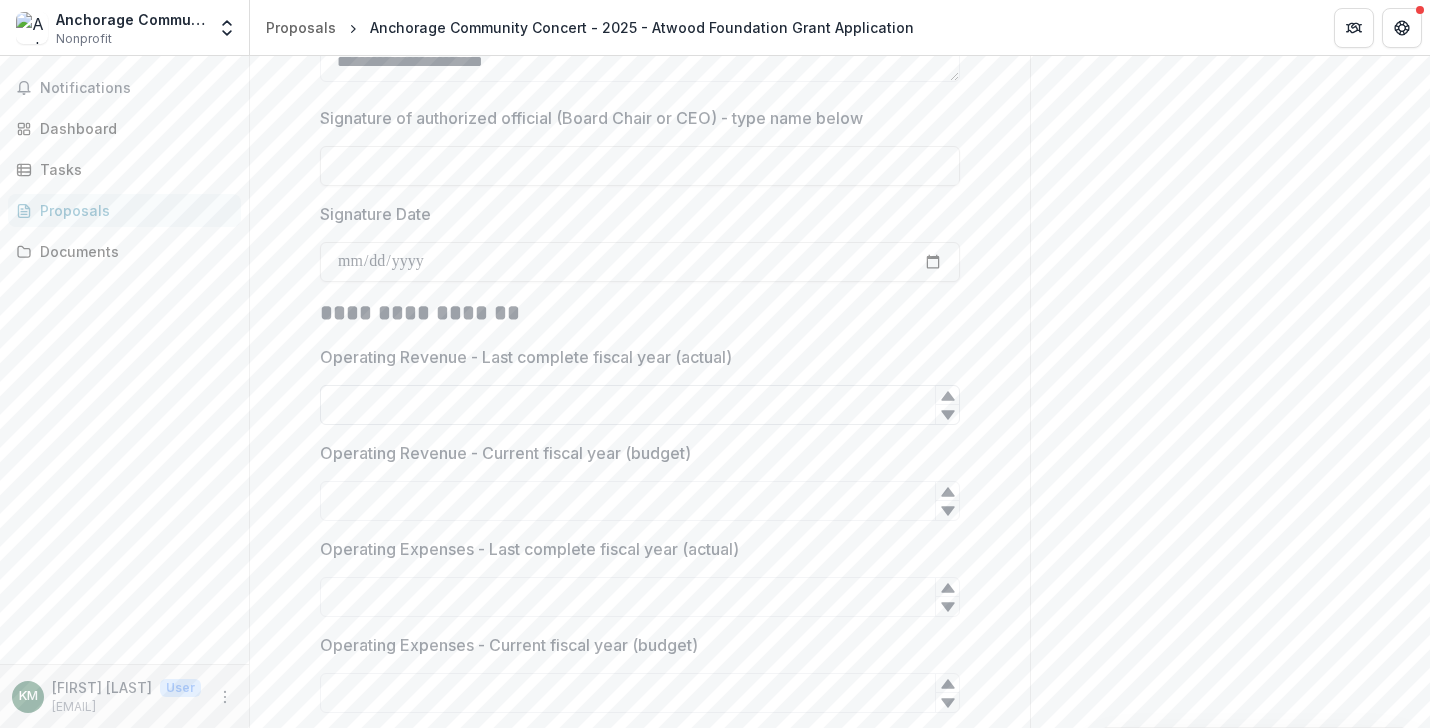 click on "Operating Revenue - Last complete fiscal year (actual)" at bounding box center [640, 405] 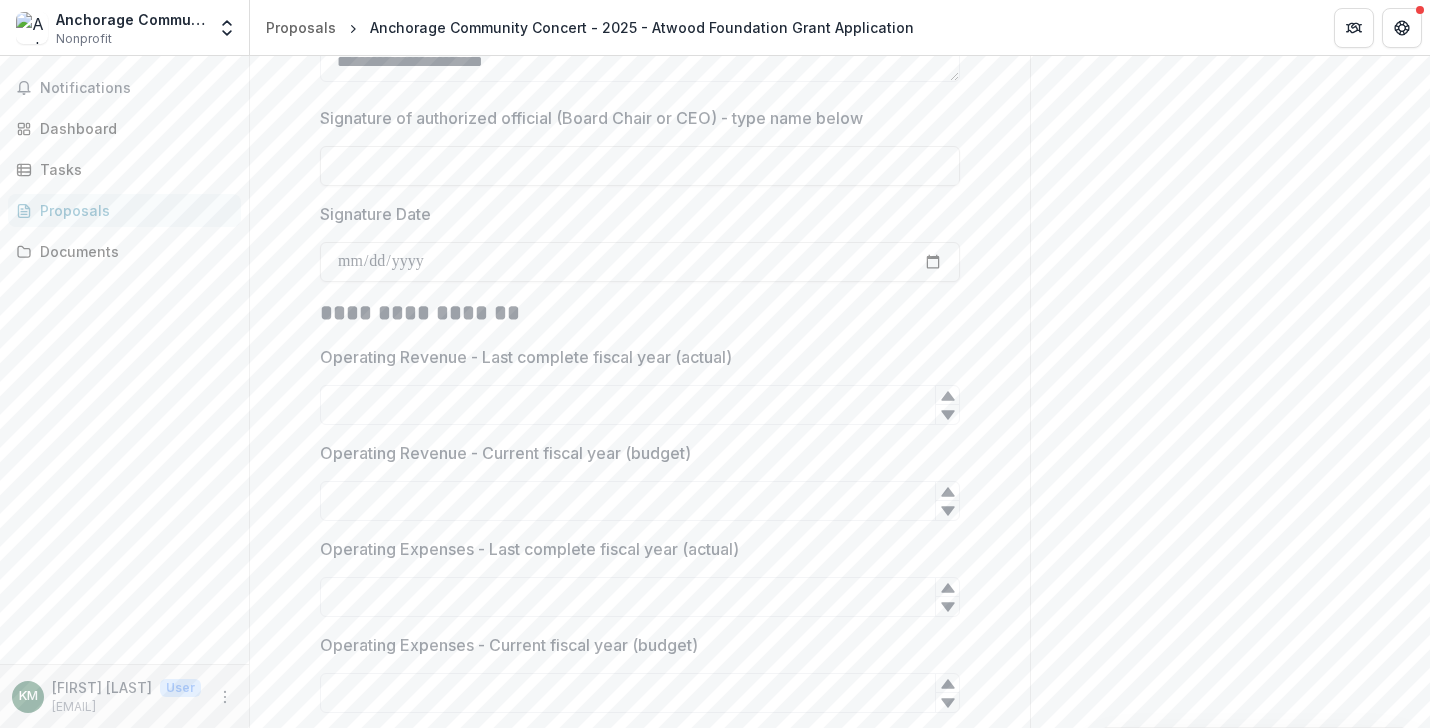 scroll, scrollTop: 2769, scrollLeft: 0, axis: vertical 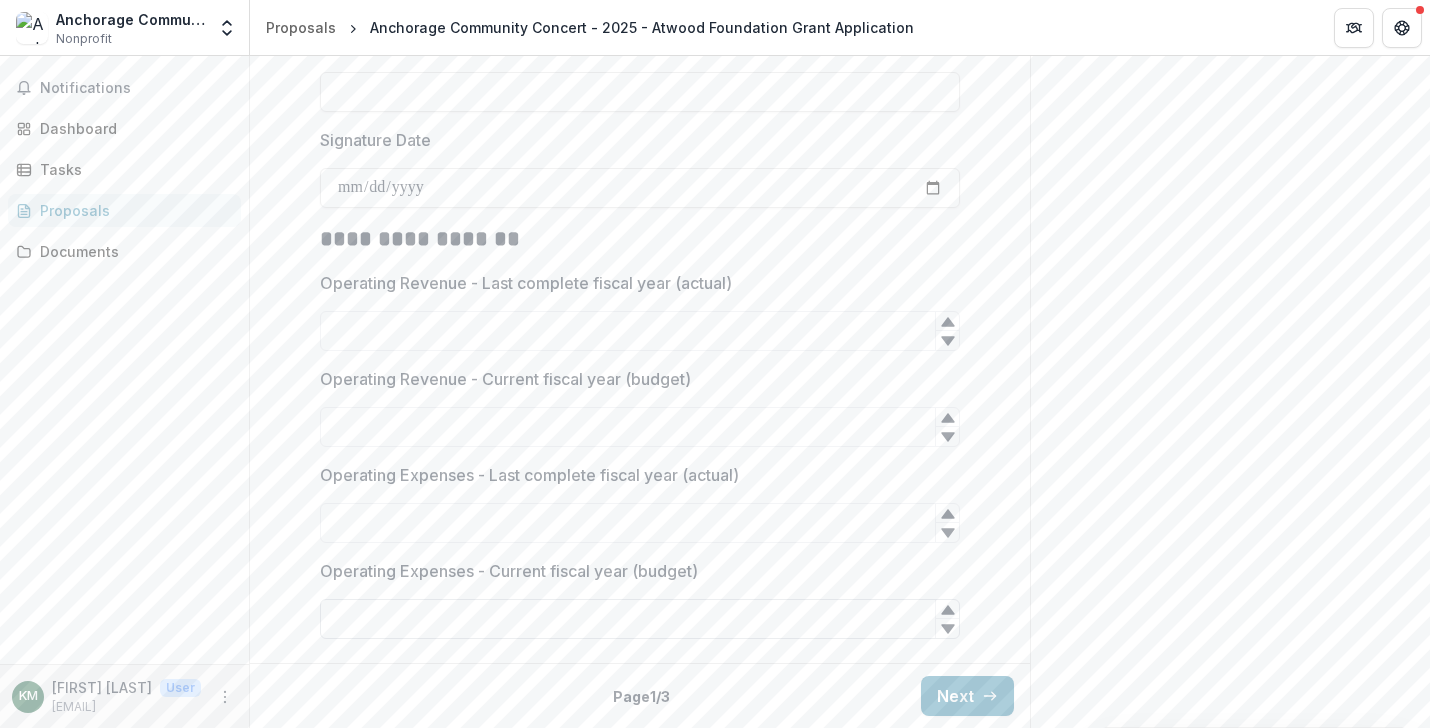 click on "Operating Expenses - Current fiscal year (budget)" at bounding box center [640, 619] 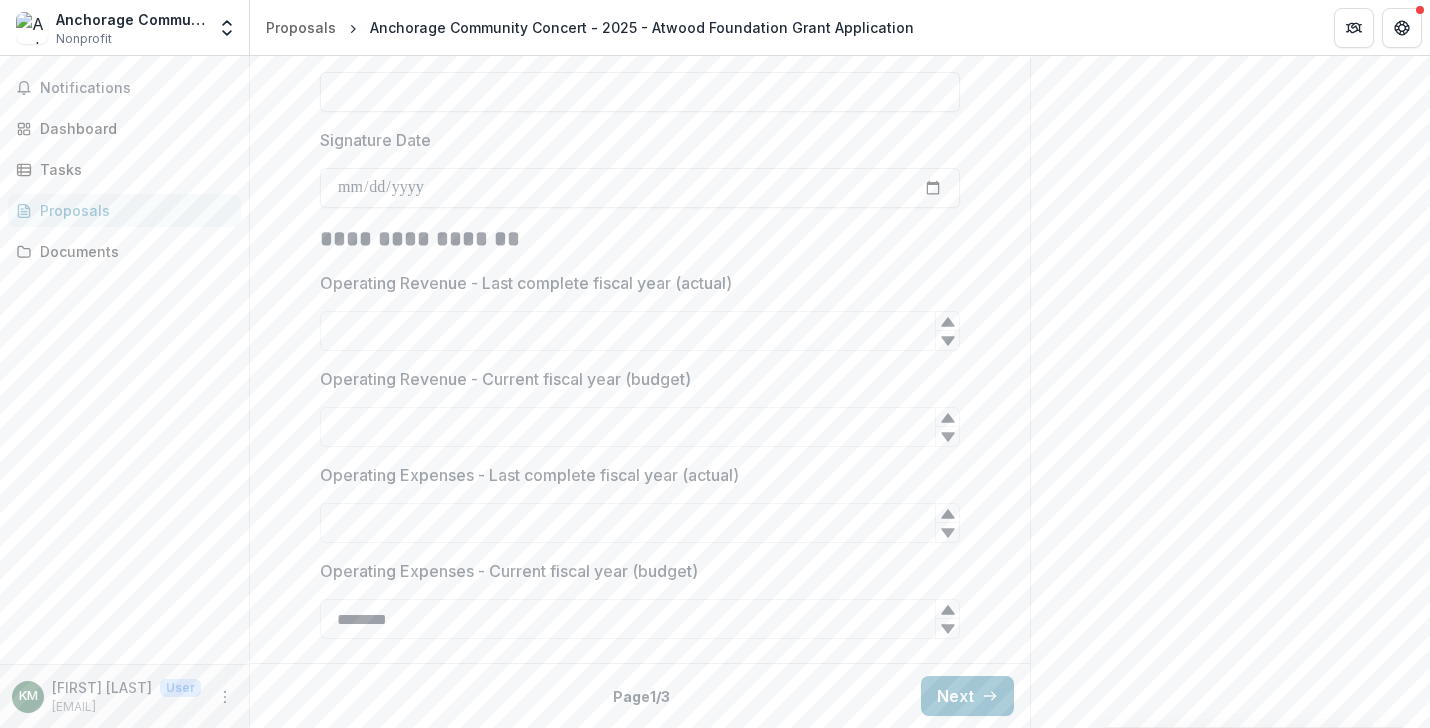 type on "*****" 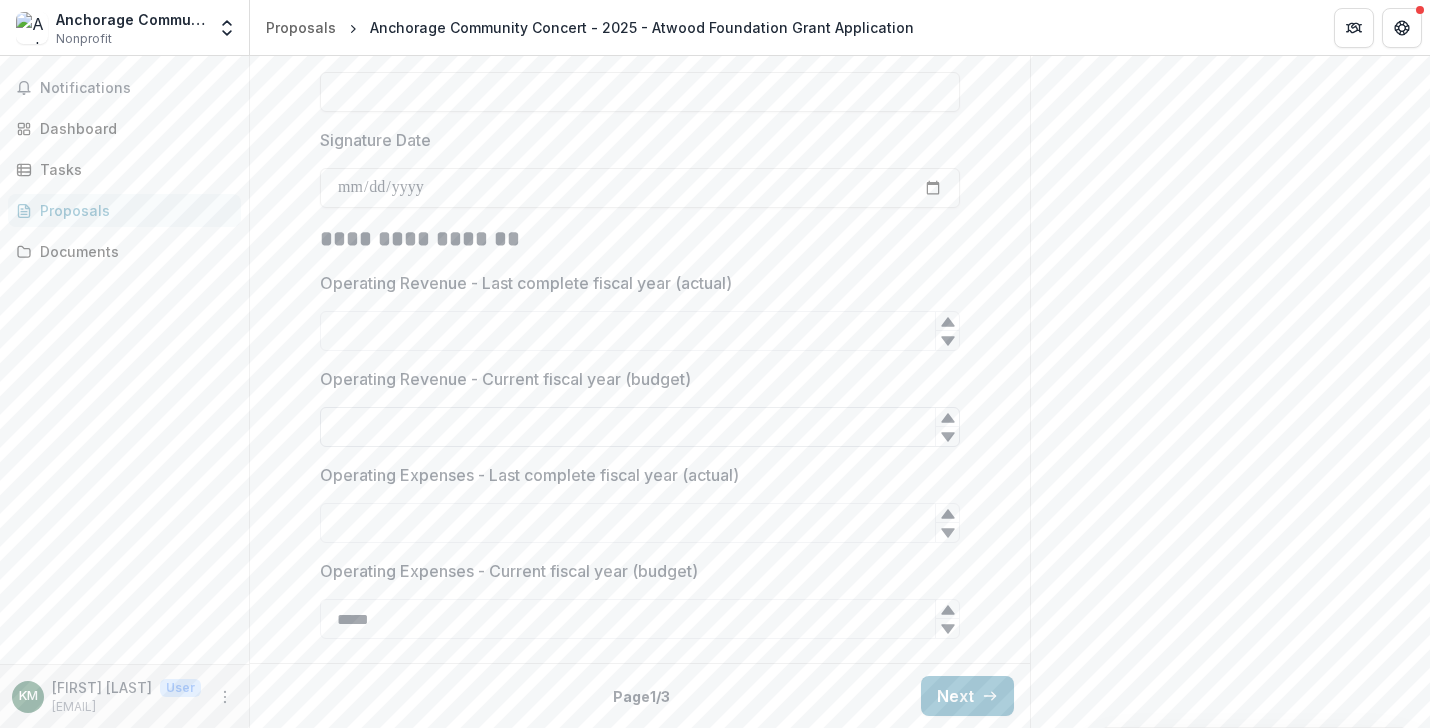 click on "Operating Revenue - Current fiscal year (budget)" at bounding box center [640, 427] 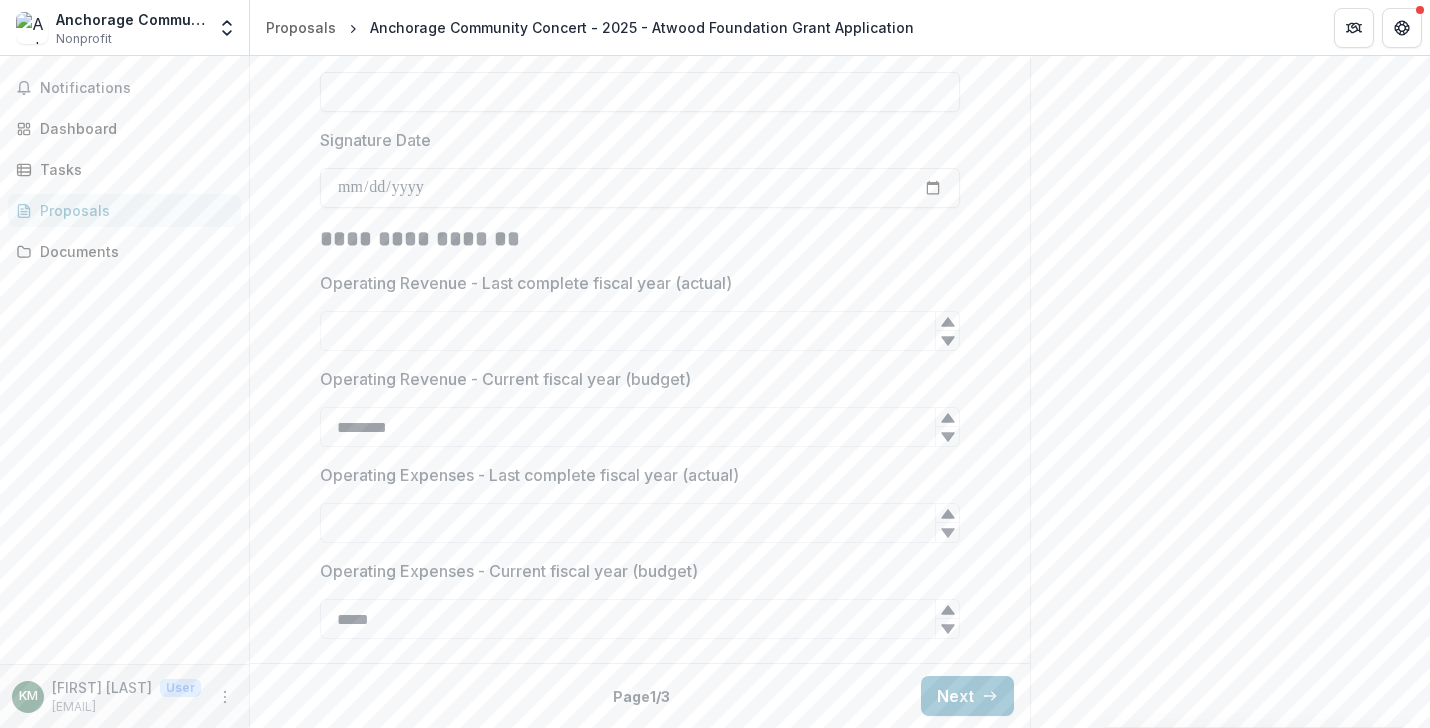type on "*****" 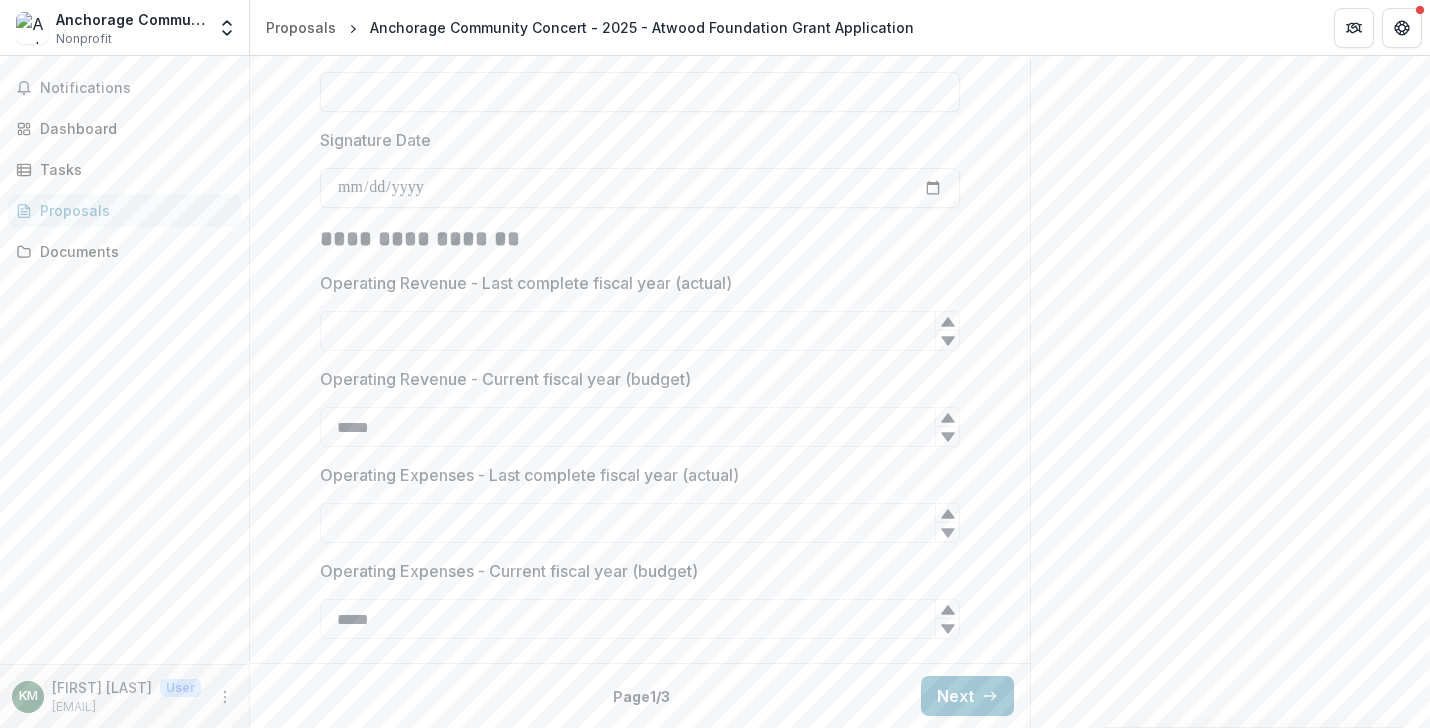 click on "Send comments or questions to   Atwood Foundation   in the box below.   Atwood Foundation   will be notified via email of your comment. KM [FIRST] [LAST] Add Comment Comments 0 No comments yet No comments for this proposal" at bounding box center (1230, -993) 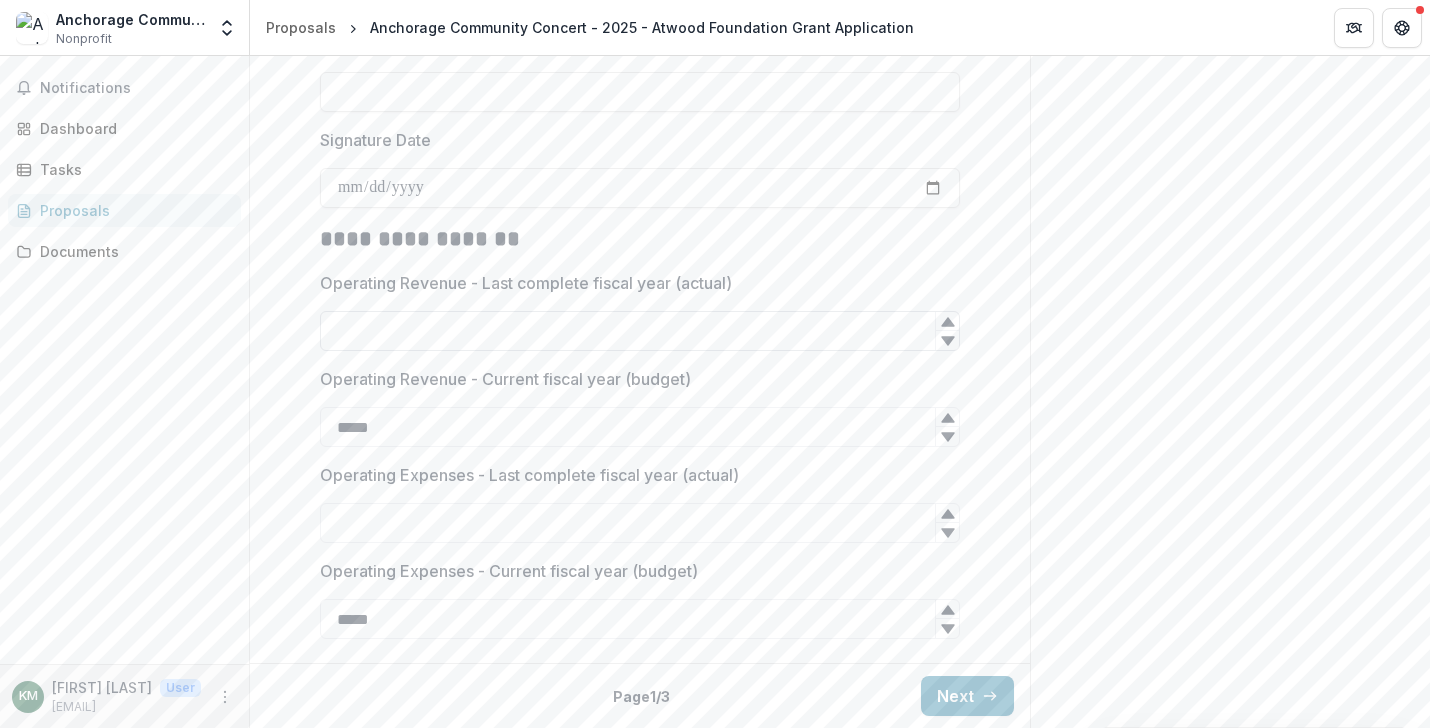 click on "Operating Revenue - Last complete fiscal year (actual)" at bounding box center [640, 331] 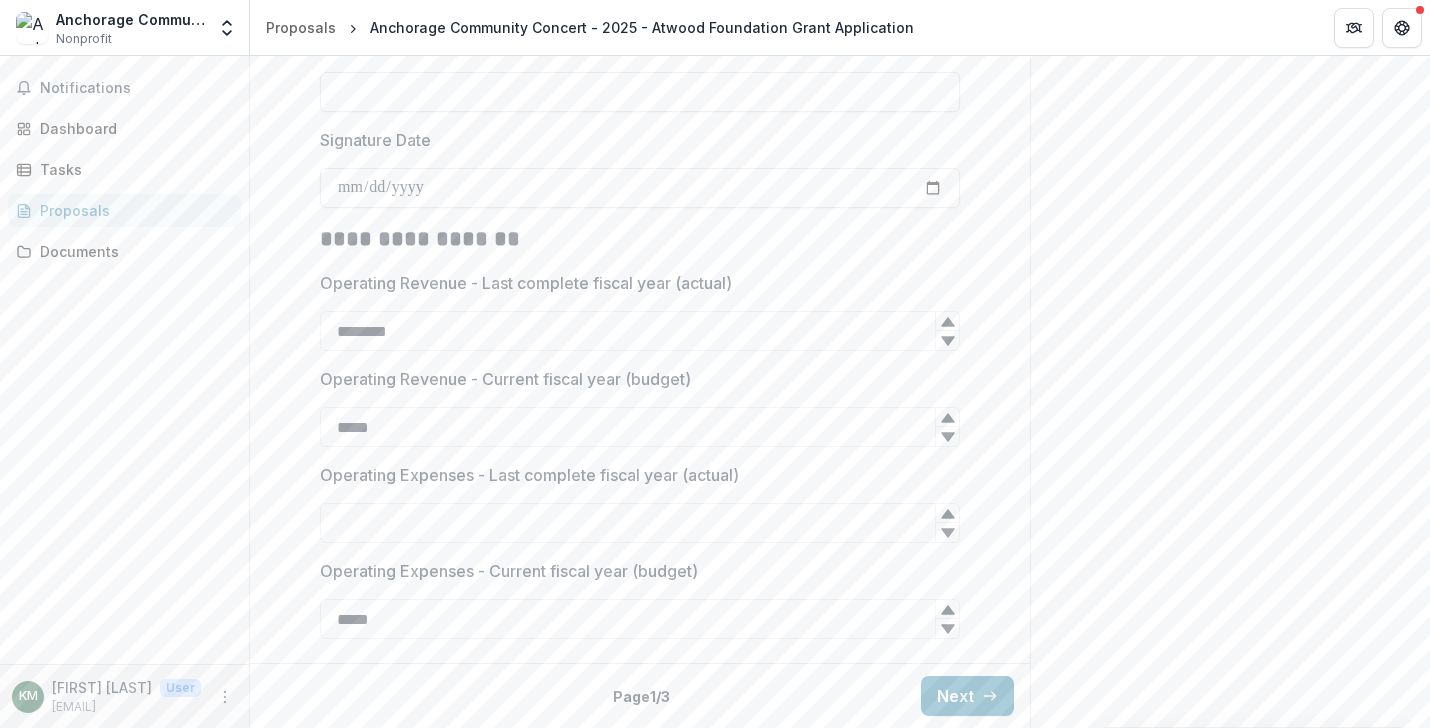 type on "********" 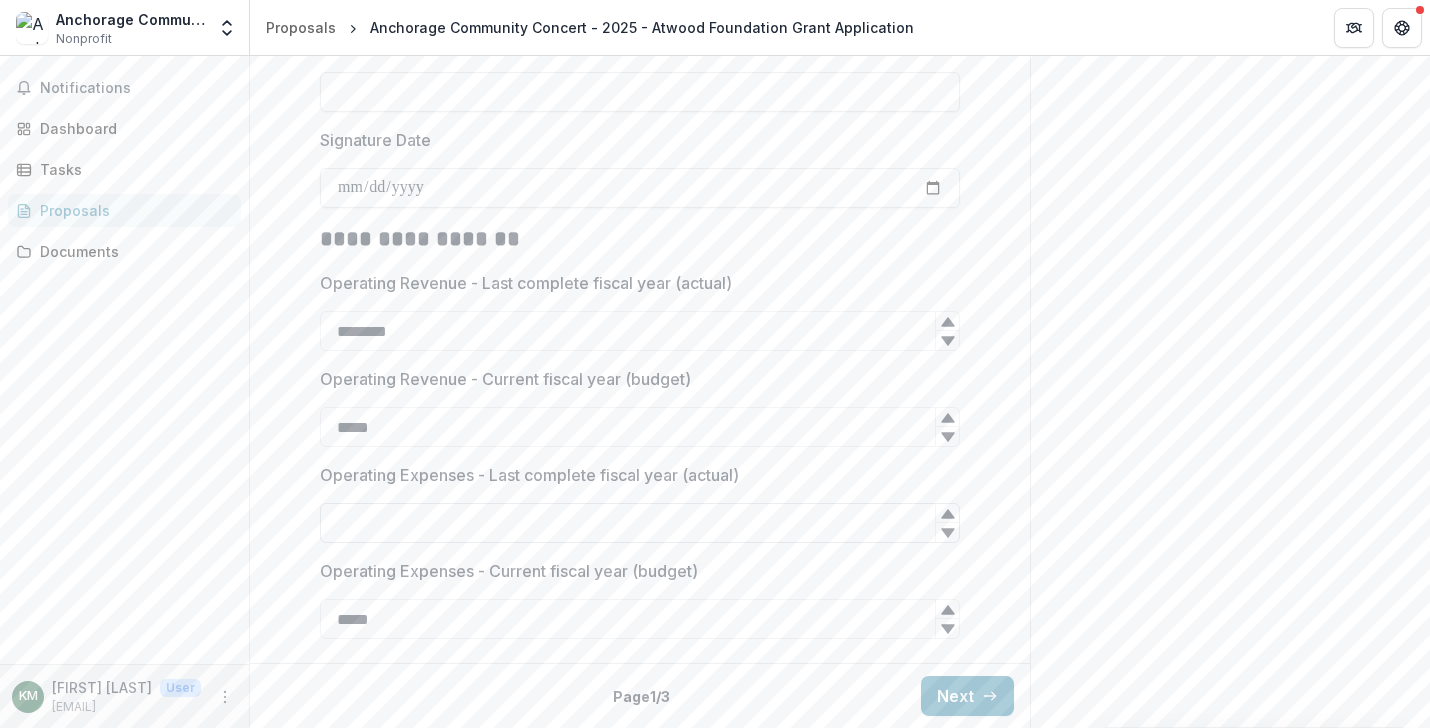 click on "Operating Expenses - Last complete fiscal year (actual)" at bounding box center [640, 523] 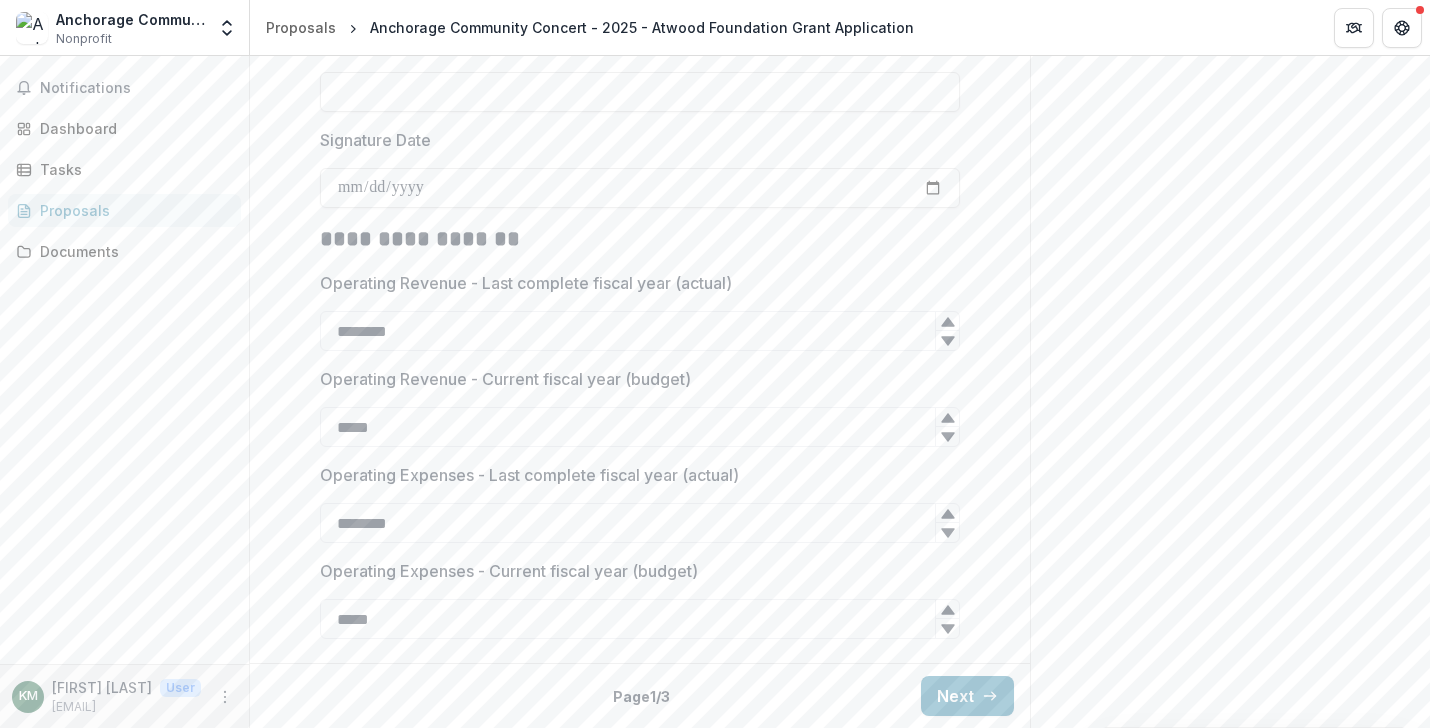 type on "********" 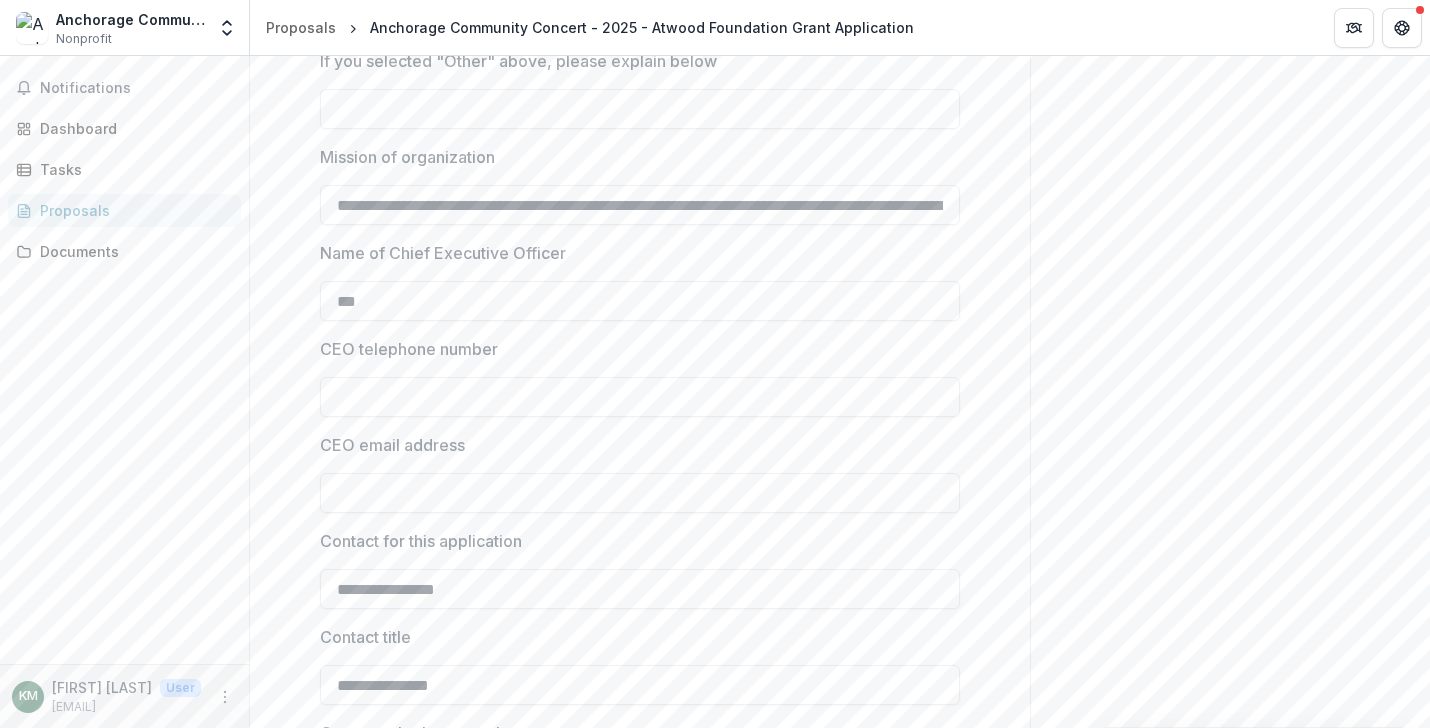 scroll, scrollTop: 1554, scrollLeft: 0, axis: vertical 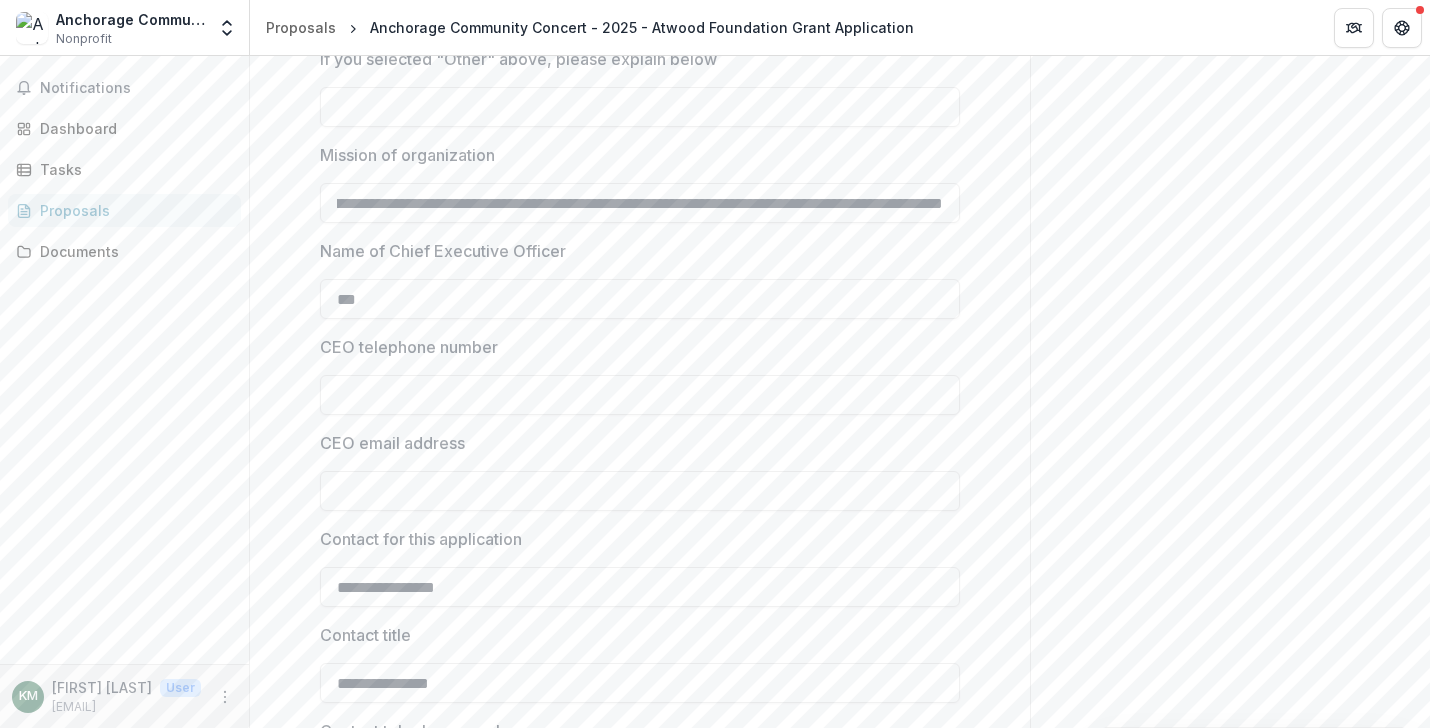 drag, startPoint x: 588, startPoint y: 204, endPoint x: 1012, endPoint y: 214, distance: 424.11792 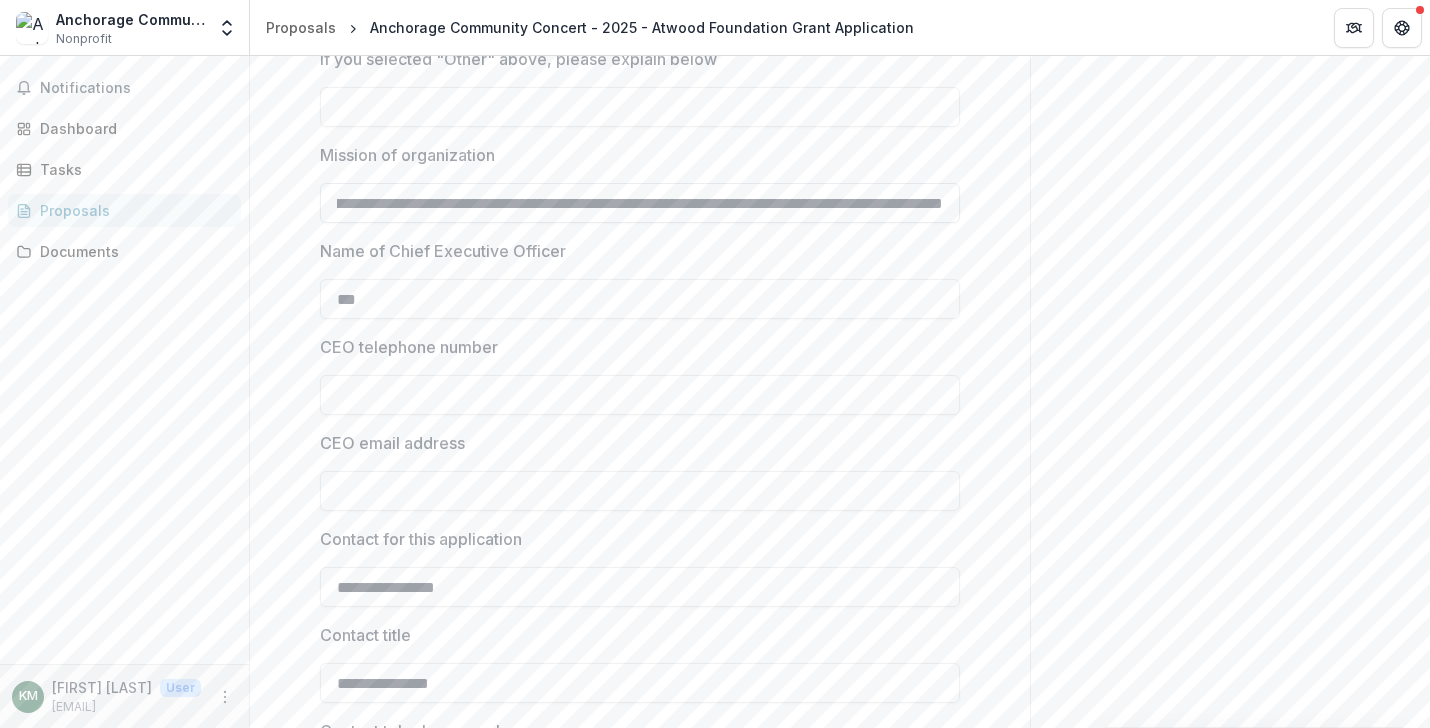 click on "**********" at bounding box center [640, 203] 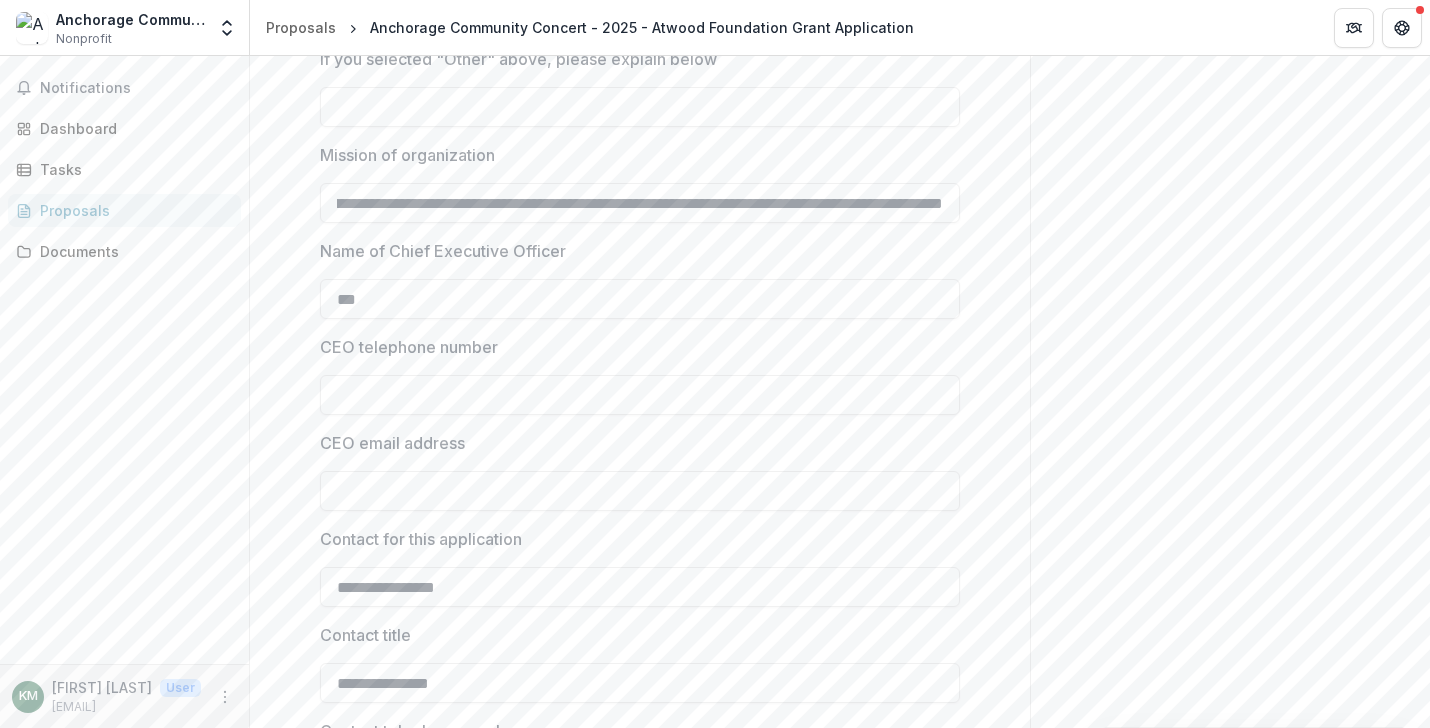 type on "**********" 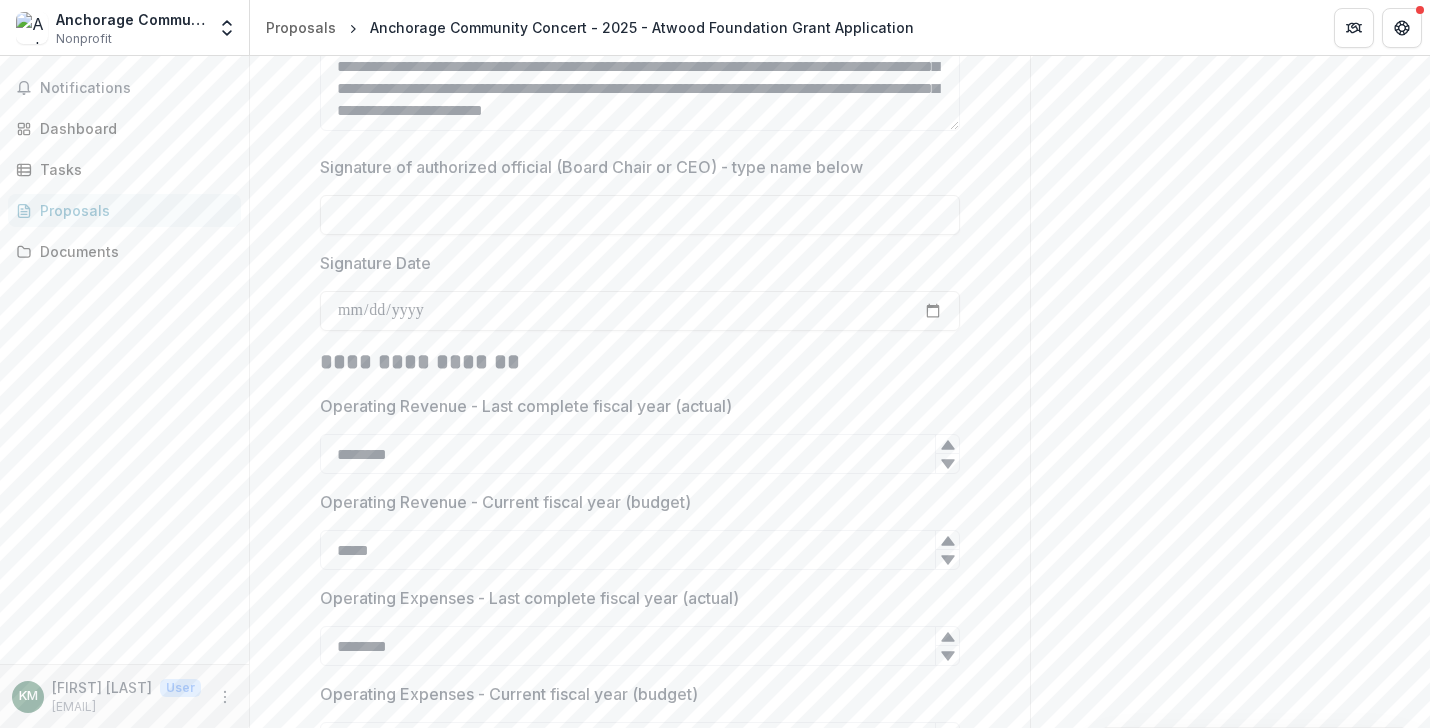 scroll, scrollTop: 2644, scrollLeft: 0, axis: vertical 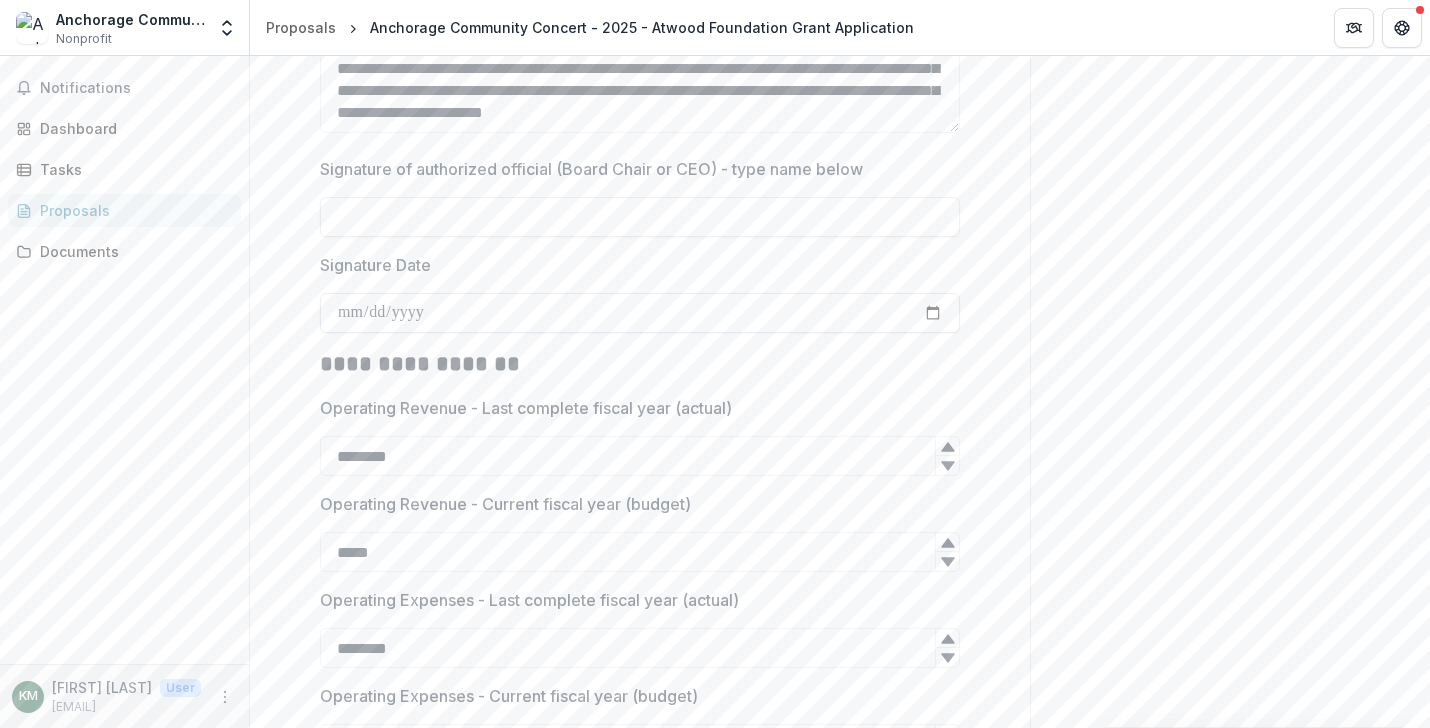click on "Signature Date" at bounding box center [640, 313] 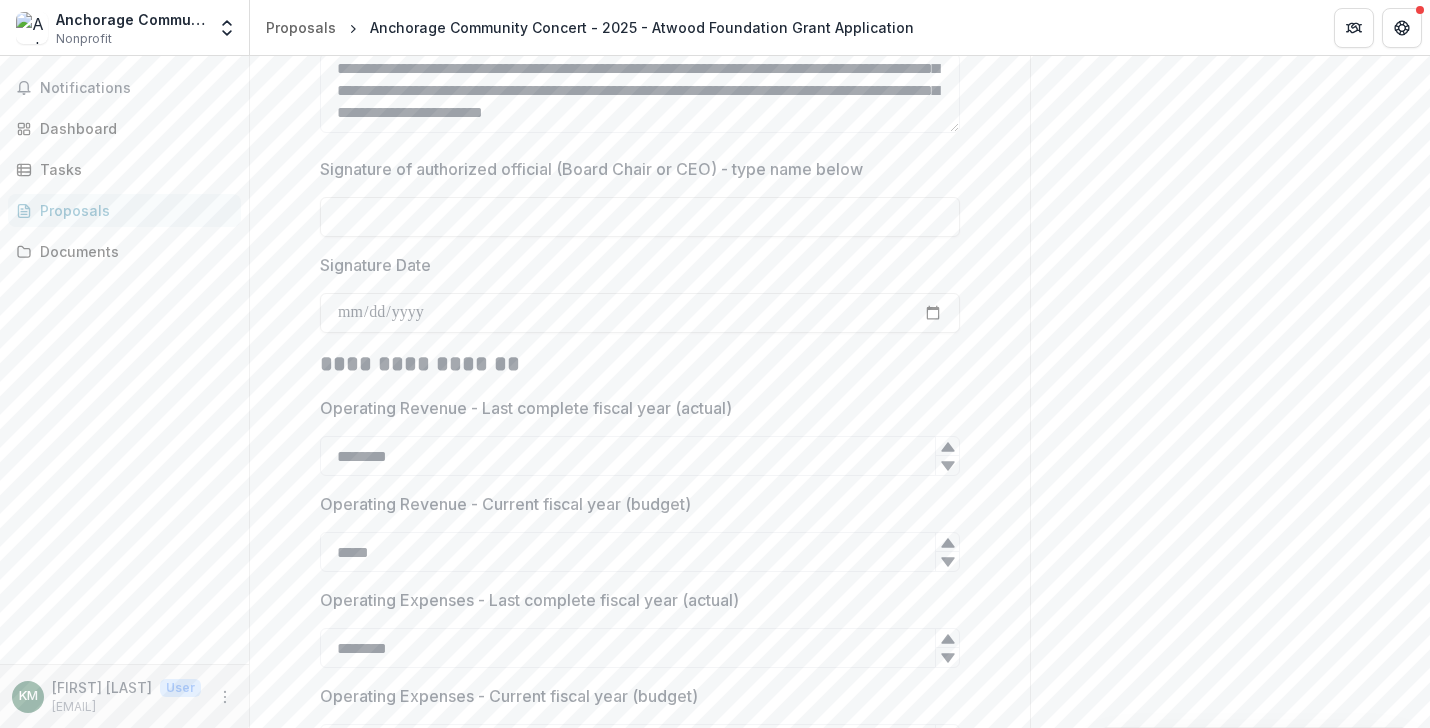 type on "**********" 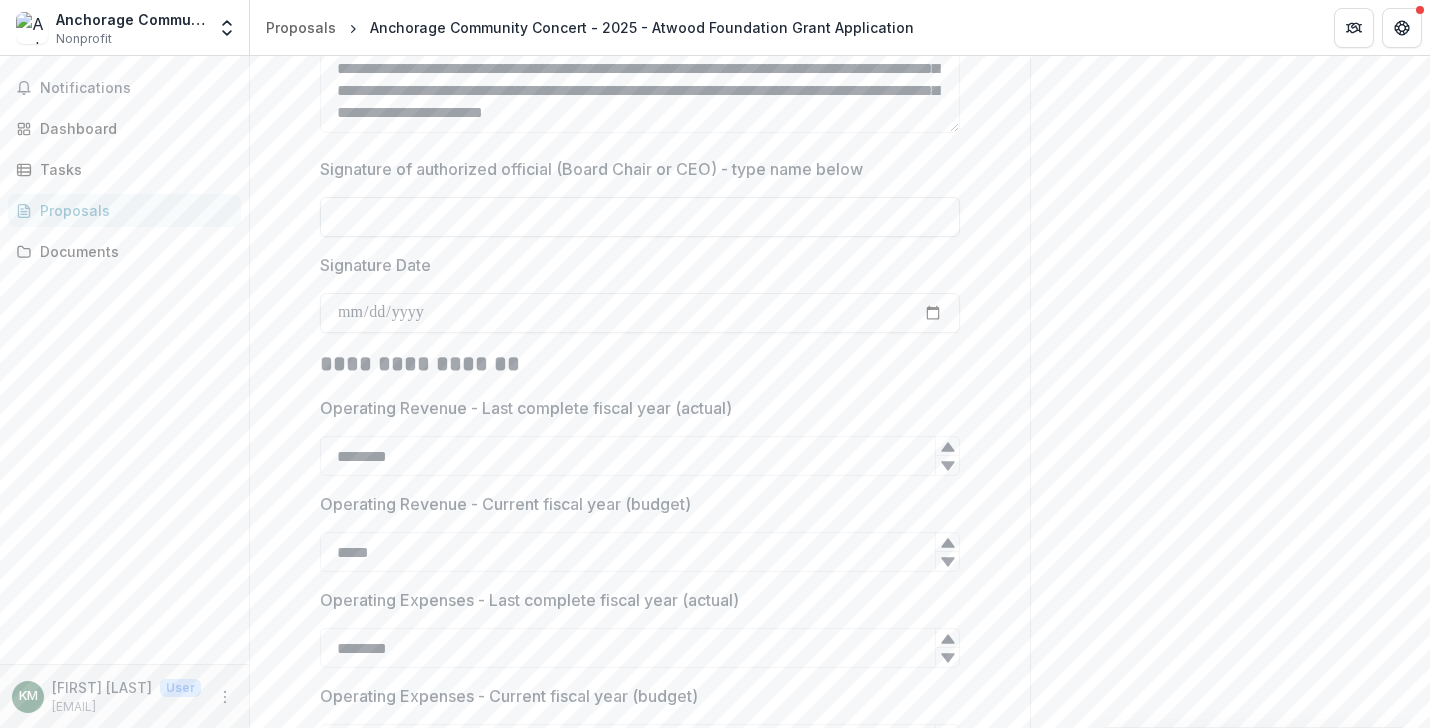 click on "Signature of authorized official (Board Chair or CEO) - type name below" at bounding box center [640, 217] 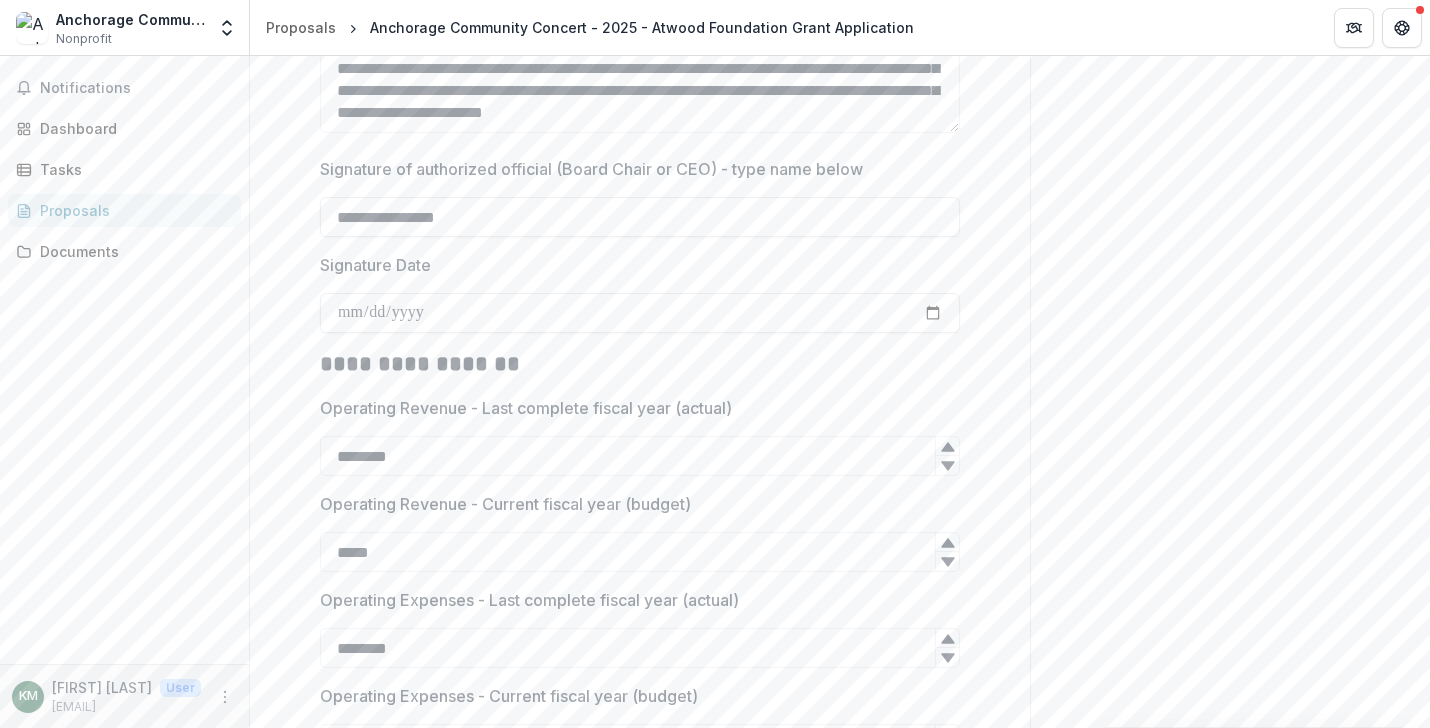 type on "**********" 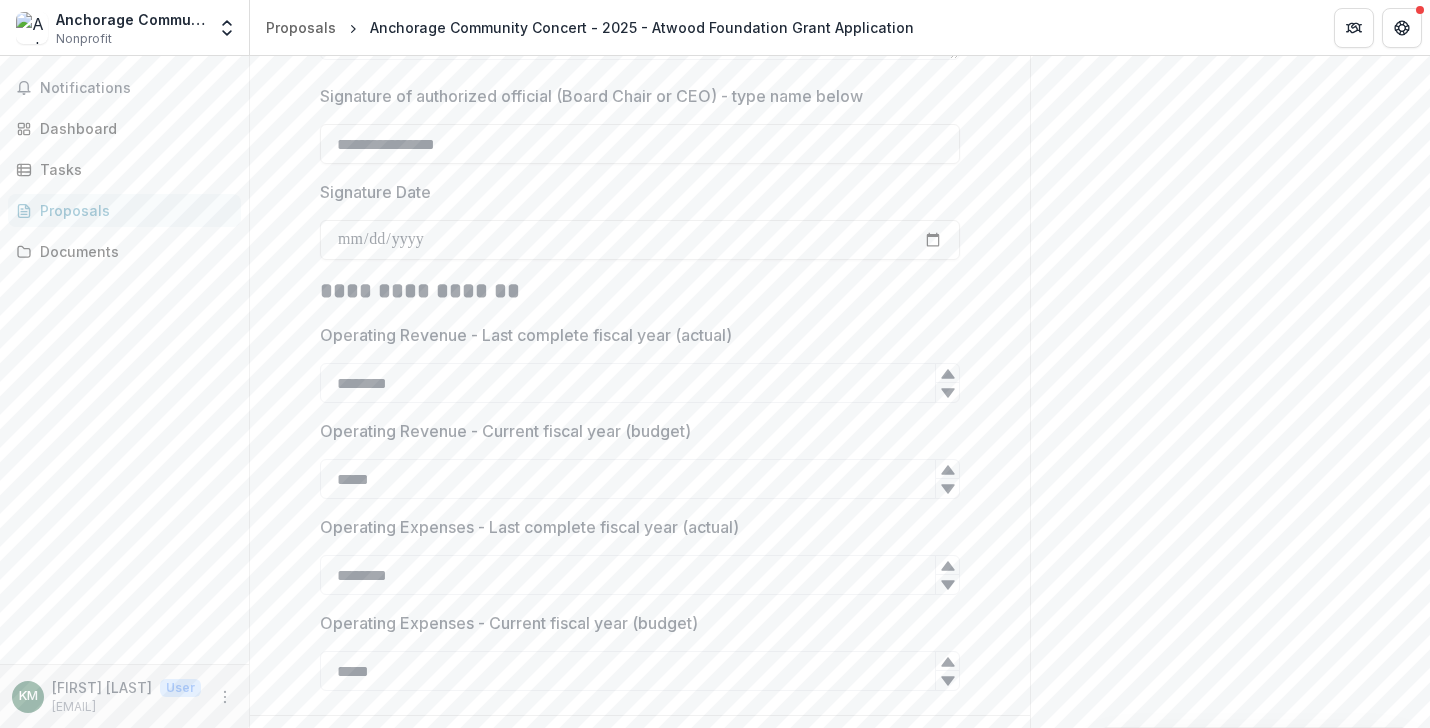 scroll, scrollTop: 2769, scrollLeft: 0, axis: vertical 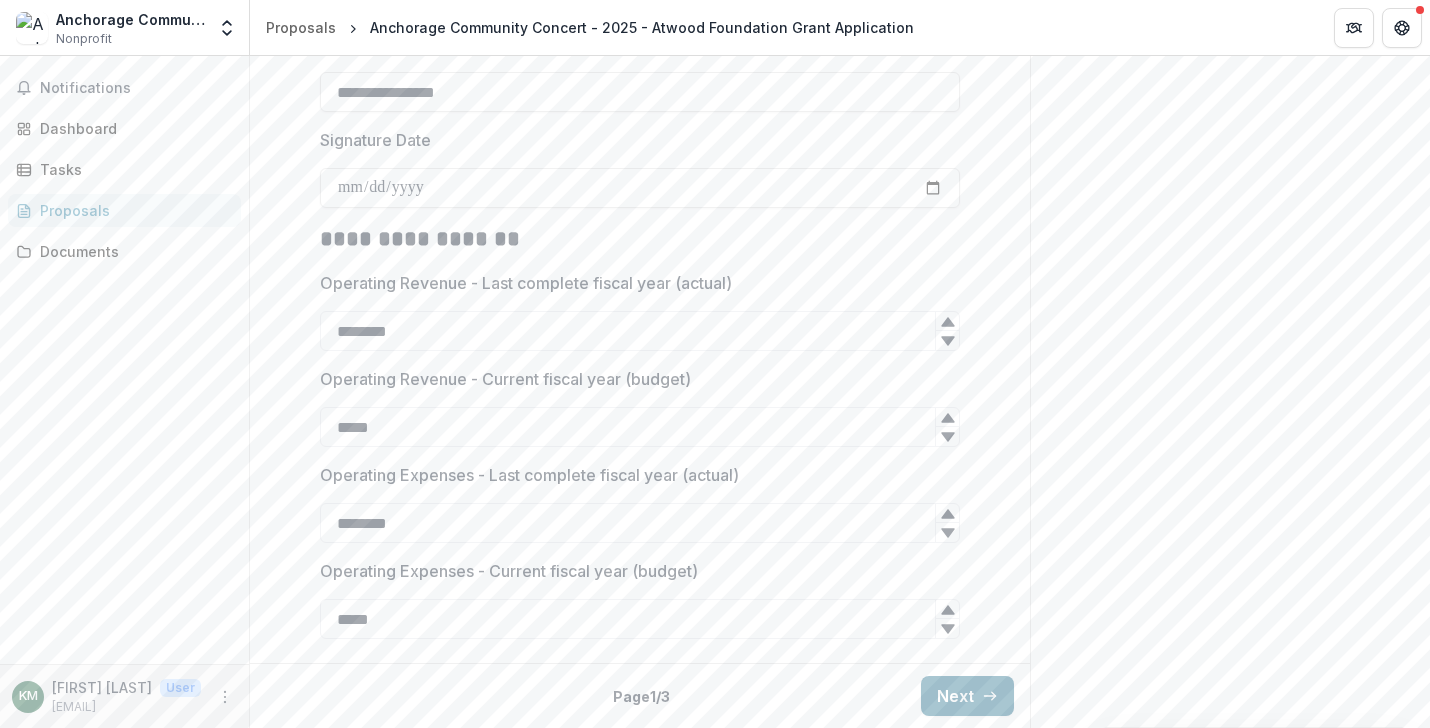 click on "Next" at bounding box center (967, 696) 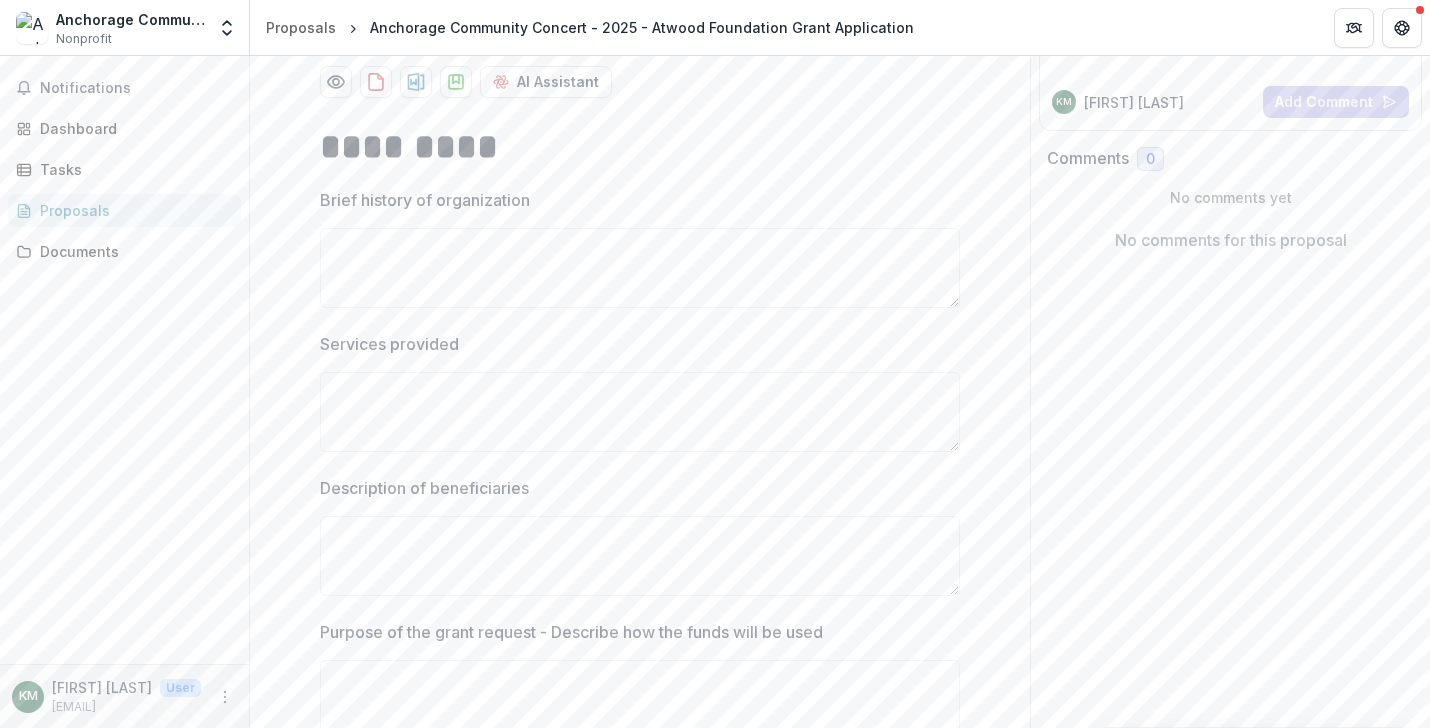 scroll, scrollTop: 269, scrollLeft: 0, axis: vertical 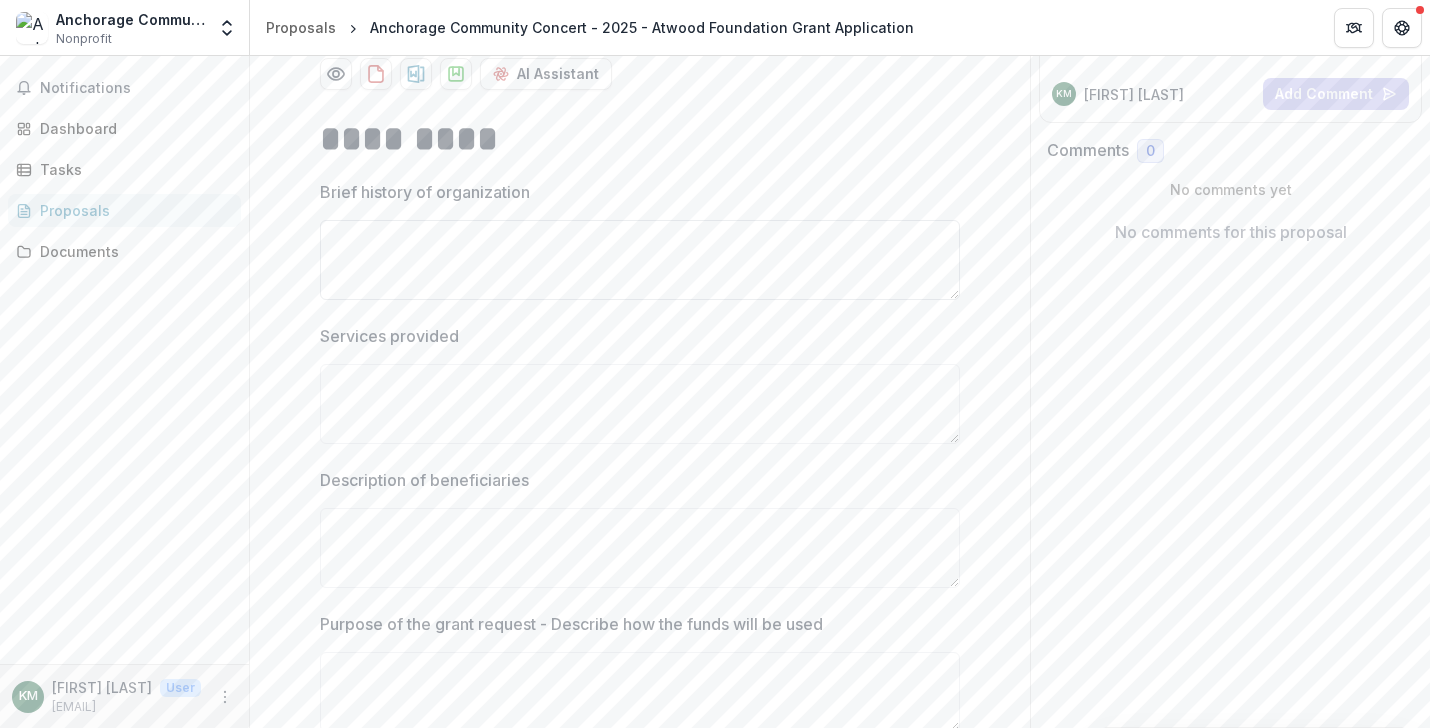 click on "Brief history of organization" at bounding box center [640, 260] 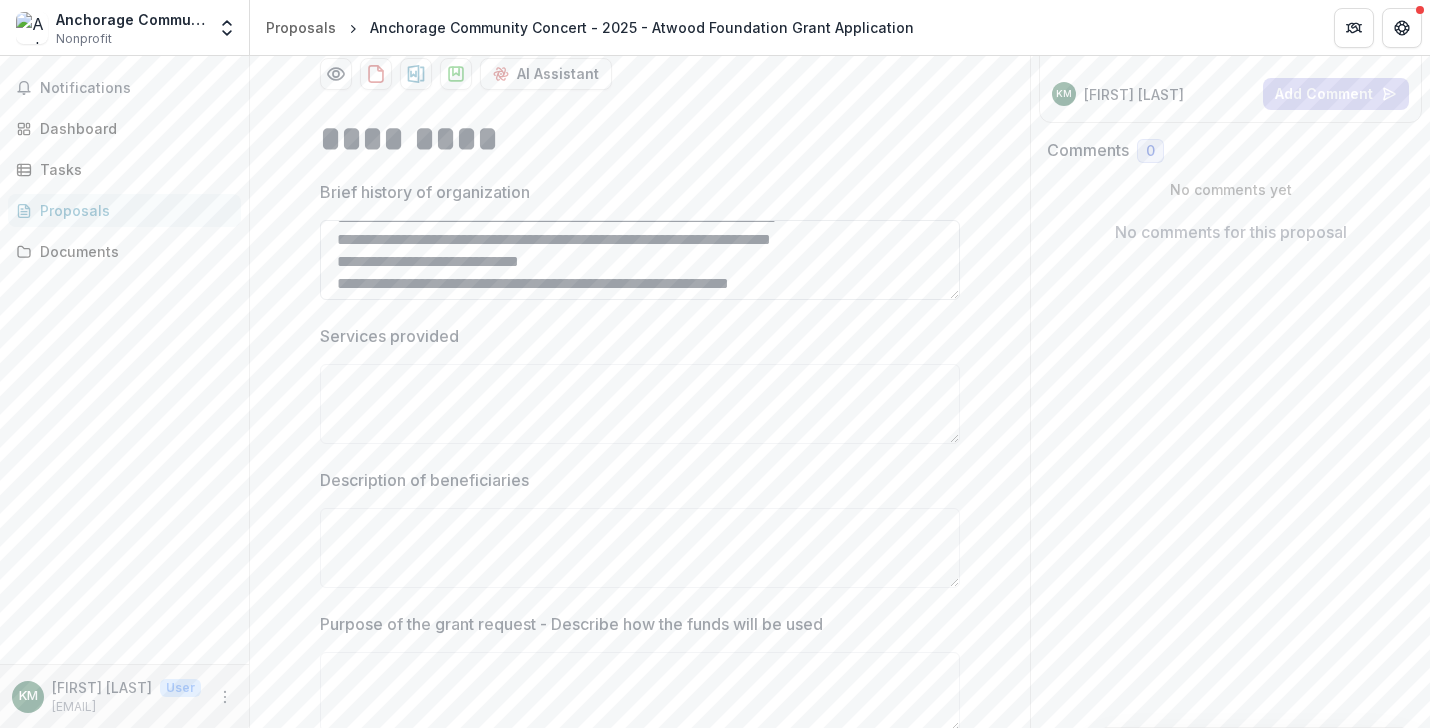 scroll, scrollTop: 0, scrollLeft: 0, axis: both 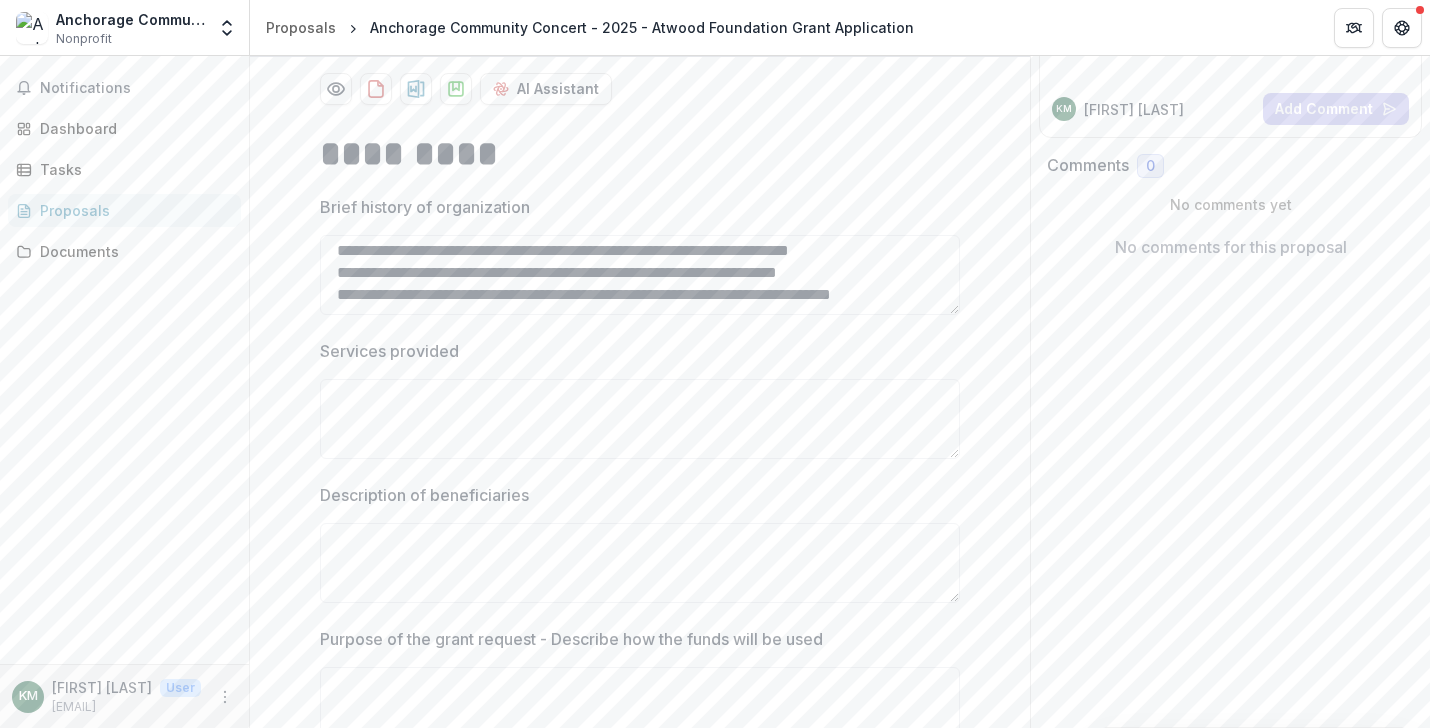 type on "**********" 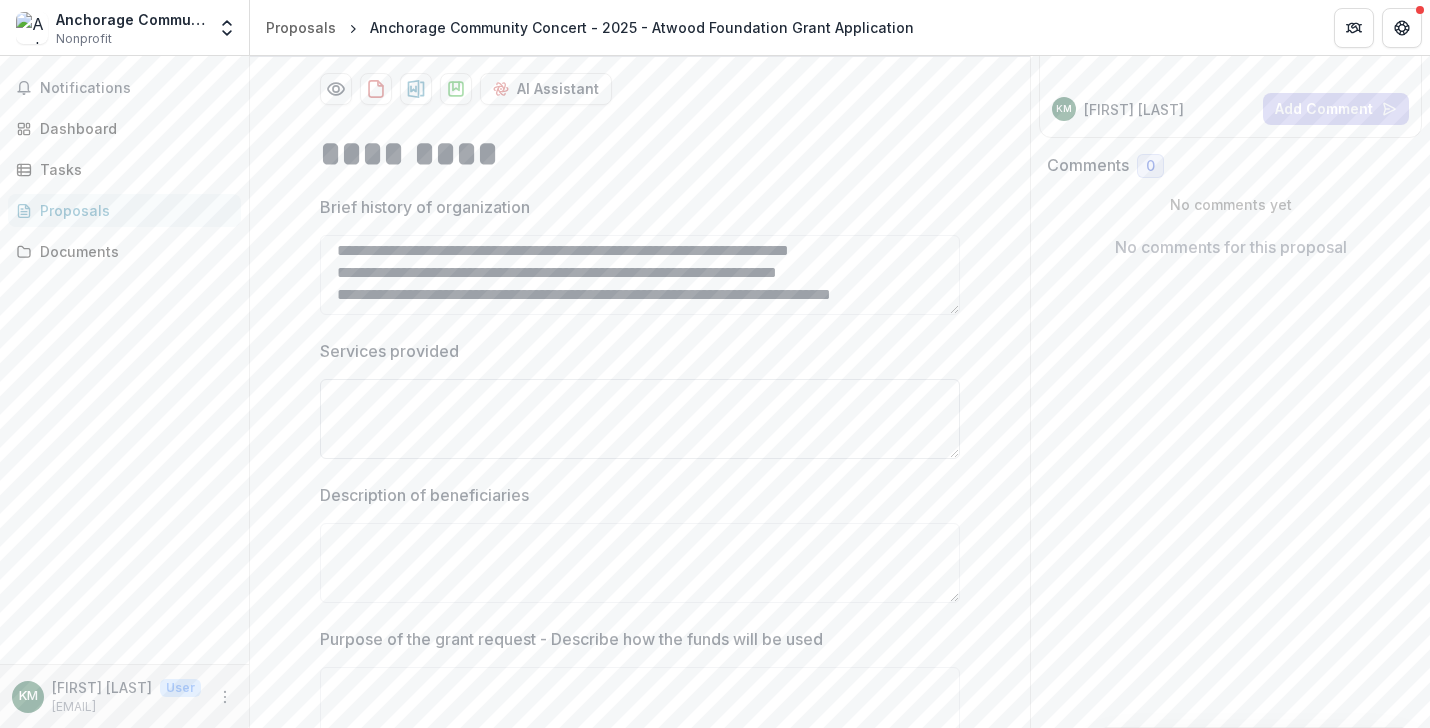 click on "Services provided" at bounding box center [640, 419] 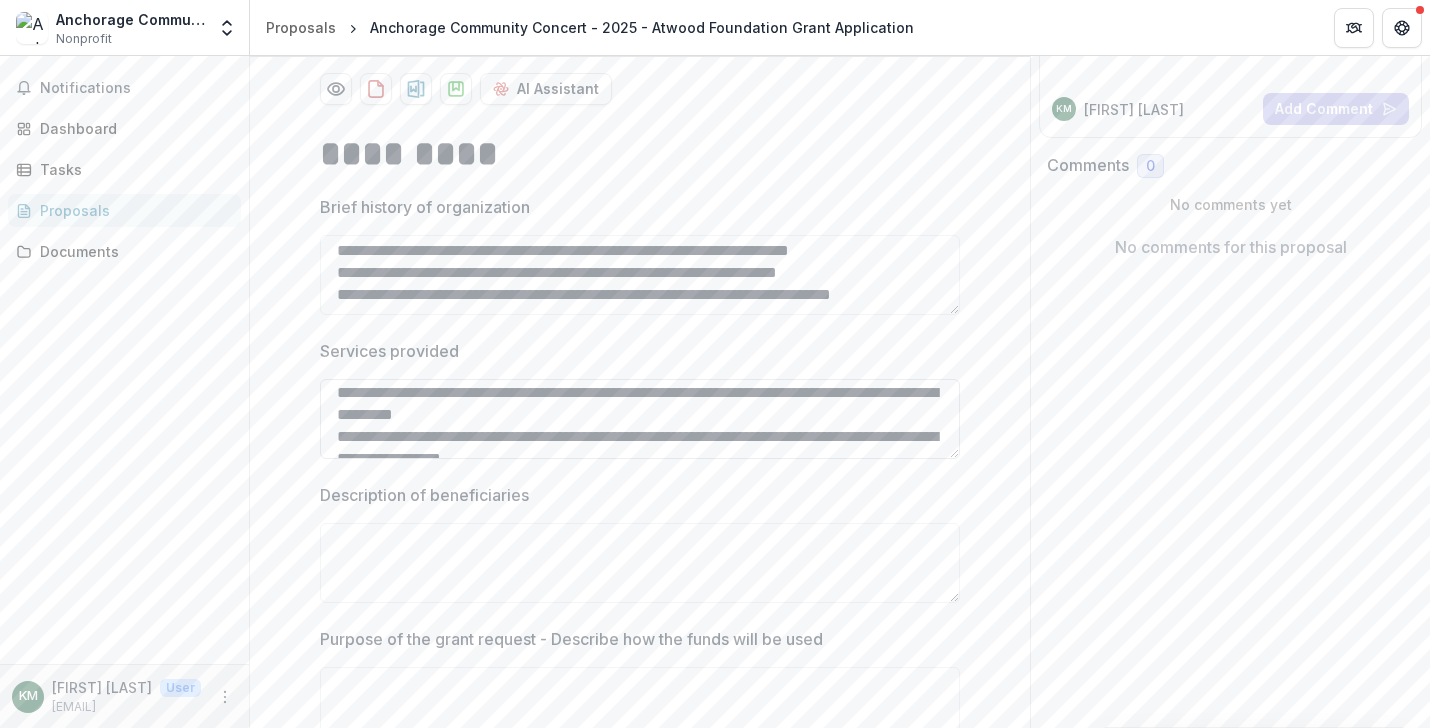 scroll, scrollTop: 1, scrollLeft: 0, axis: vertical 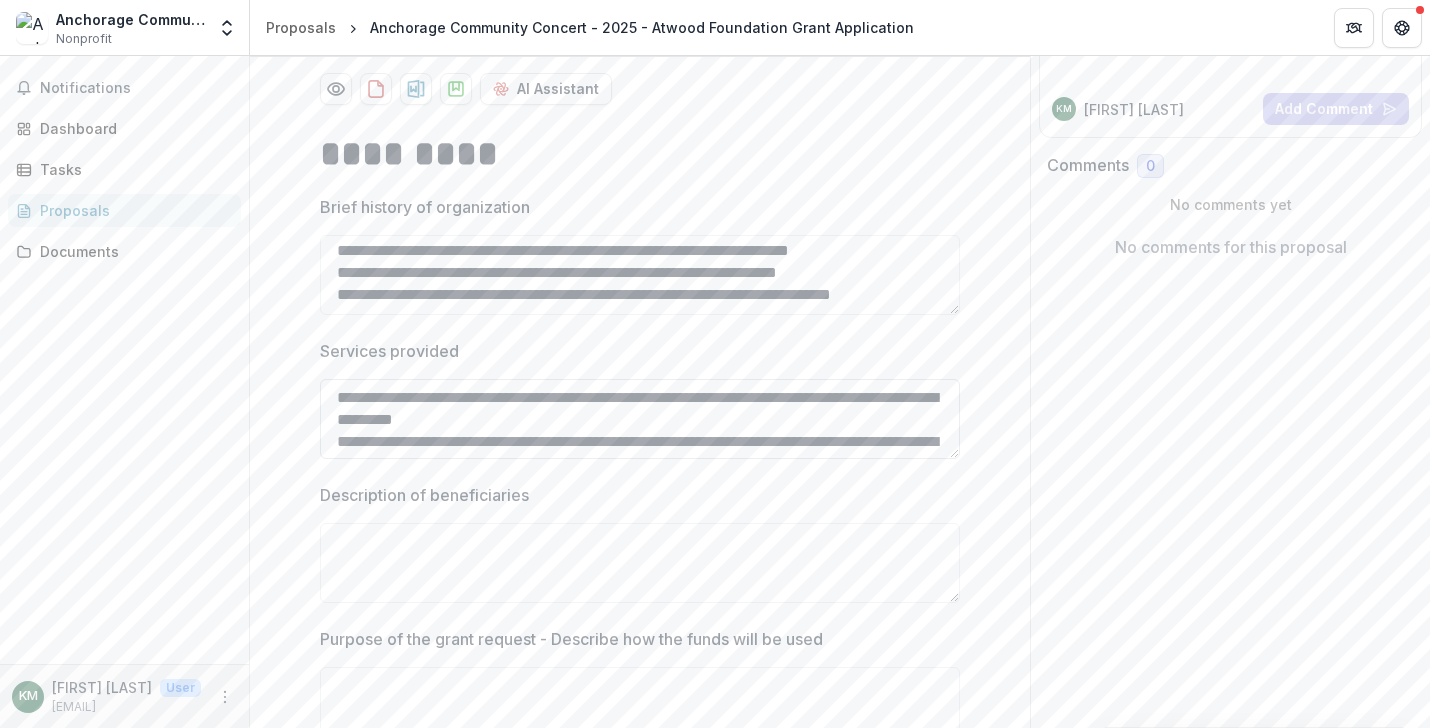 click on "**********" at bounding box center (640, 419) 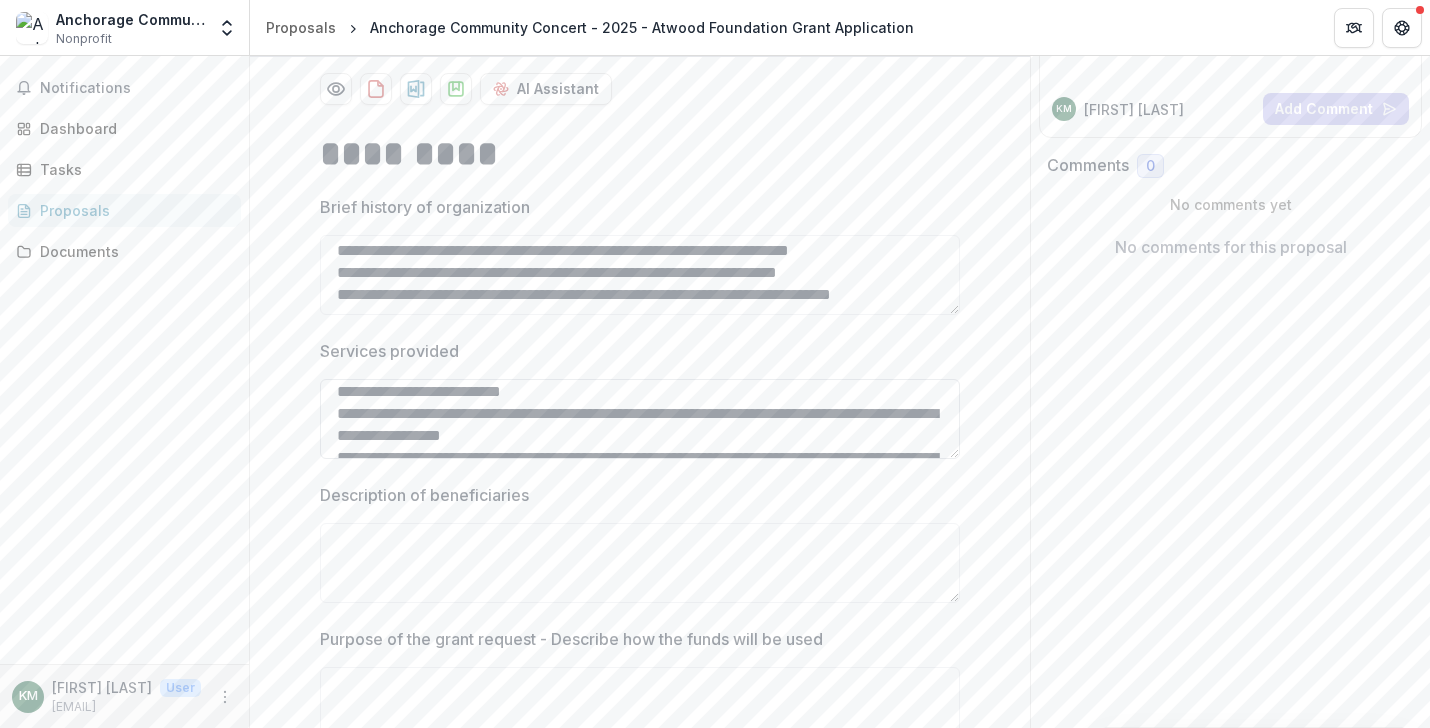 scroll, scrollTop: 30, scrollLeft: 0, axis: vertical 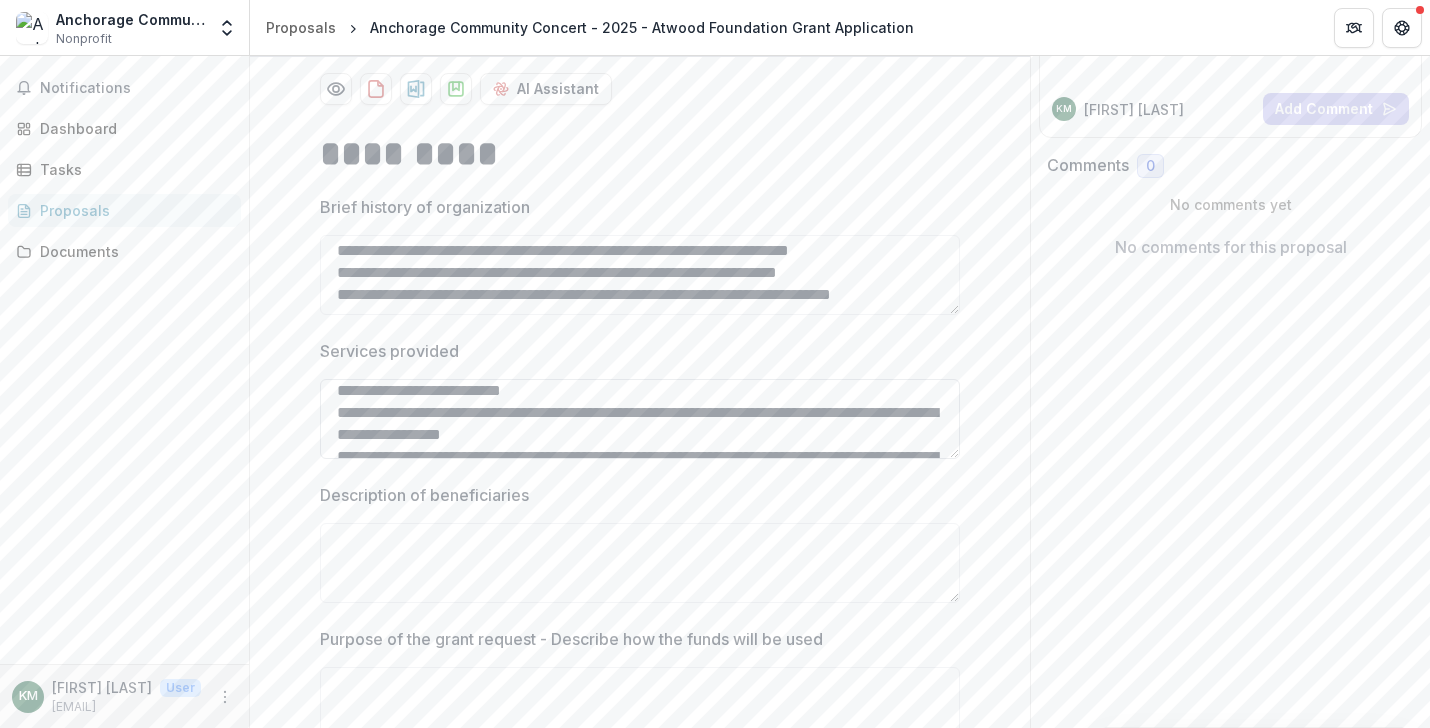 click on "**********" at bounding box center (640, 419) 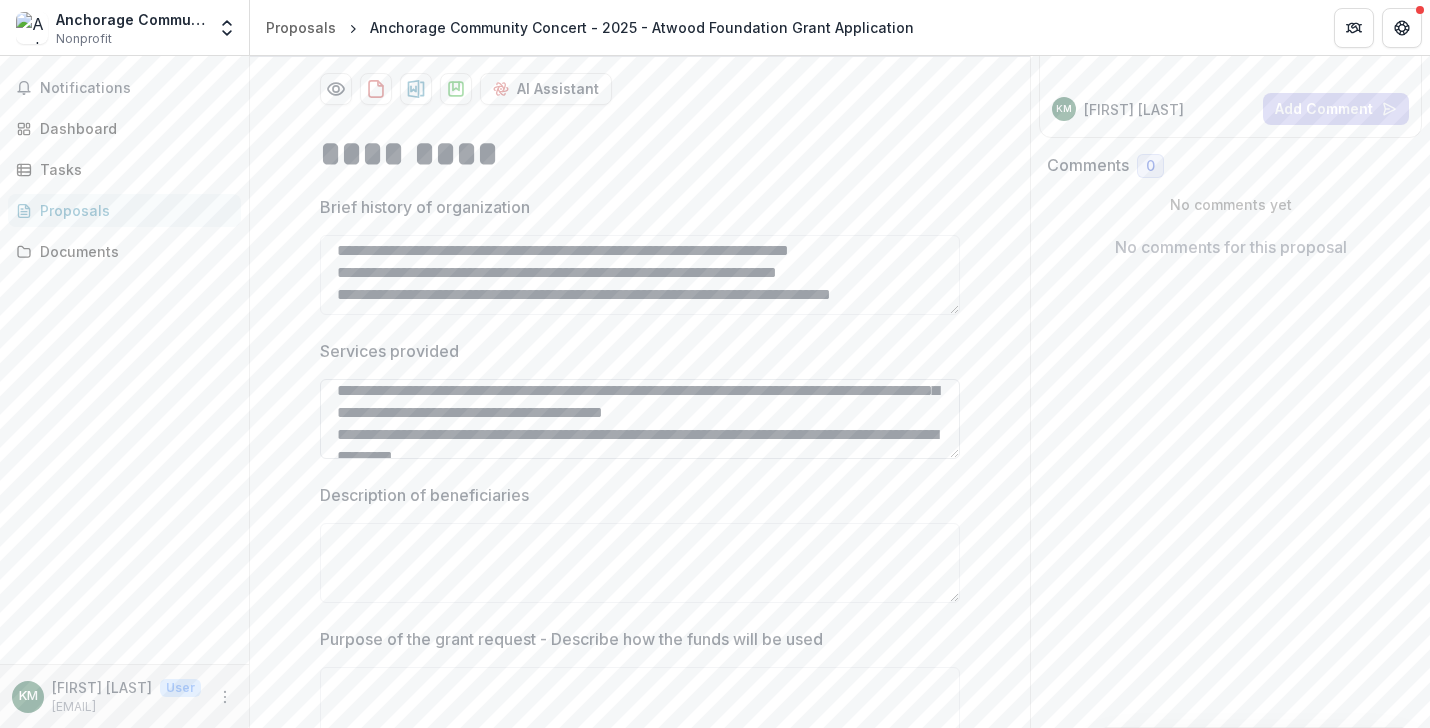 scroll, scrollTop: 8, scrollLeft: 0, axis: vertical 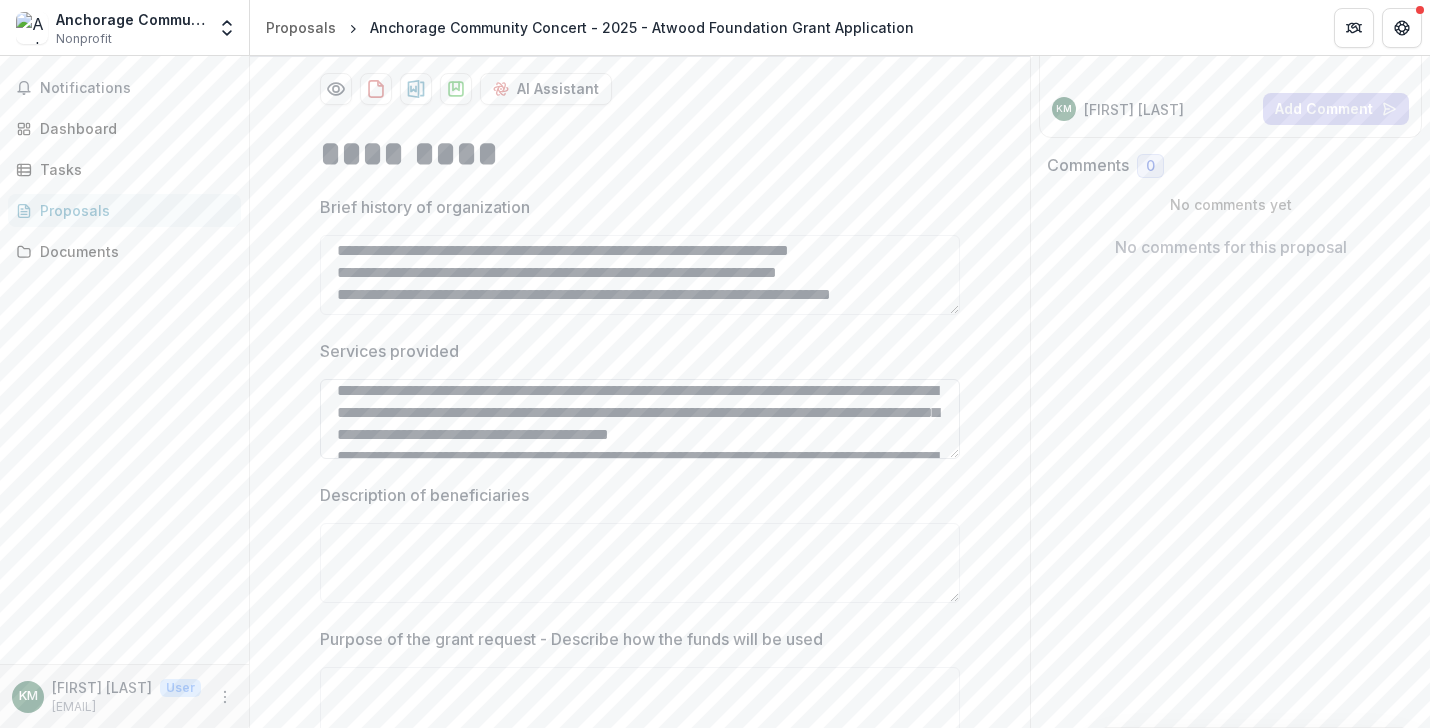 click on "**********" at bounding box center [640, 419] 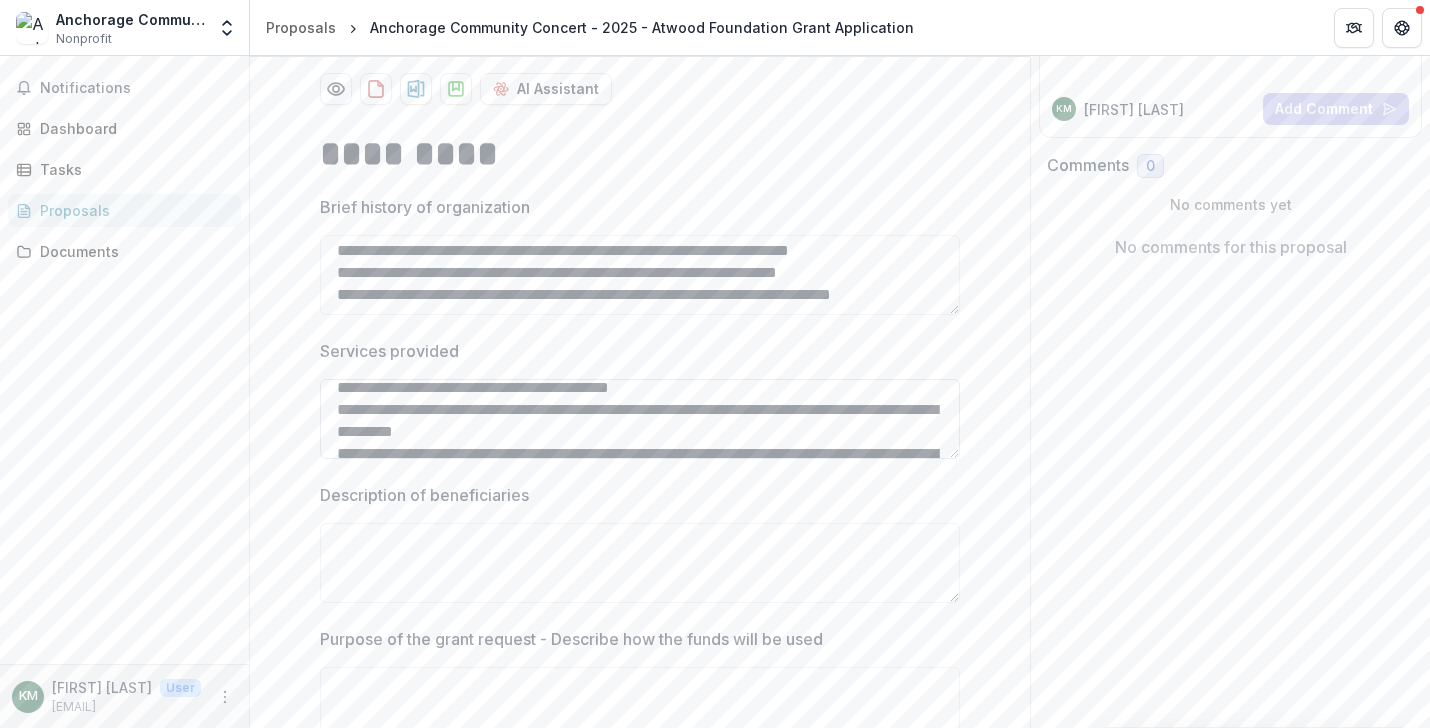 scroll, scrollTop: 57, scrollLeft: 0, axis: vertical 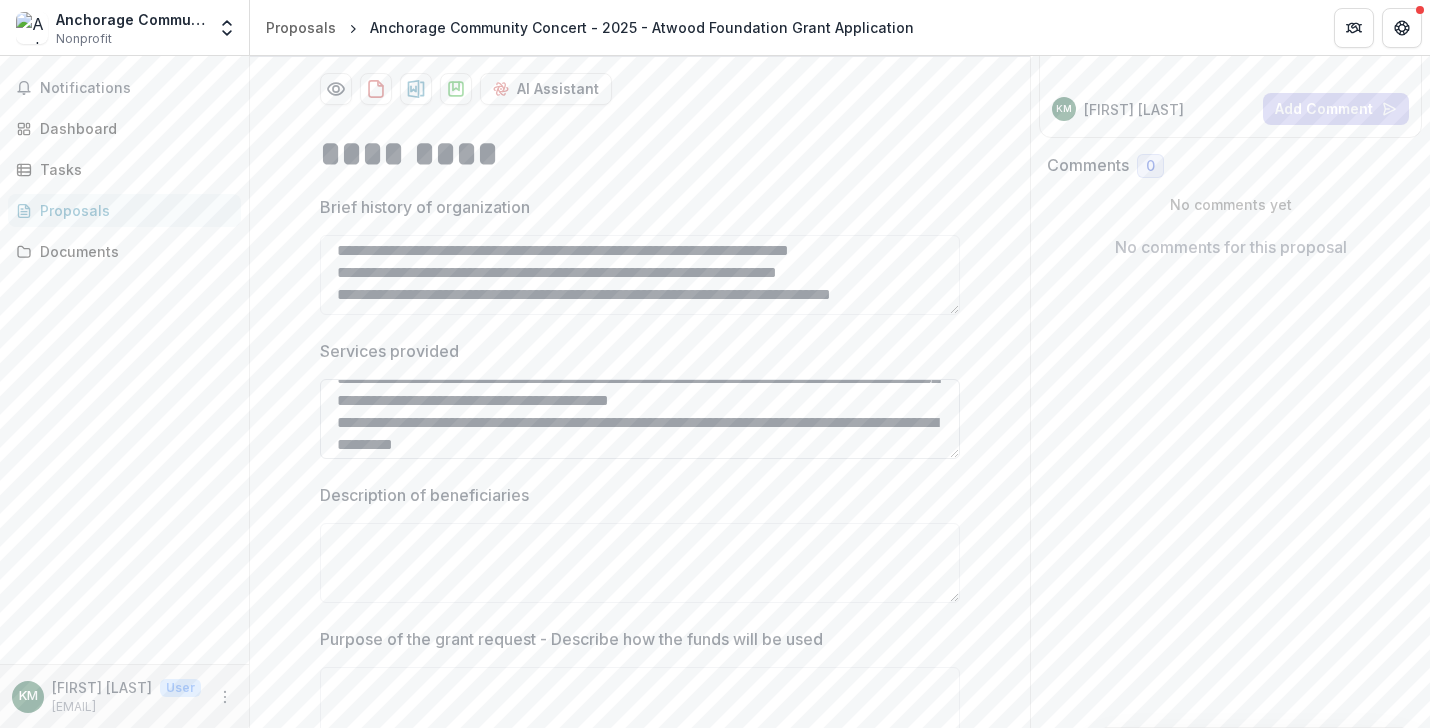 drag, startPoint x: 517, startPoint y: 388, endPoint x: 495, endPoint y: 404, distance: 27.202942 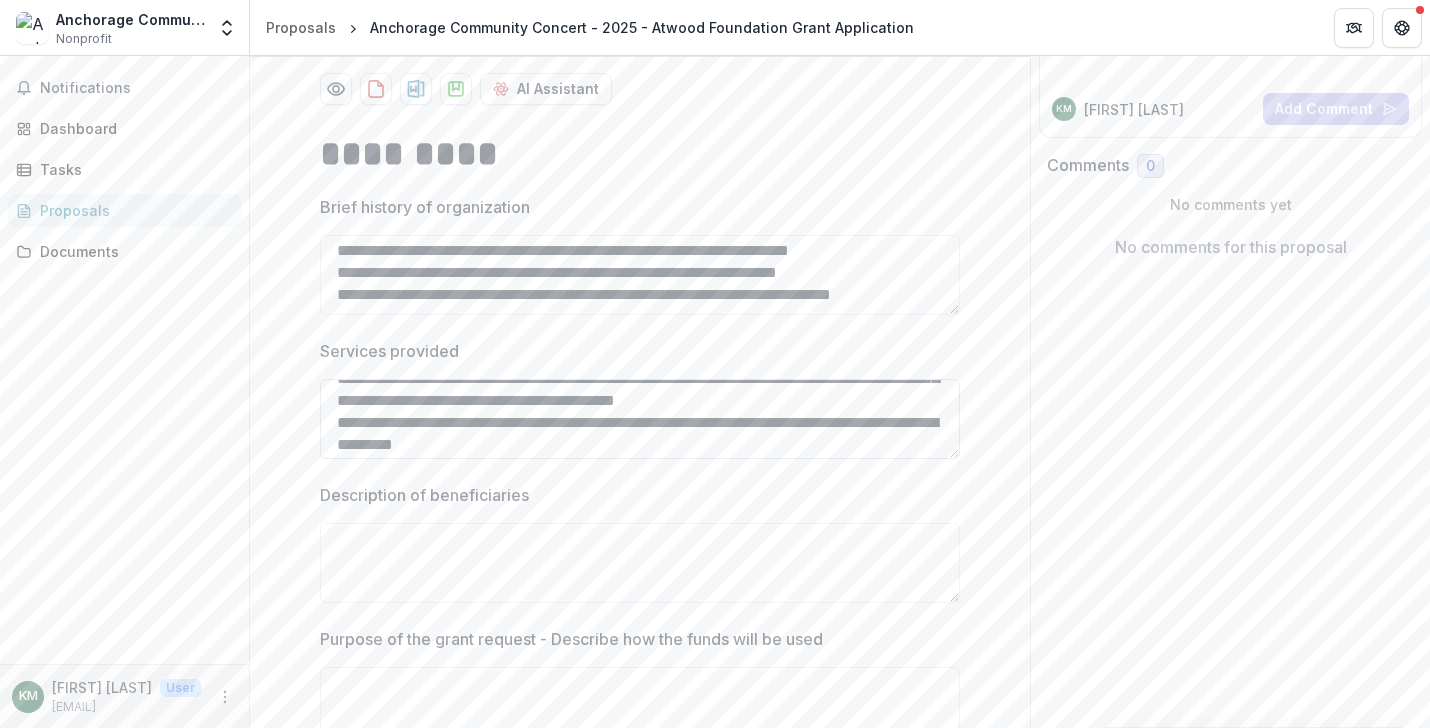 click on "**********" at bounding box center [640, 419] 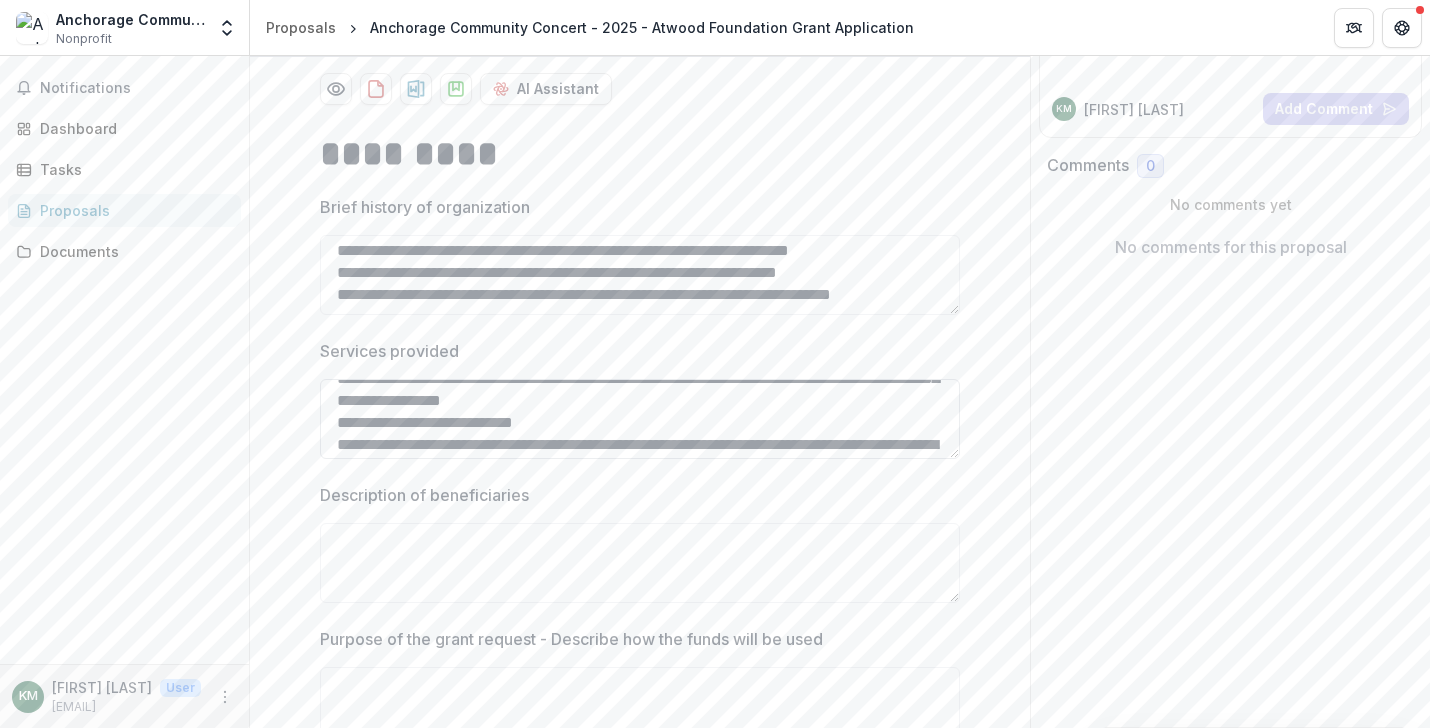 scroll, scrollTop: 64, scrollLeft: 0, axis: vertical 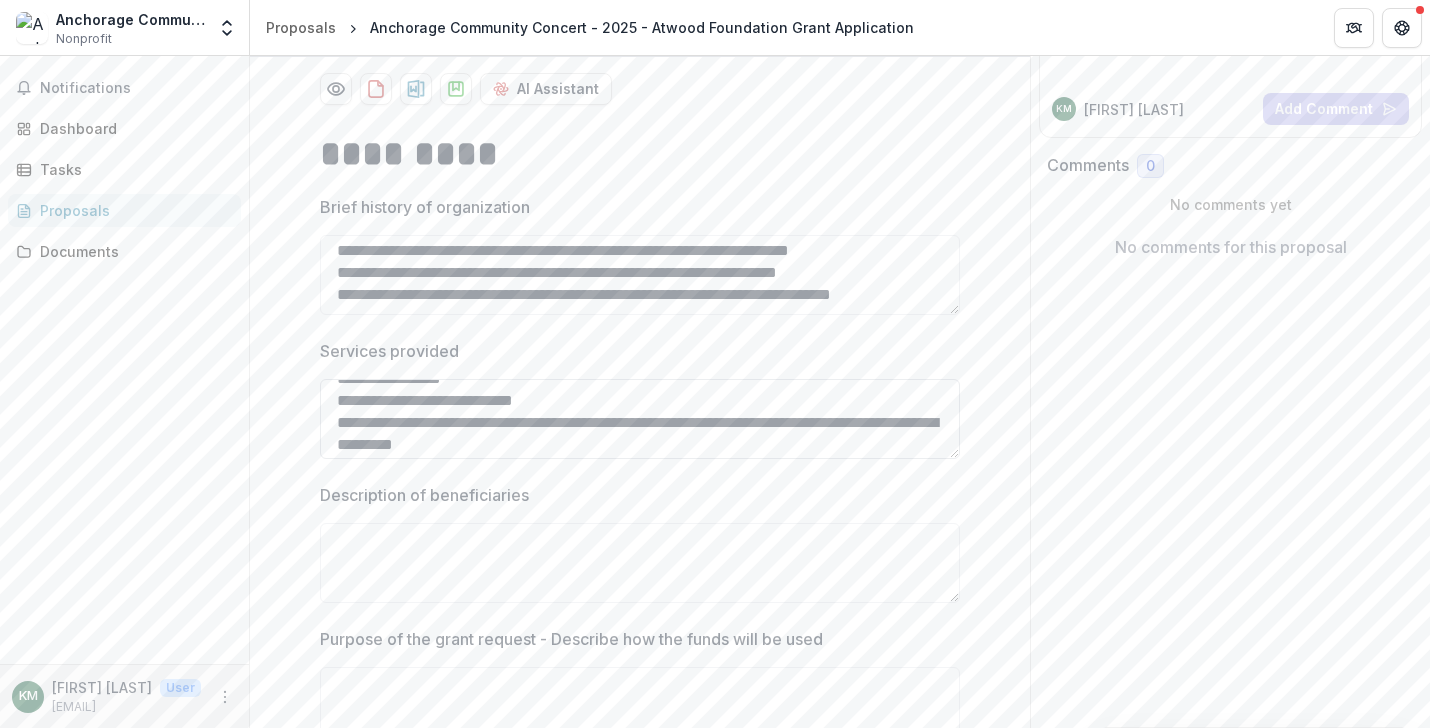 click on "**********" at bounding box center [640, 419] 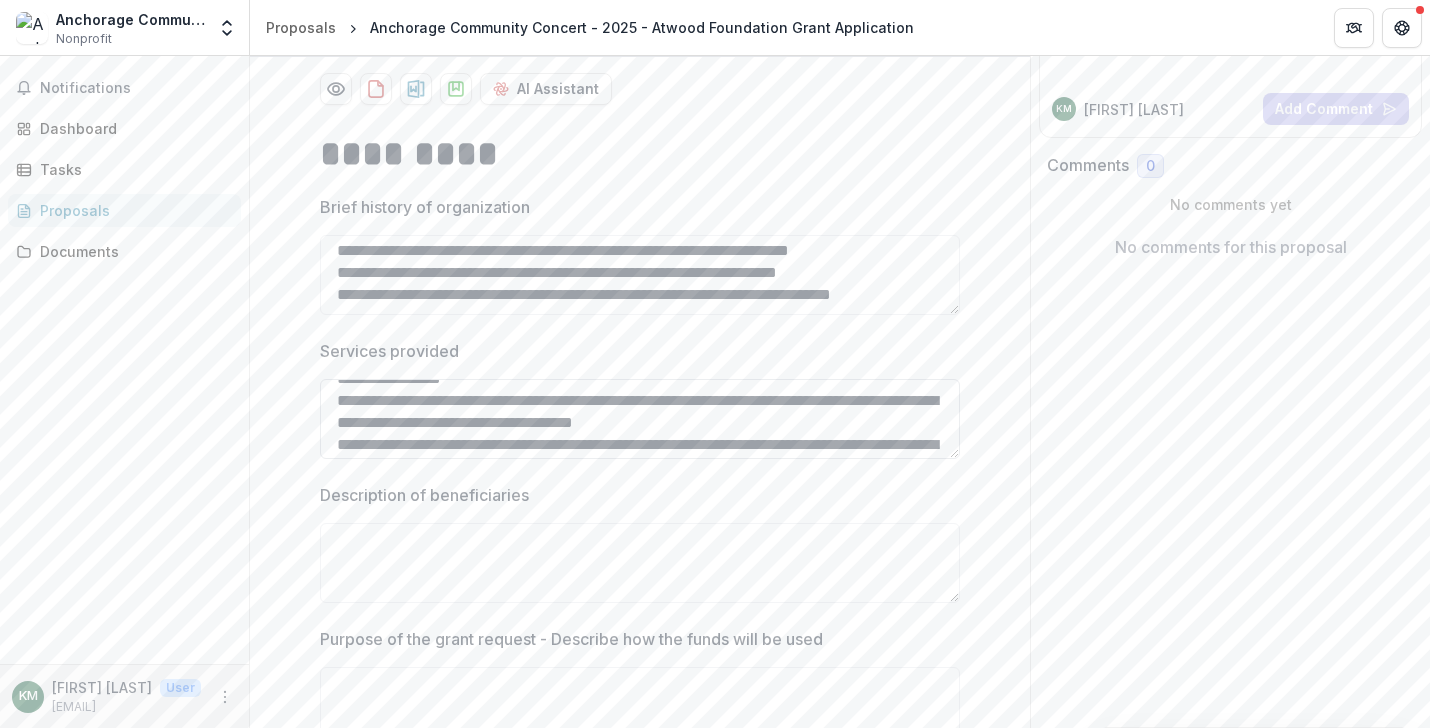 drag, startPoint x: 473, startPoint y: 400, endPoint x: 698, endPoint y: 393, distance: 225.10886 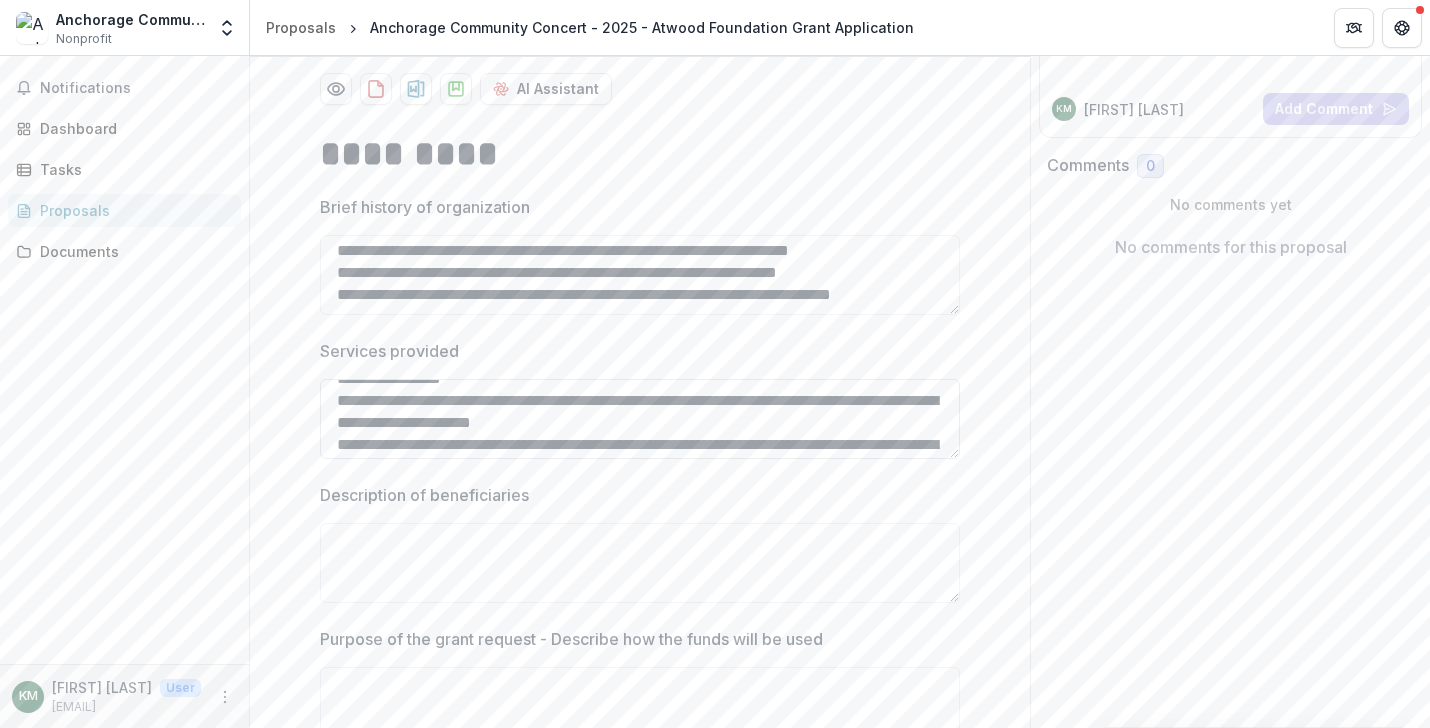 drag, startPoint x: 358, startPoint y: 404, endPoint x: 338, endPoint y: 404, distance: 20 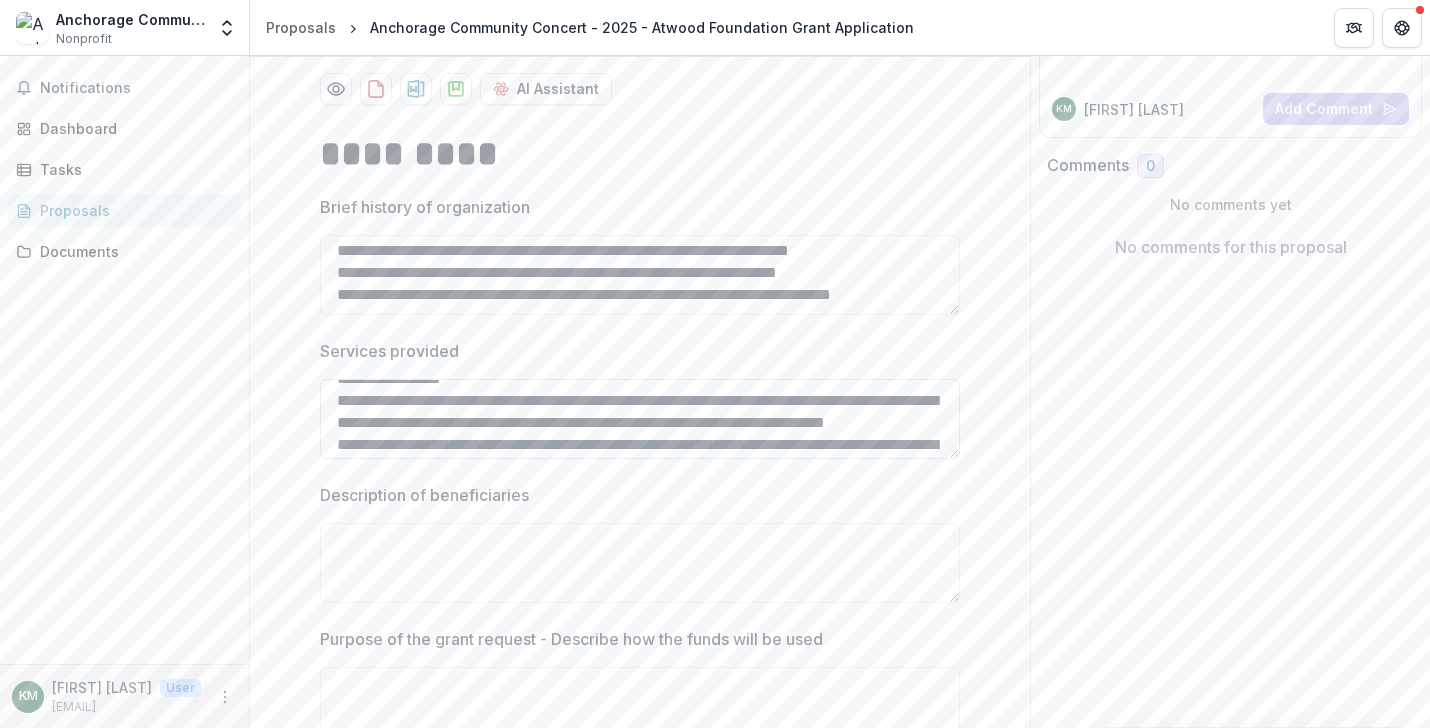 drag, startPoint x: 932, startPoint y: 400, endPoint x: 789, endPoint y: 411, distance: 143.42245 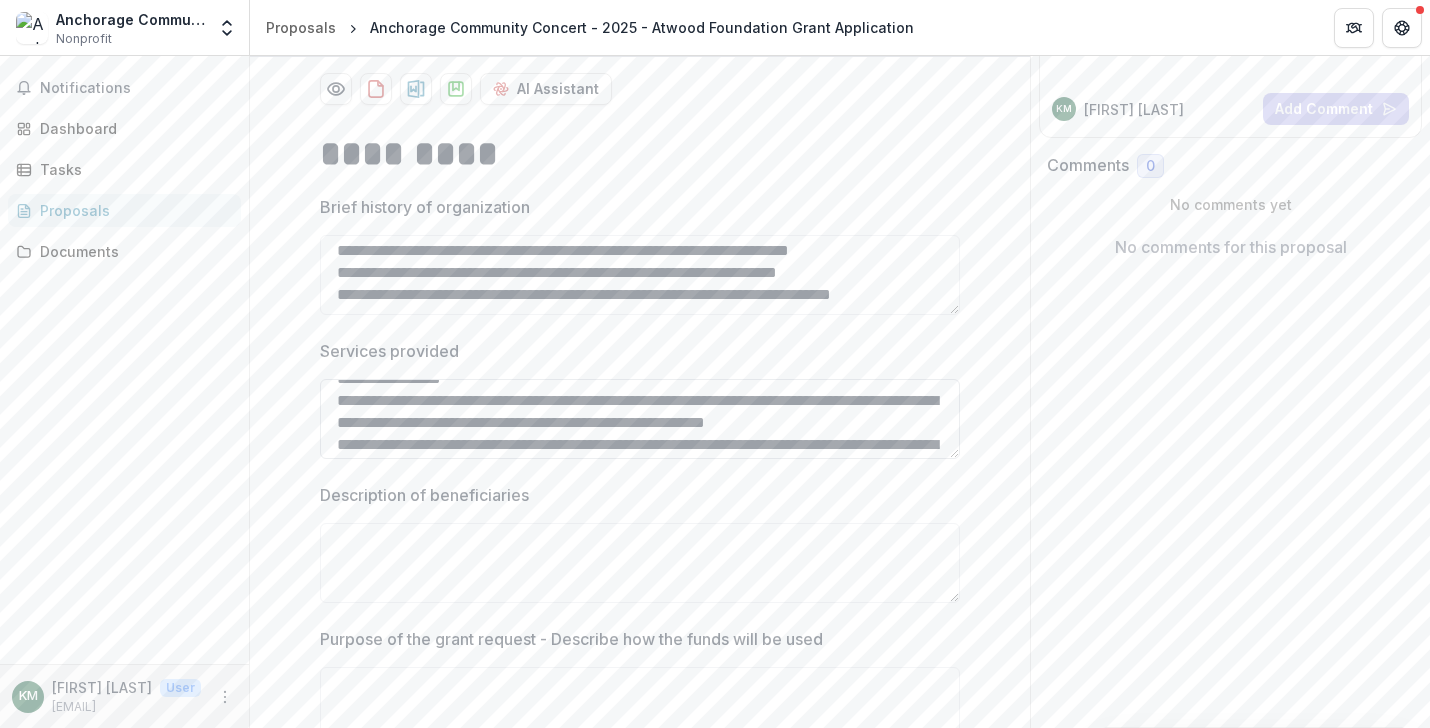 click on "**********" at bounding box center [640, 419] 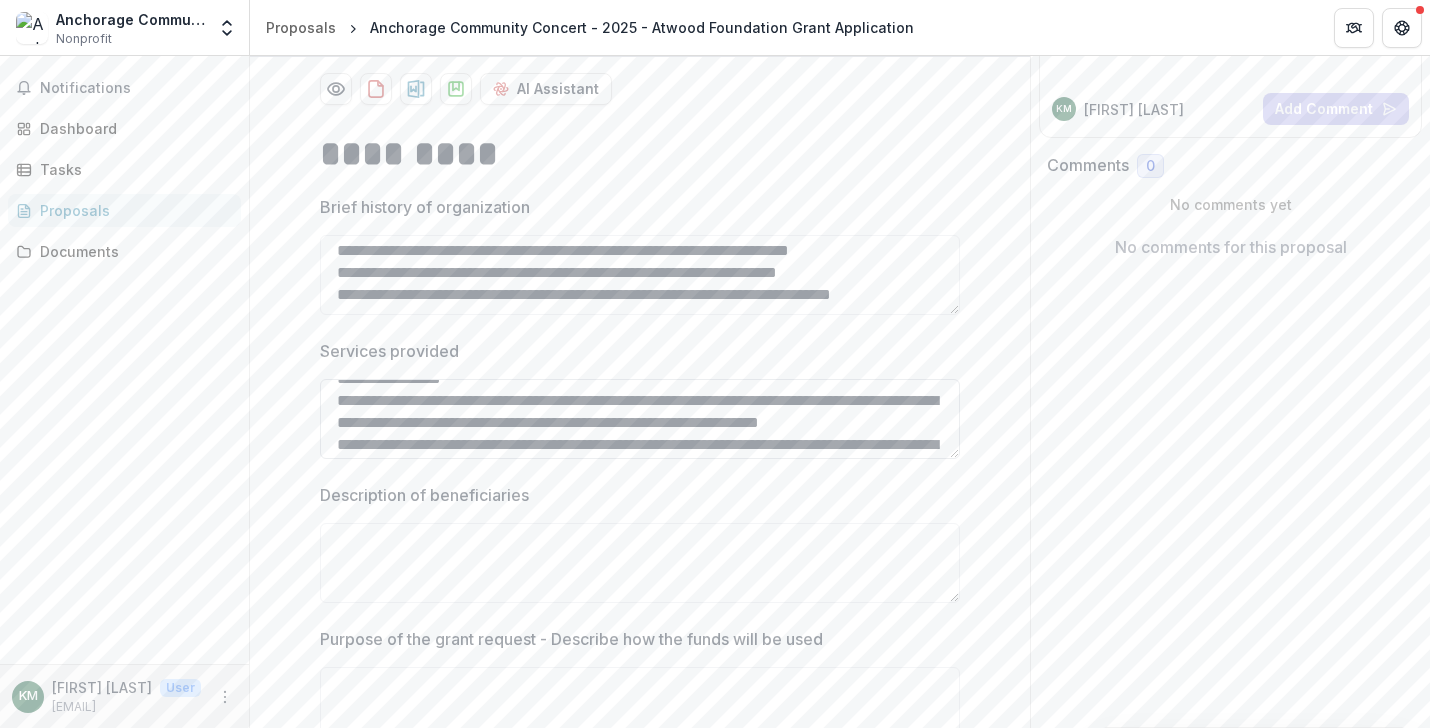click on "**********" at bounding box center [640, 419] 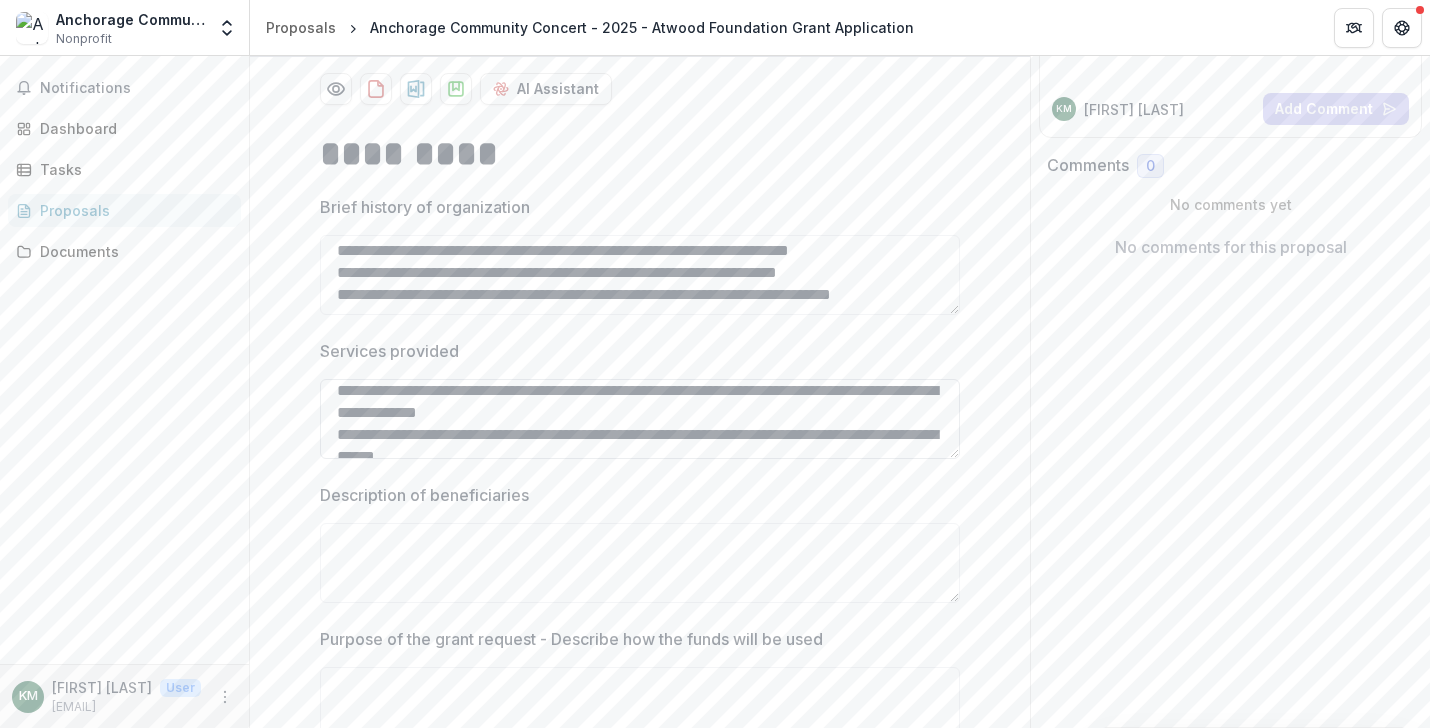 scroll, scrollTop: 97, scrollLeft: 0, axis: vertical 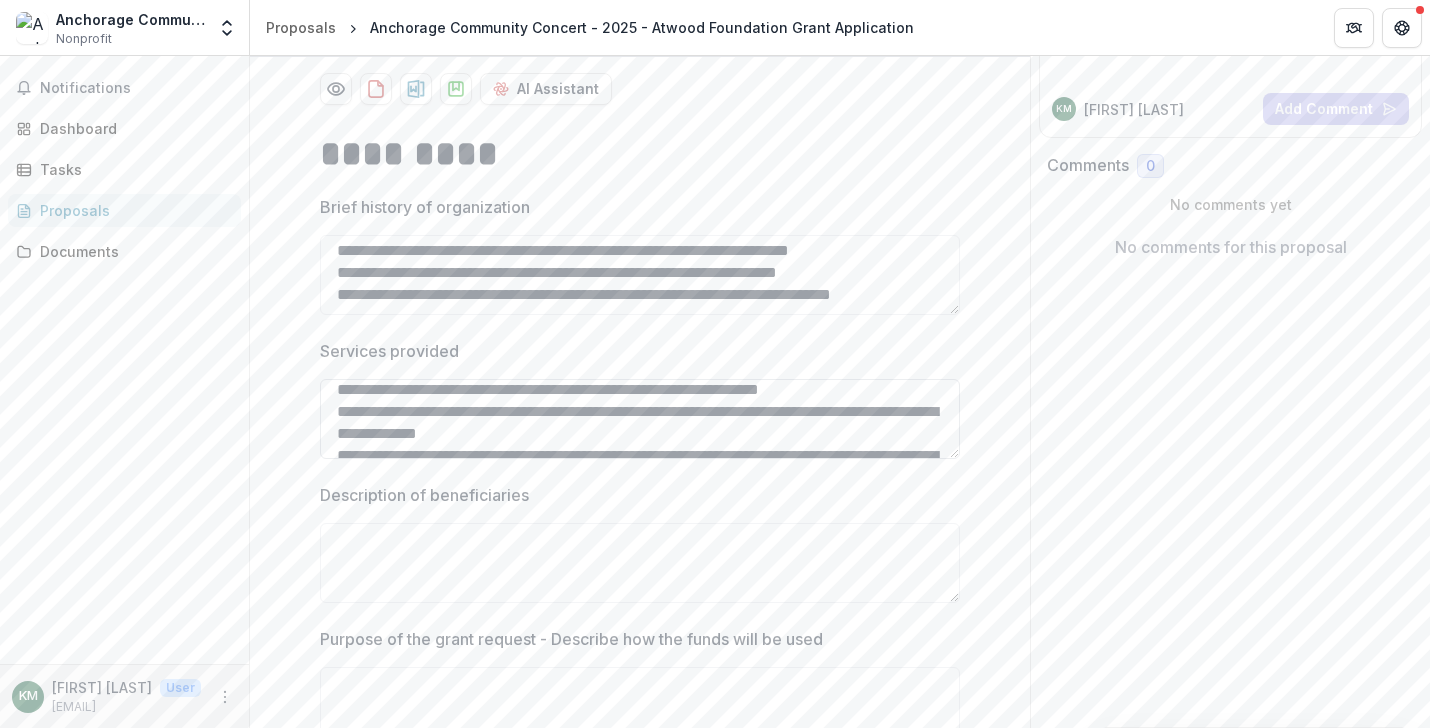 click on "**********" at bounding box center (640, 419) 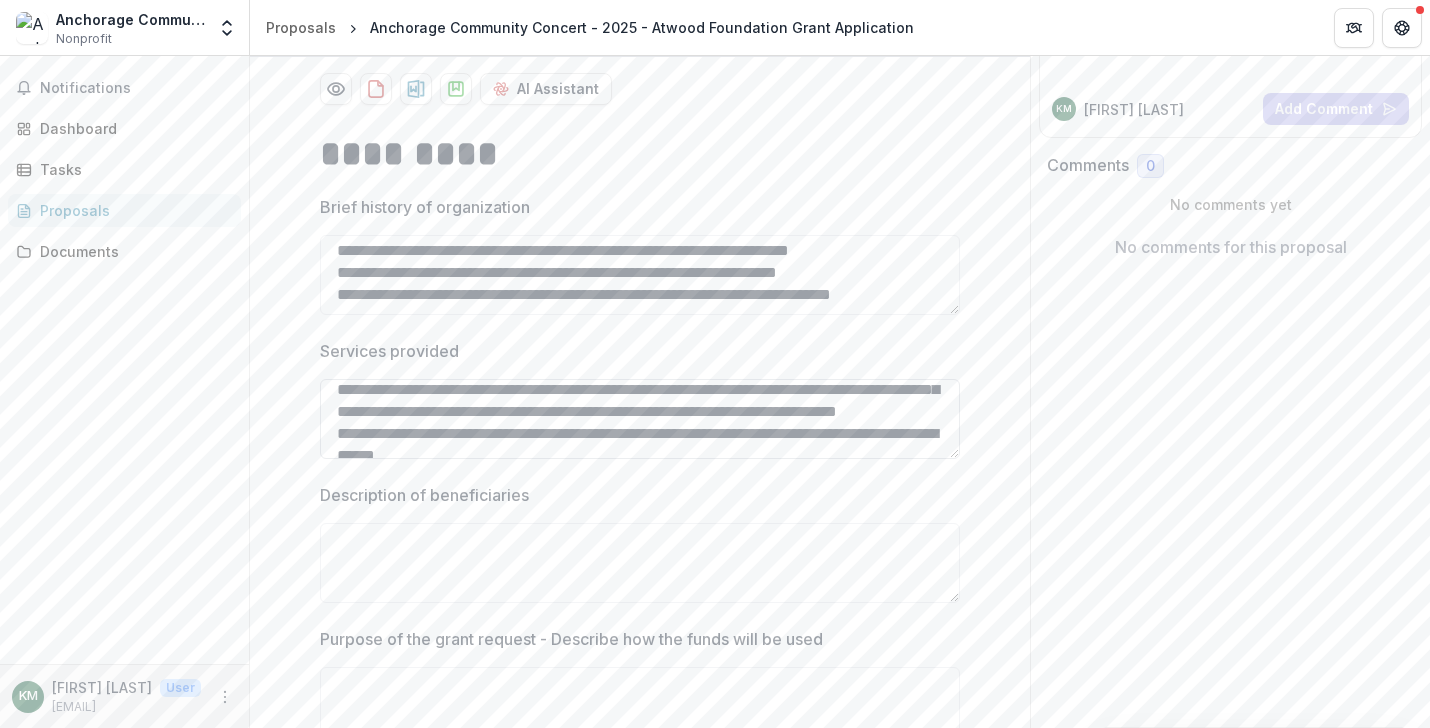 scroll, scrollTop: 75, scrollLeft: 0, axis: vertical 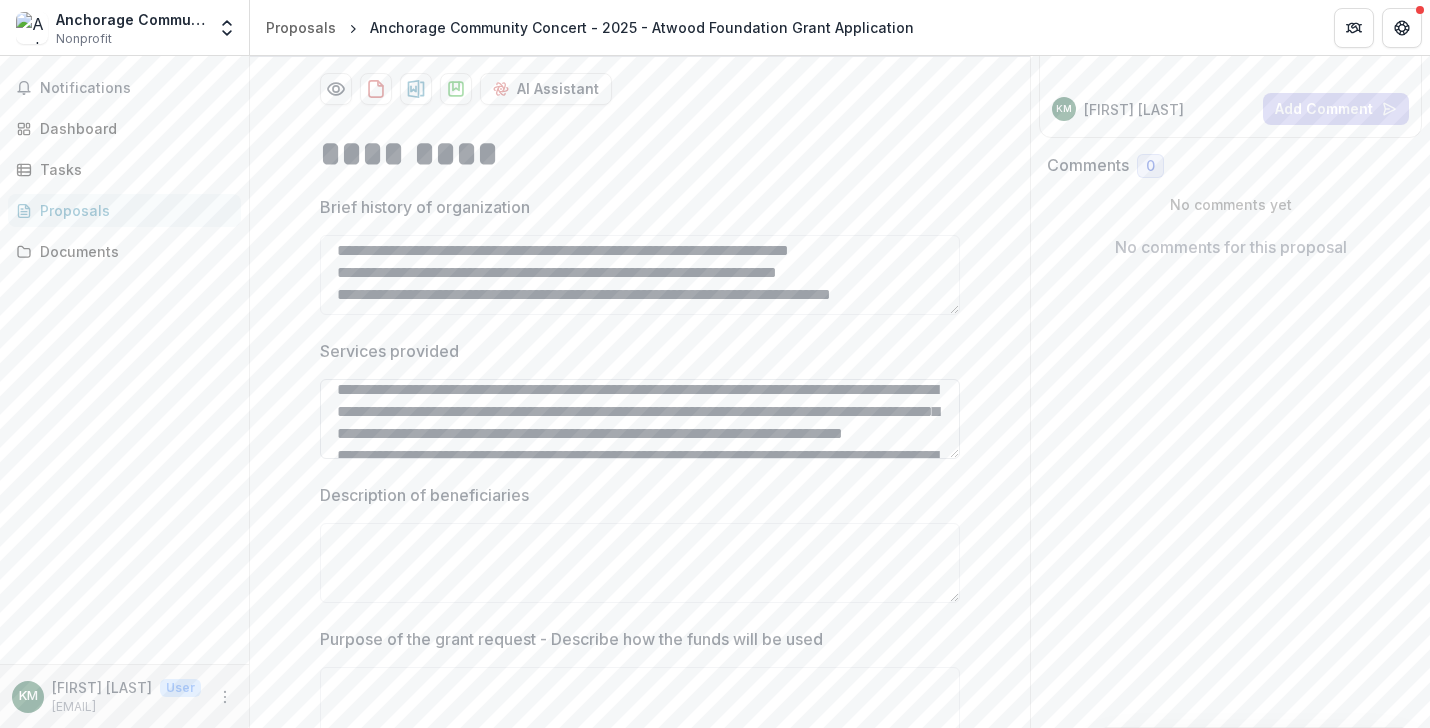 click on "**********" at bounding box center [640, 419] 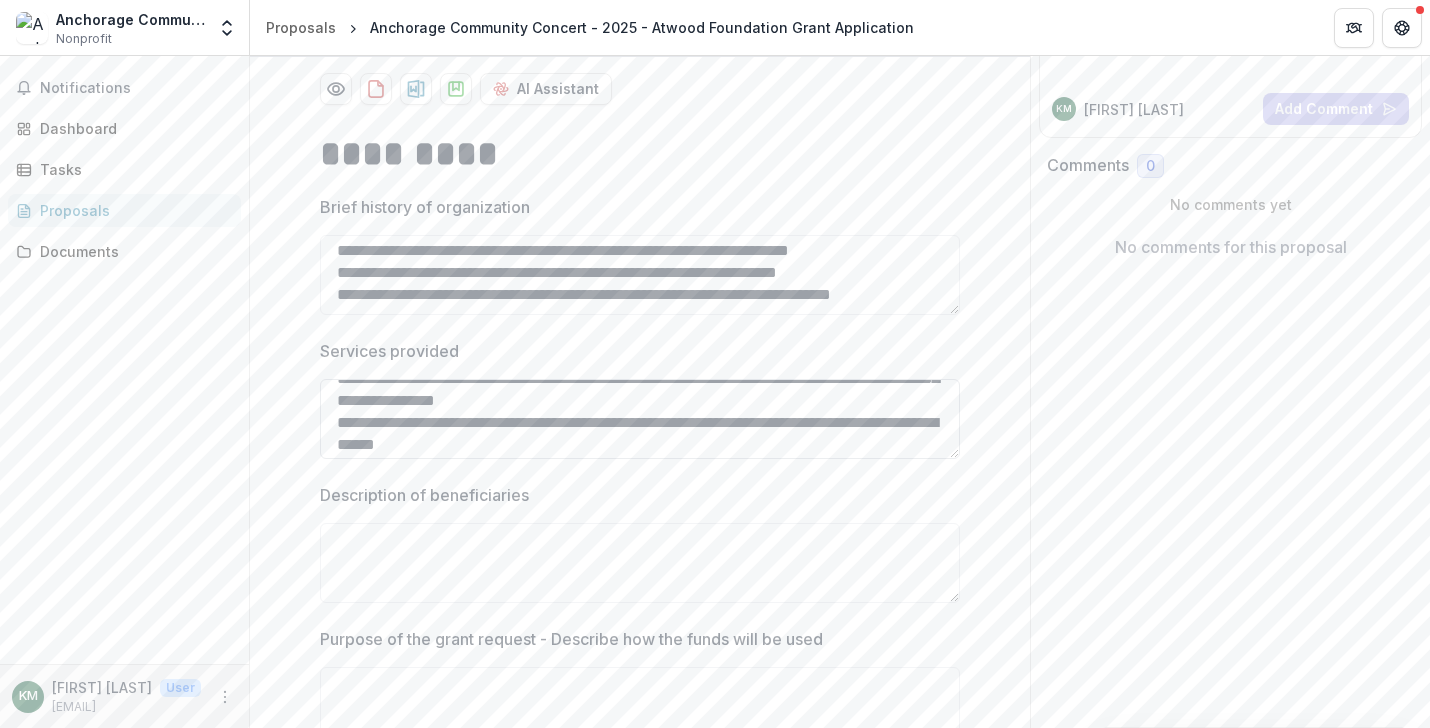 scroll, scrollTop: 132, scrollLeft: 0, axis: vertical 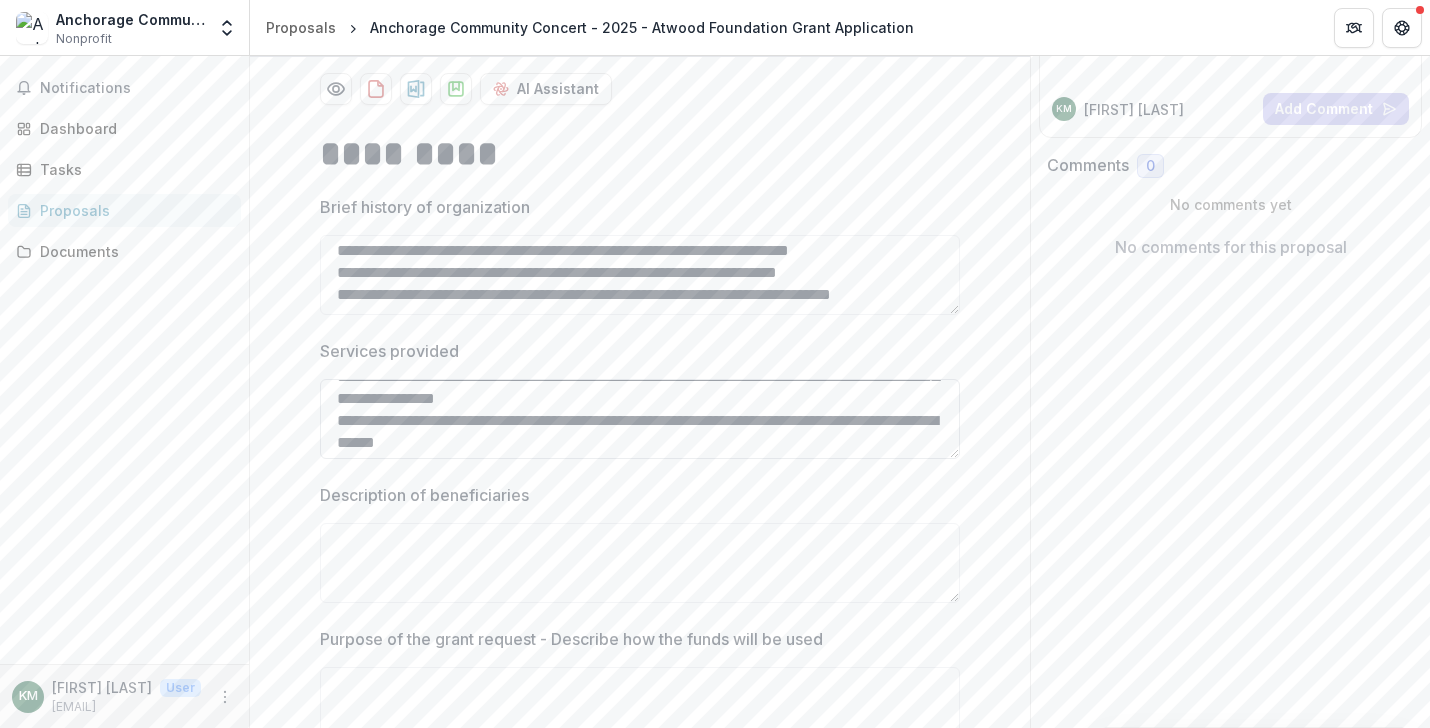 drag, startPoint x: 572, startPoint y: 402, endPoint x: 828, endPoint y: 434, distance: 257.99225 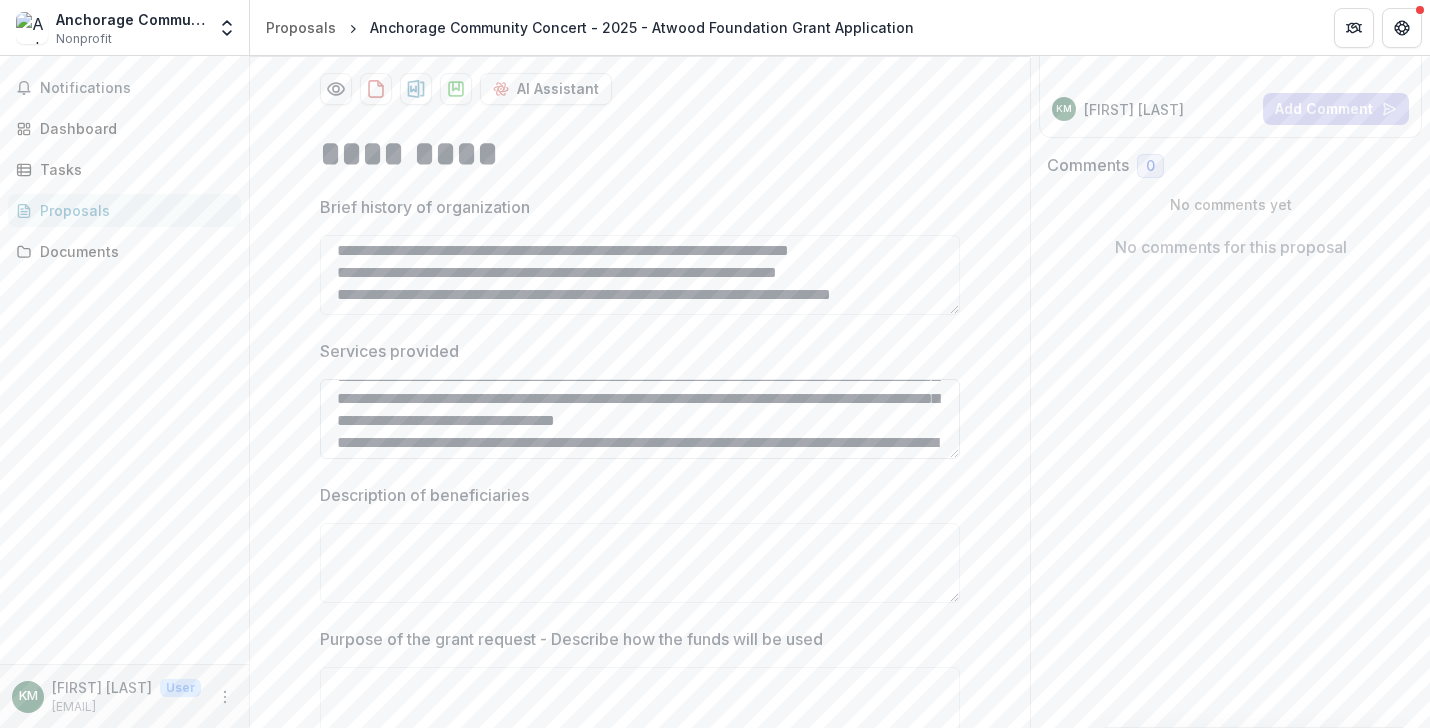 scroll, scrollTop: 132, scrollLeft: 0, axis: vertical 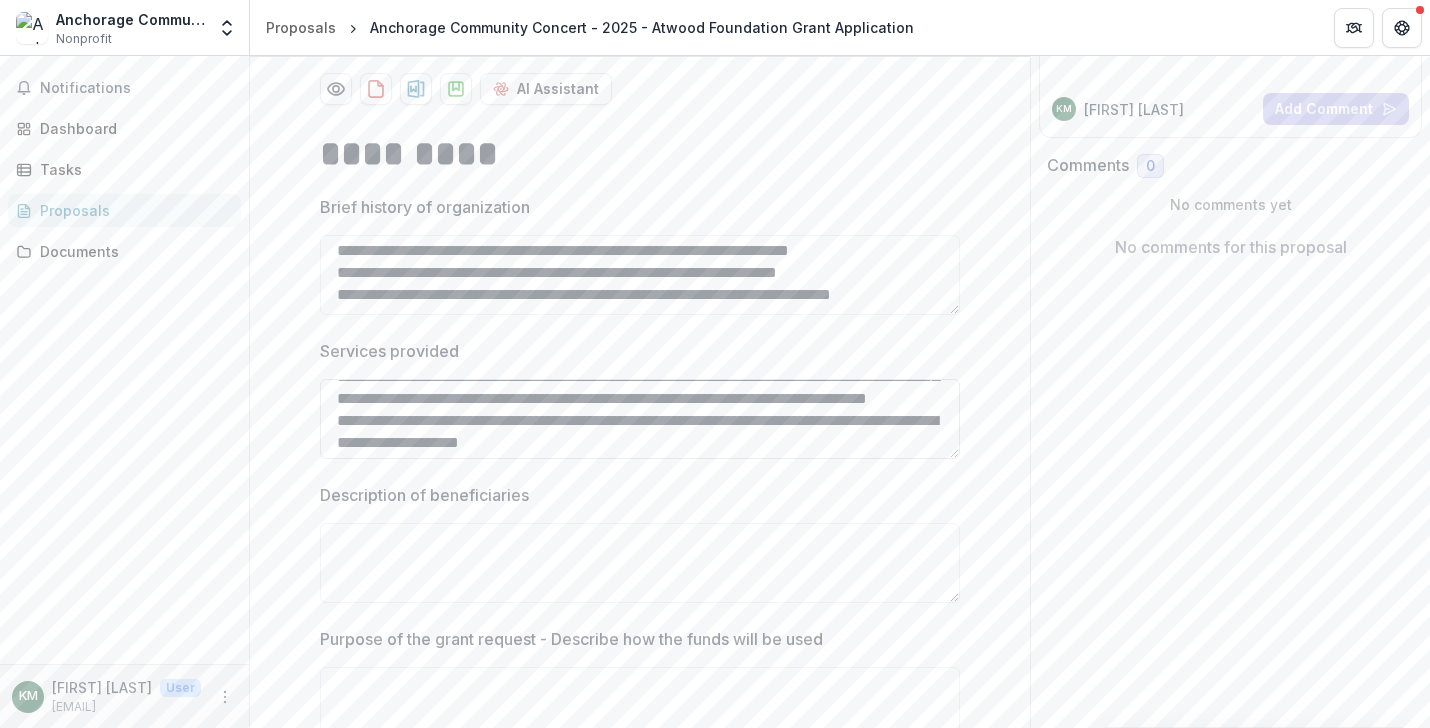 drag, startPoint x: 660, startPoint y: 423, endPoint x: 665, endPoint y: 448, distance: 25.495098 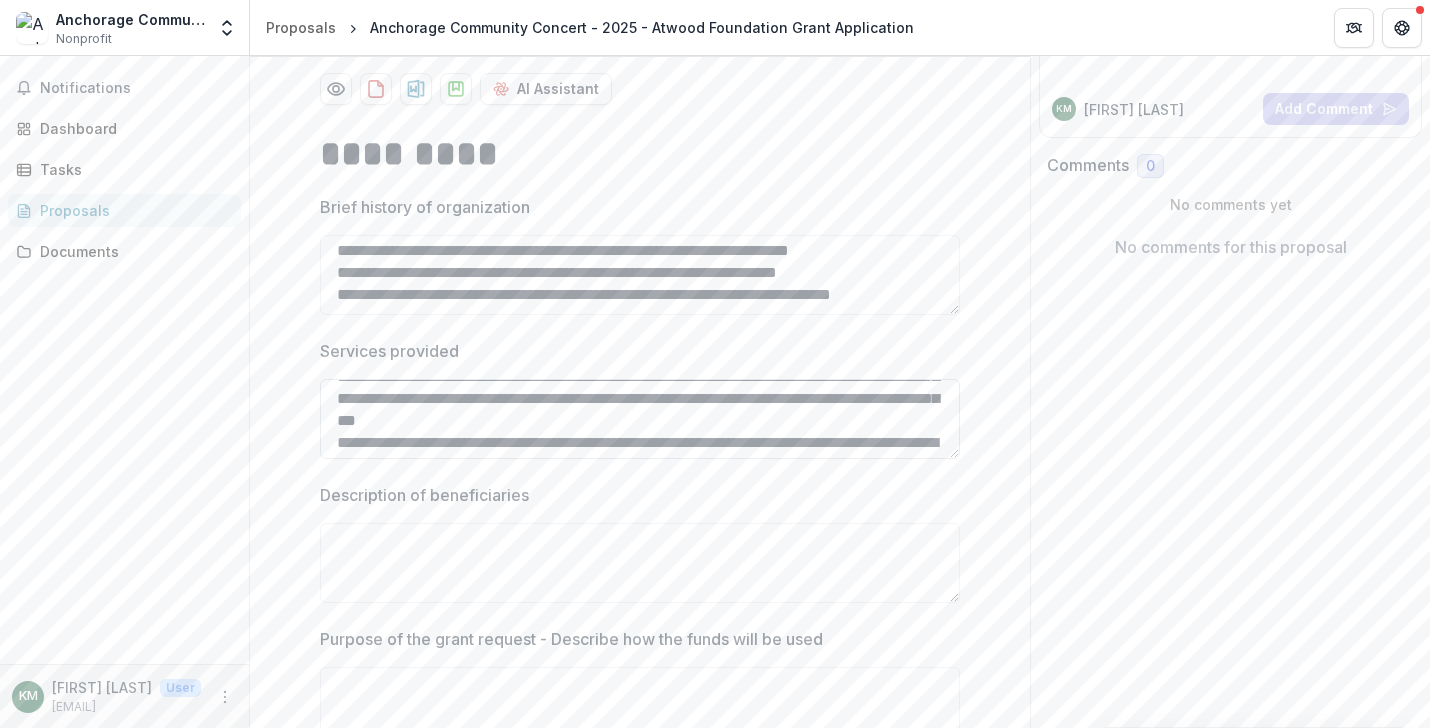 click on "**********" at bounding box center (640, 419) 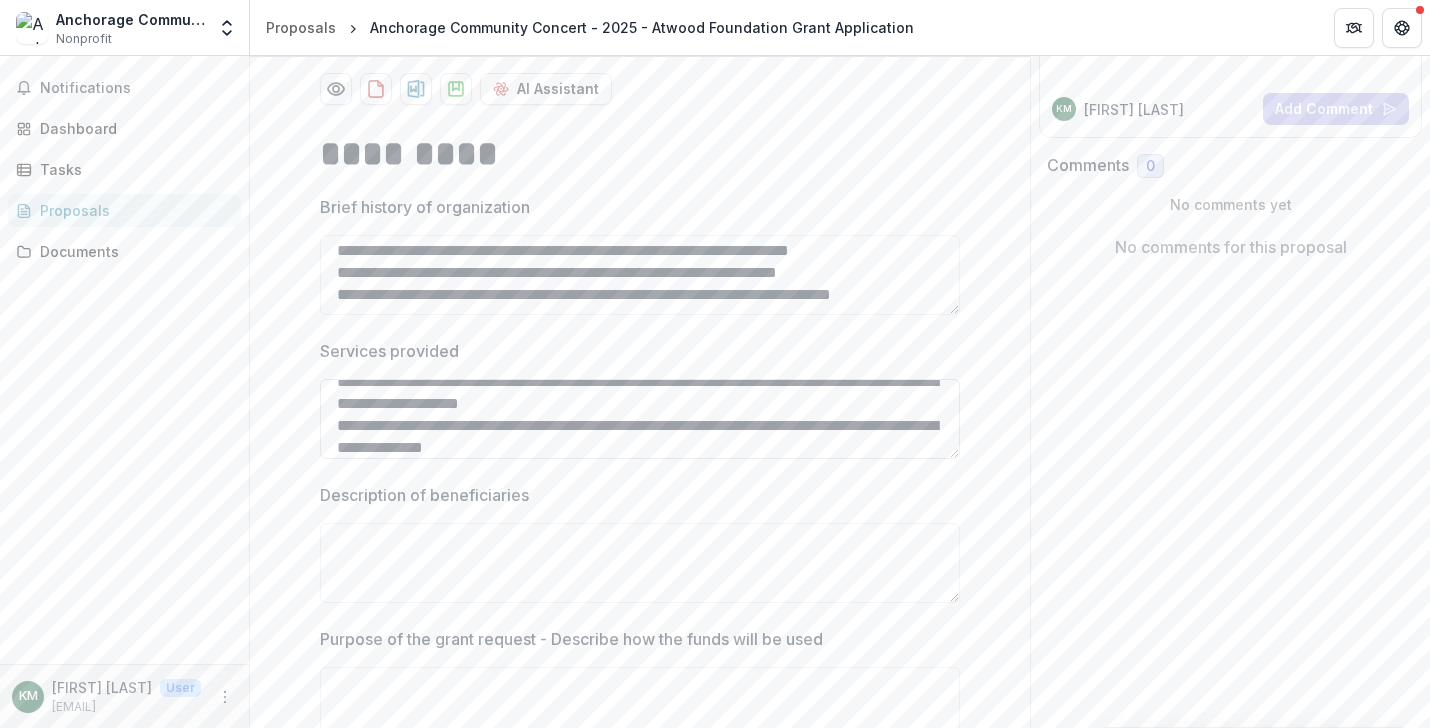 scroll, scrollTop: 195, scrollLeft: 0, axis: vertical 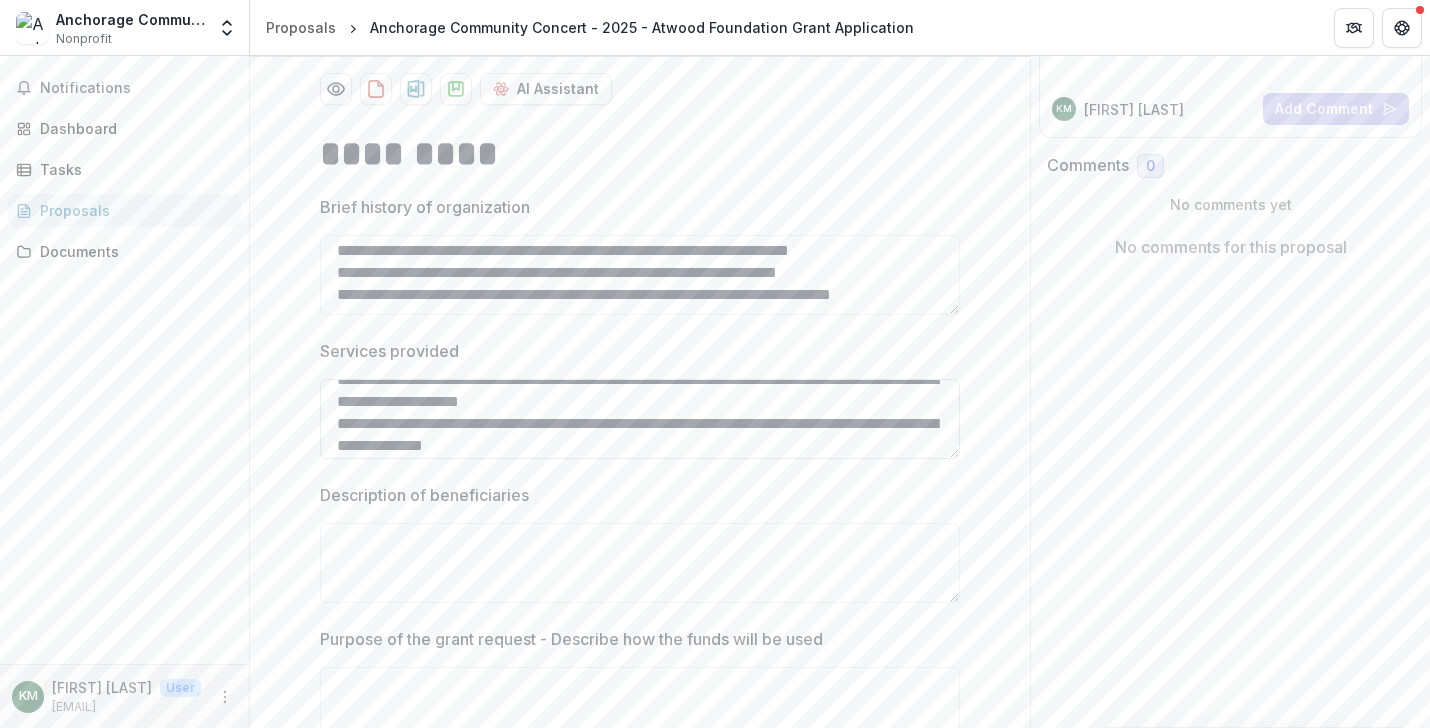 drag, startPoint x: 514, startPoint y: 389, endPoint x: 634, endPoint y: 420, distance: 123.9395 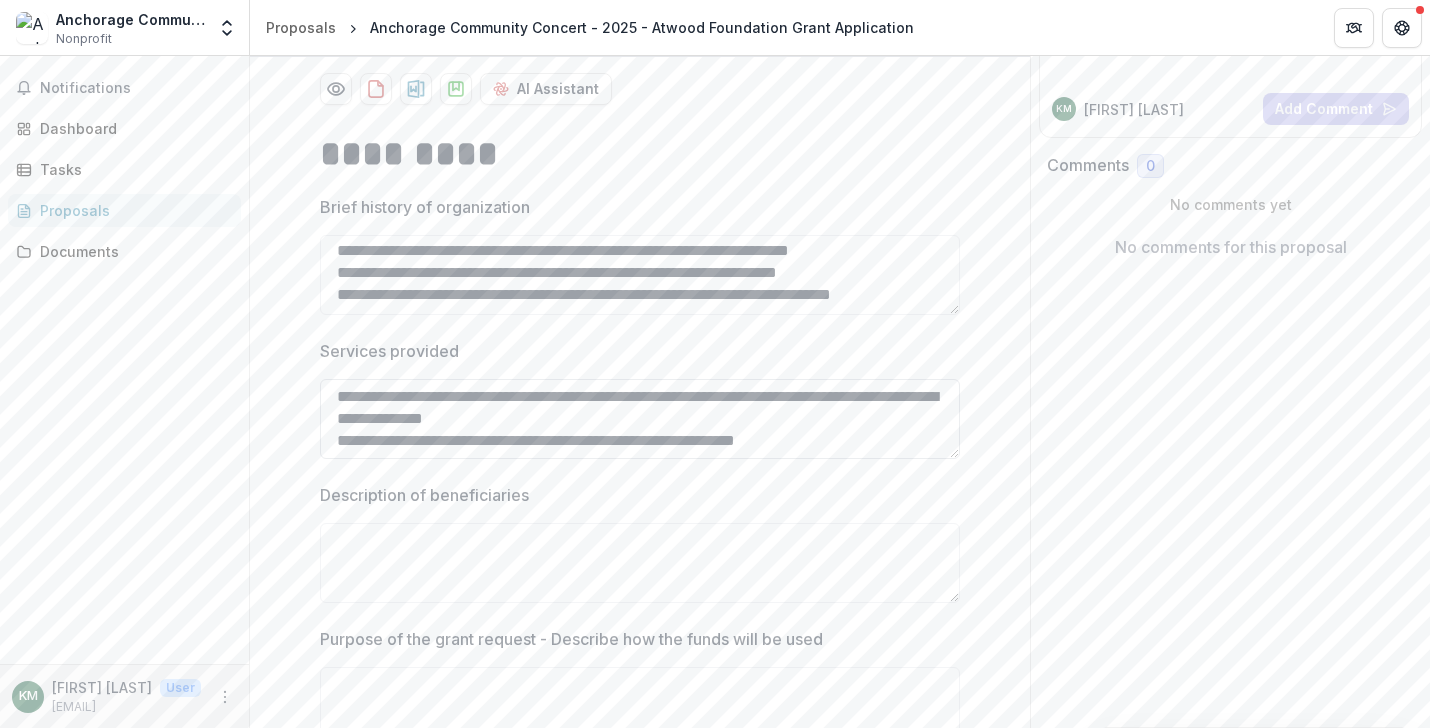 scroll, scrollTop: 191, scrollLeft: 0, axis: vertical 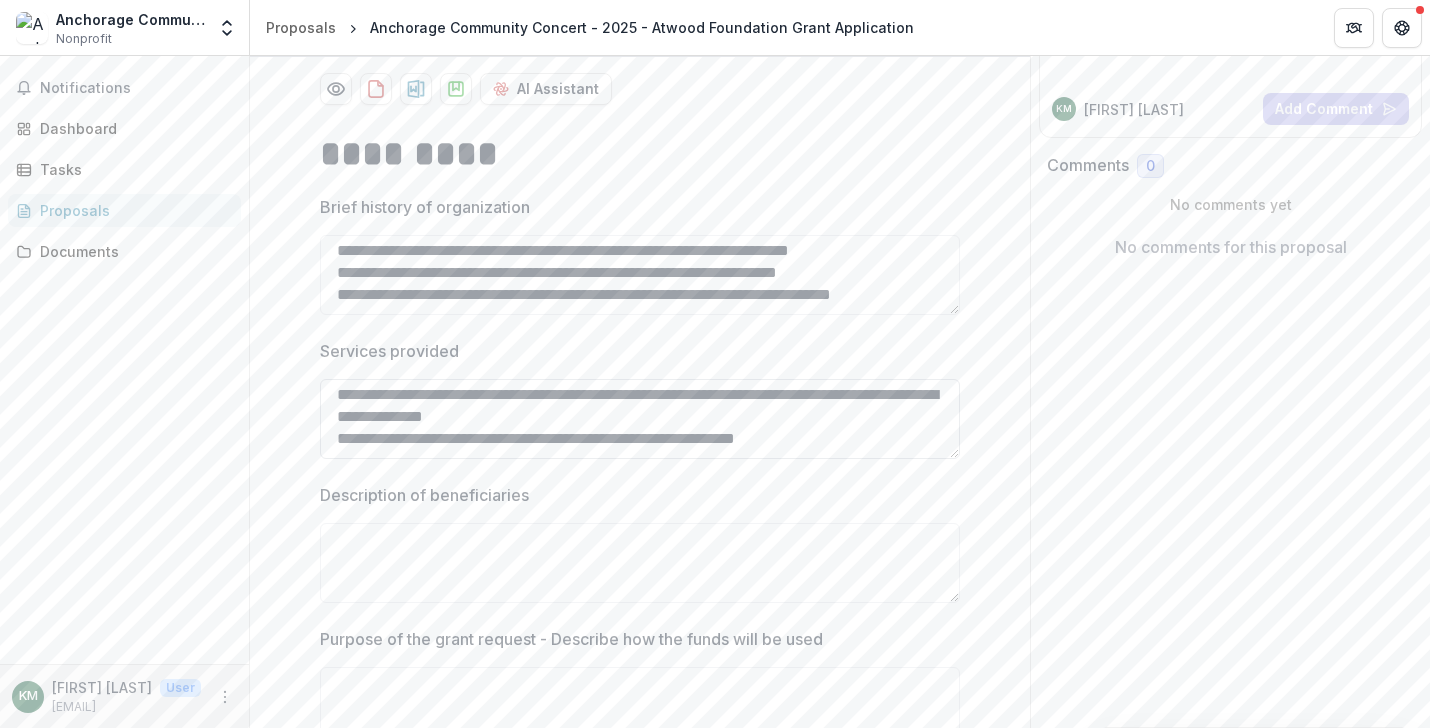 drag, startPoint x: 500, startPoint y: 405, endPoint x: 327, endPoint y: 410, distance: 173.07224 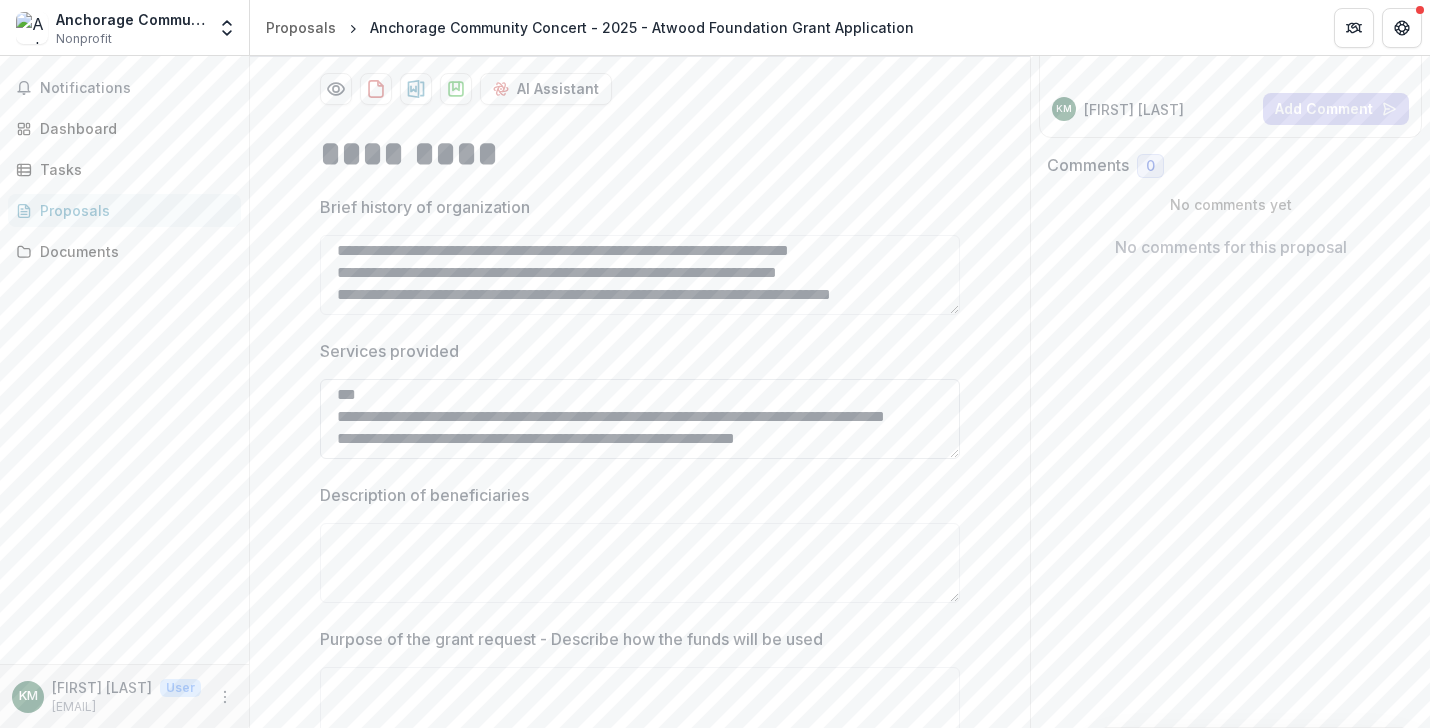click on "**********" at bounding box center [640, 419] 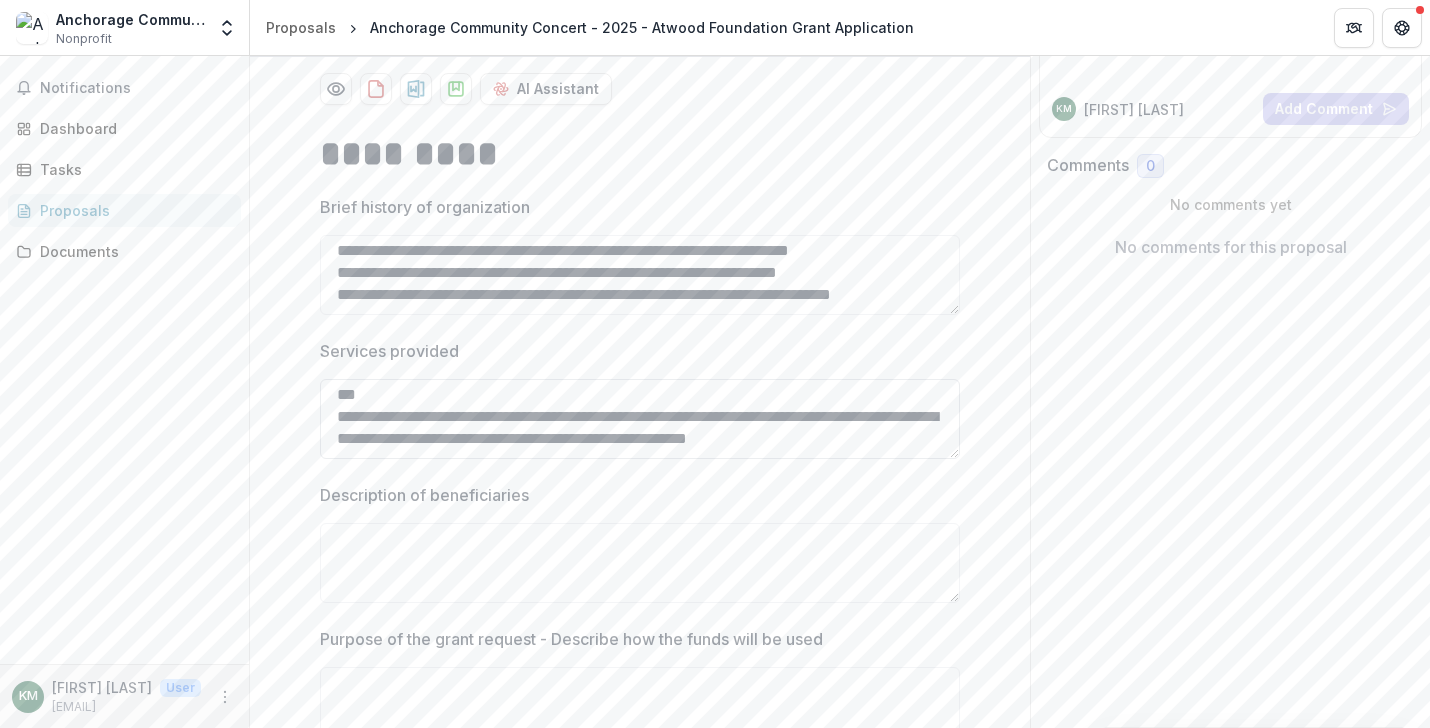 scroll, scrollTop: 202, scrollLeft: 0, axis: vertical 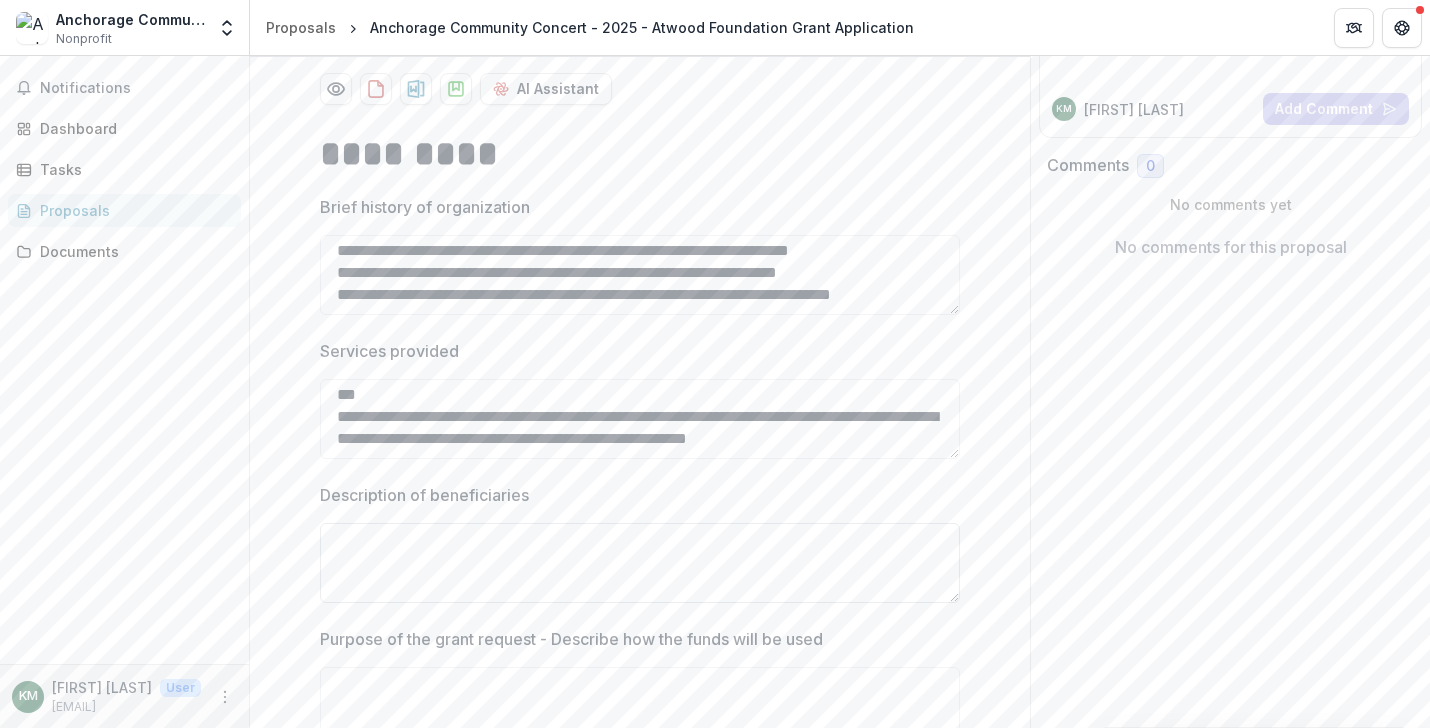 type on "**********" 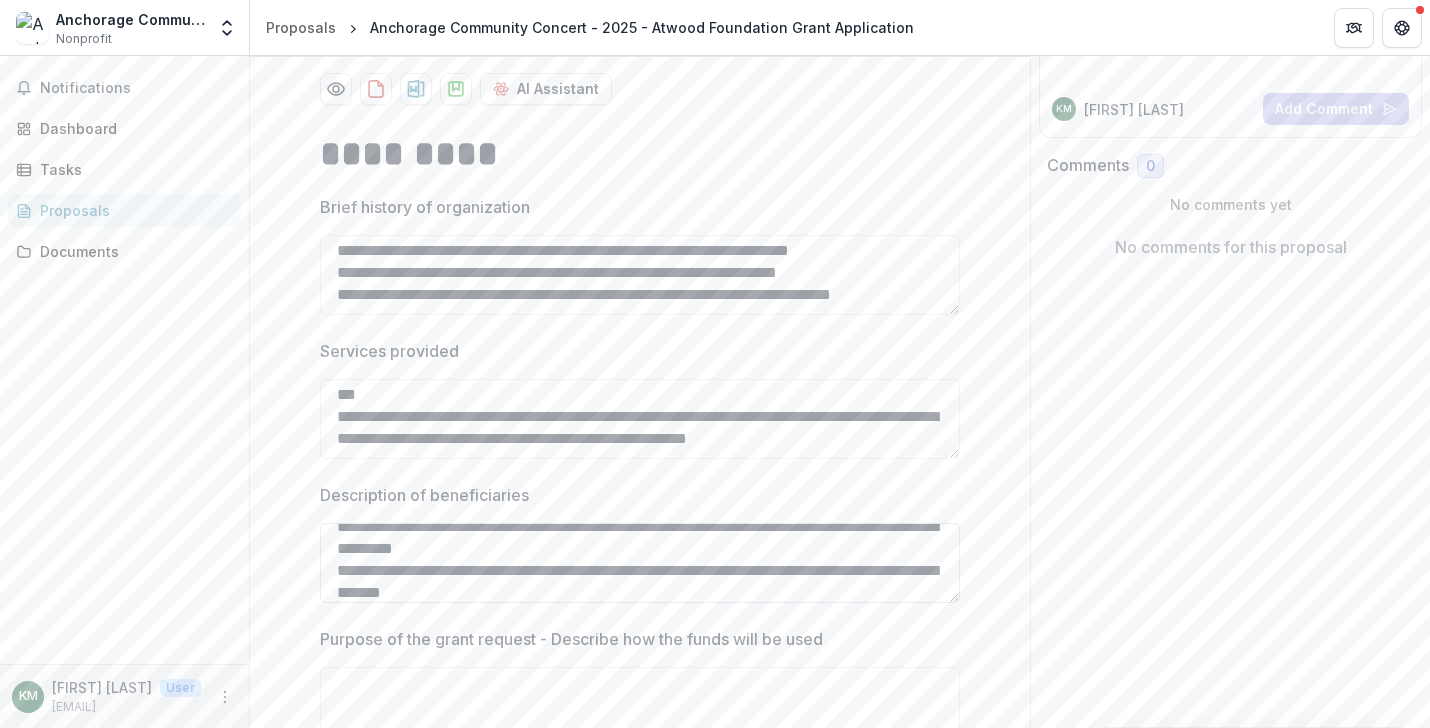 scroll, scrollTop: 0, scrollLeft: 0, axis: both 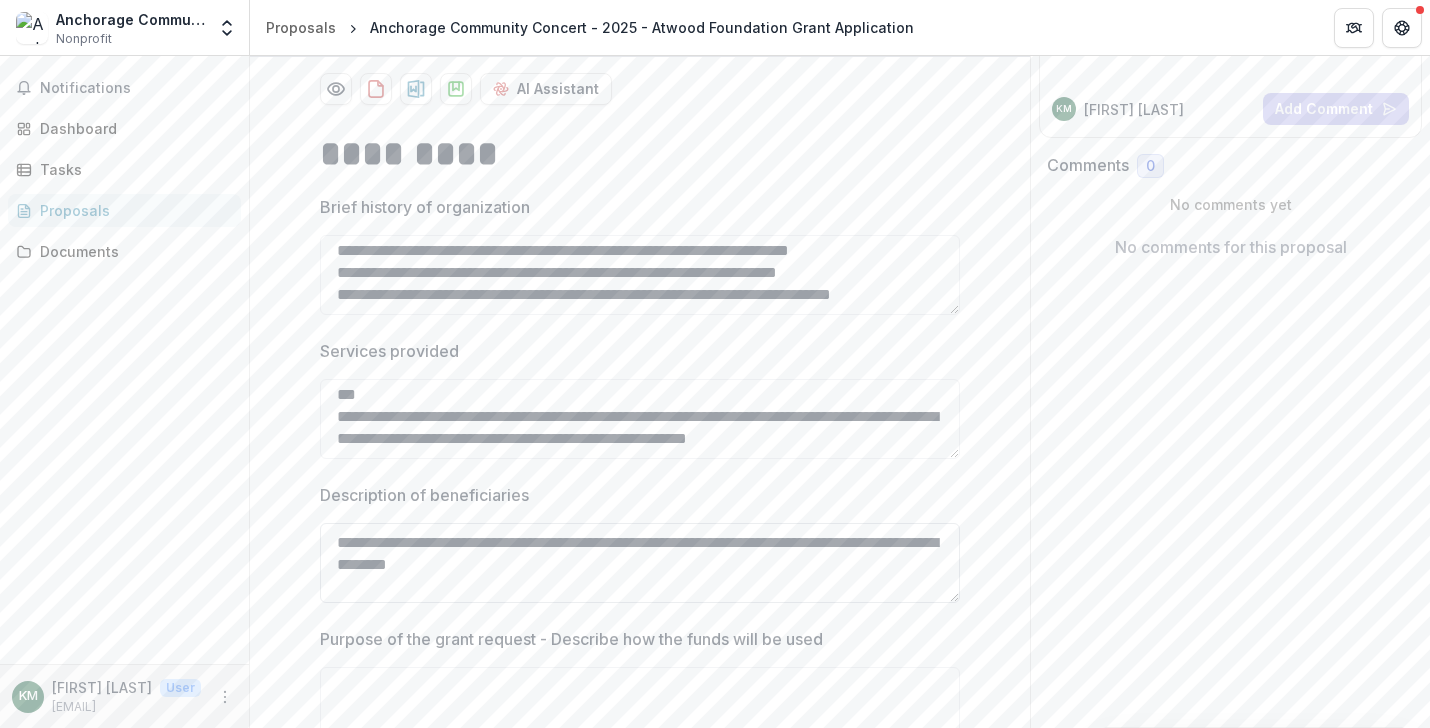 click on "**********" at bounding box center (640, 563) 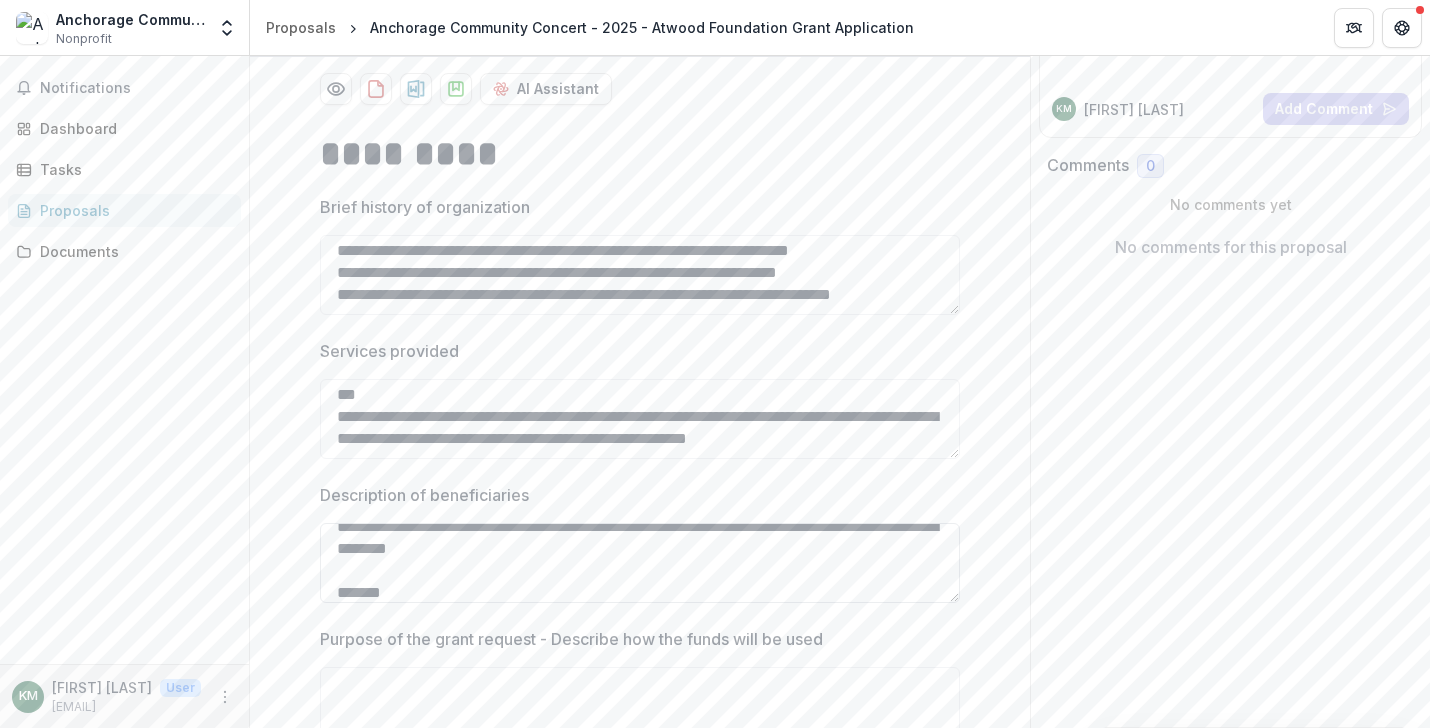 scroll, scrollTop: 25, scrollLeft: 0, axis: vertical 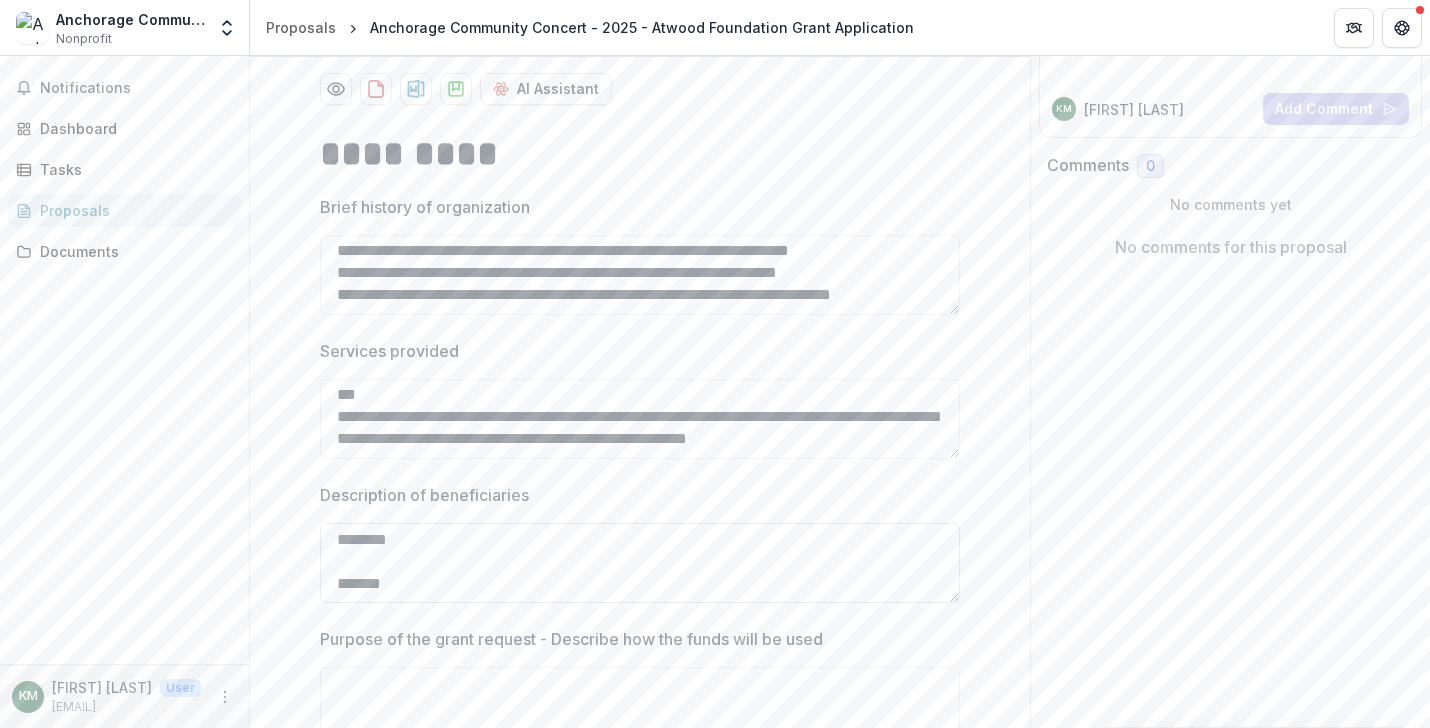 drag, startPoint x: 438, startPoint y: 594, endPoint x: 329, endPoint y: 575, distance: 110.64357 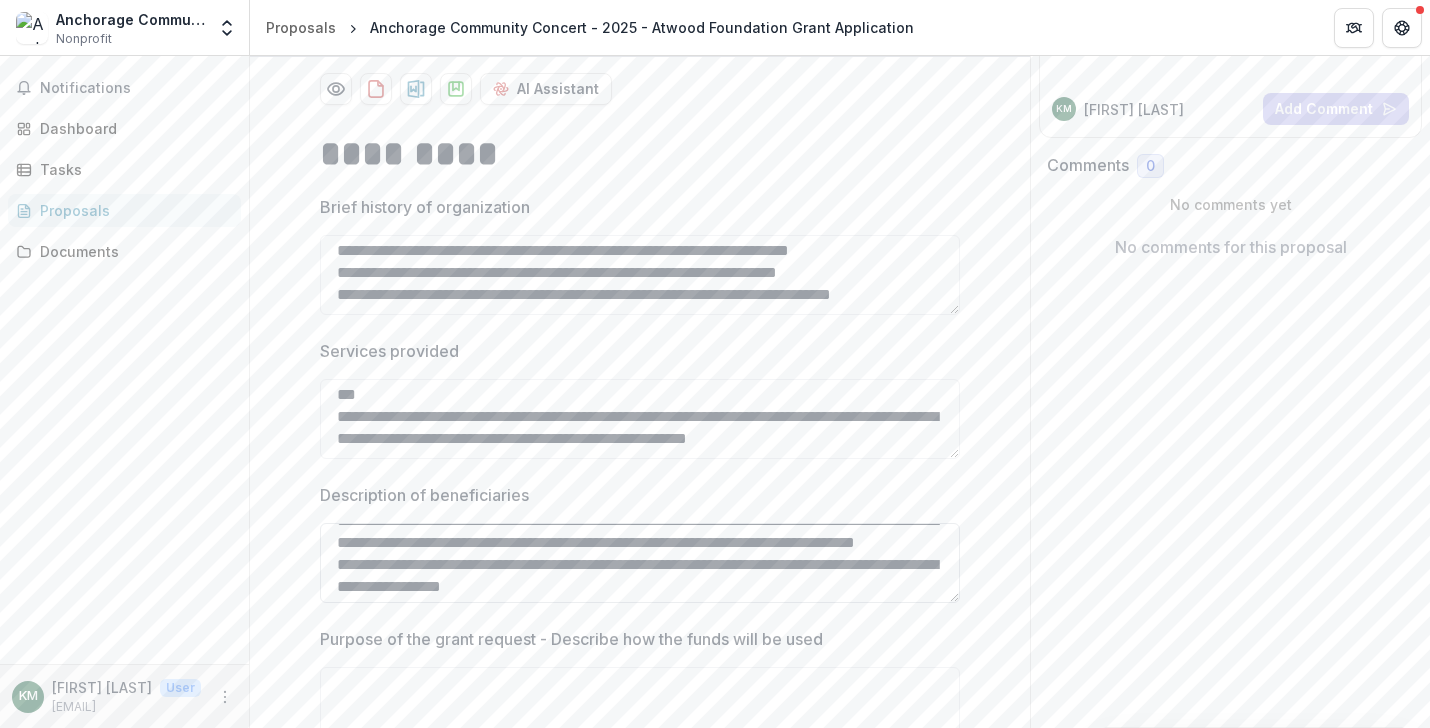 scroll, scrollTop: 24, scrollLeft: 0, axis: vertical 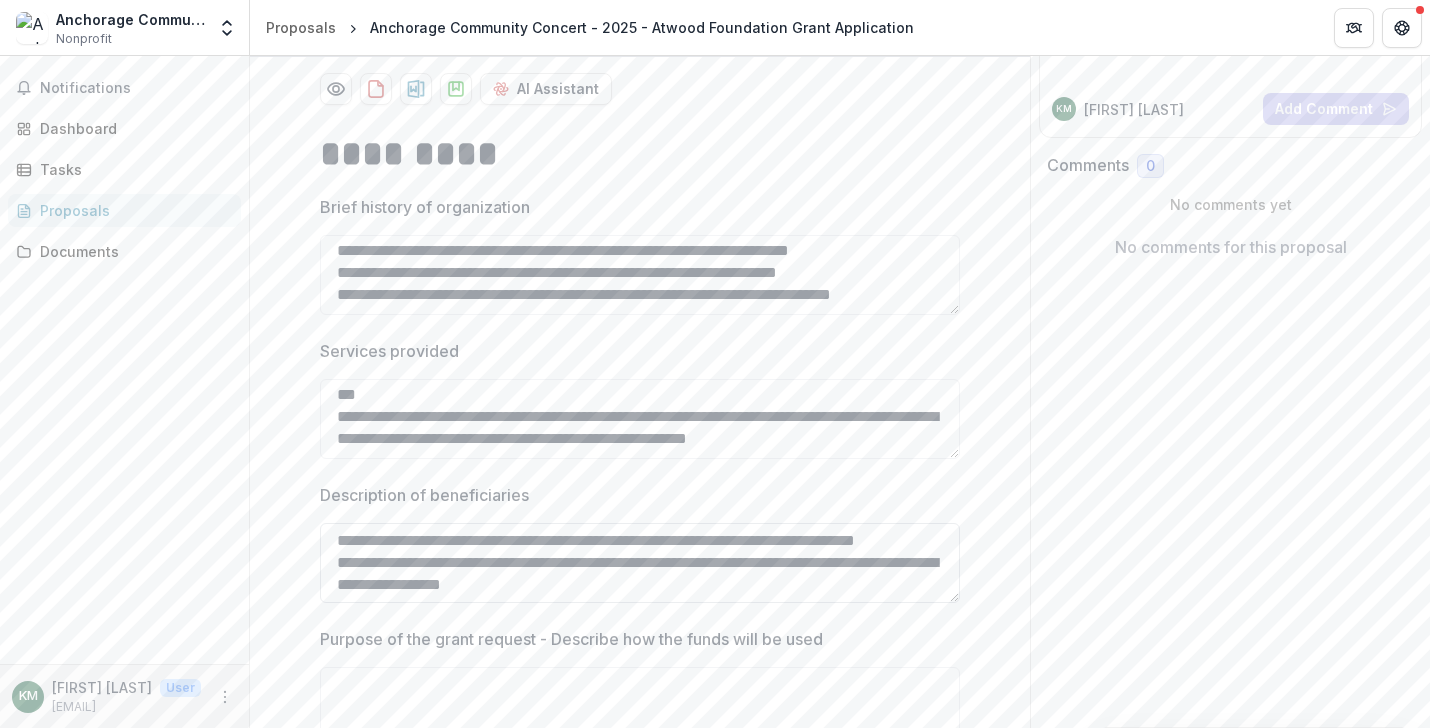 drag, startPoint x: 636, startPoint y: 565, endPoint x: 593, endPoint y: 544, distance: 47.853943 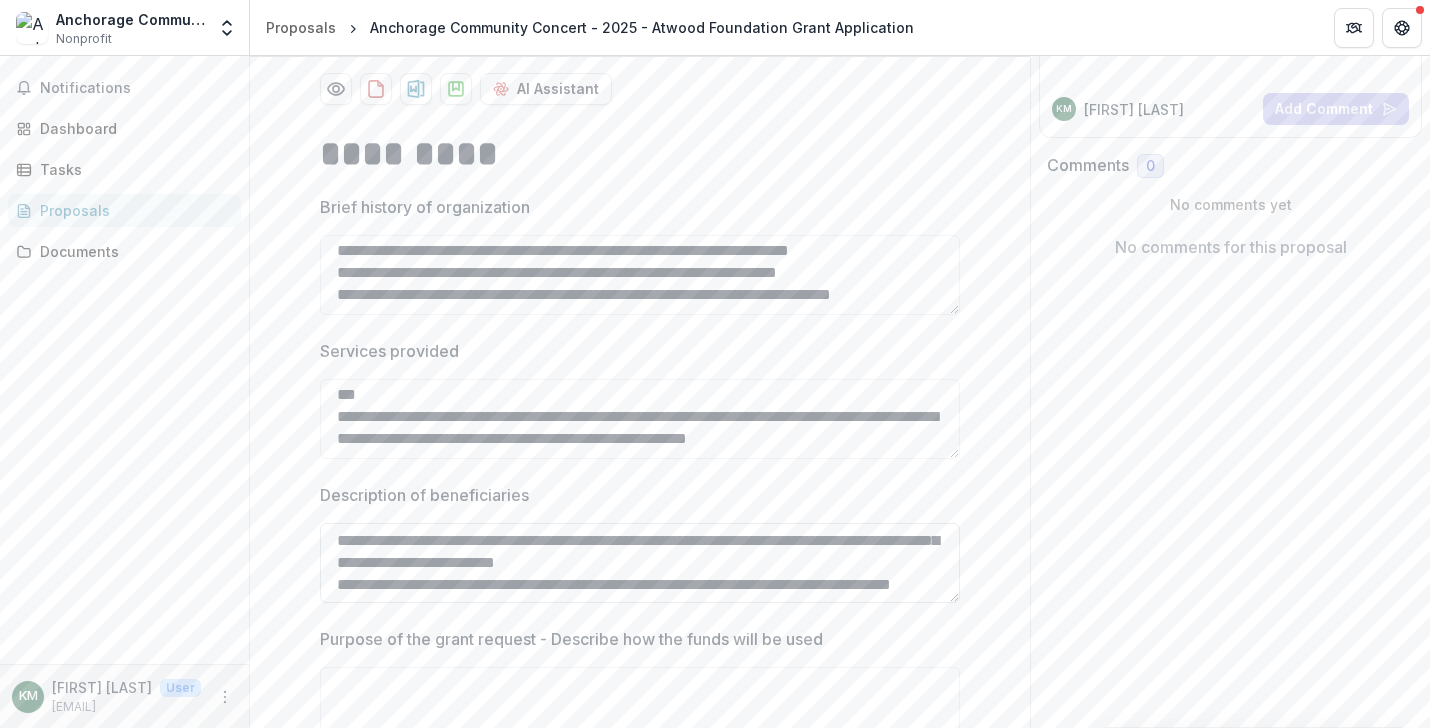 scroll, scrollTop: 2, scrollLeft: 0, axis: vertical 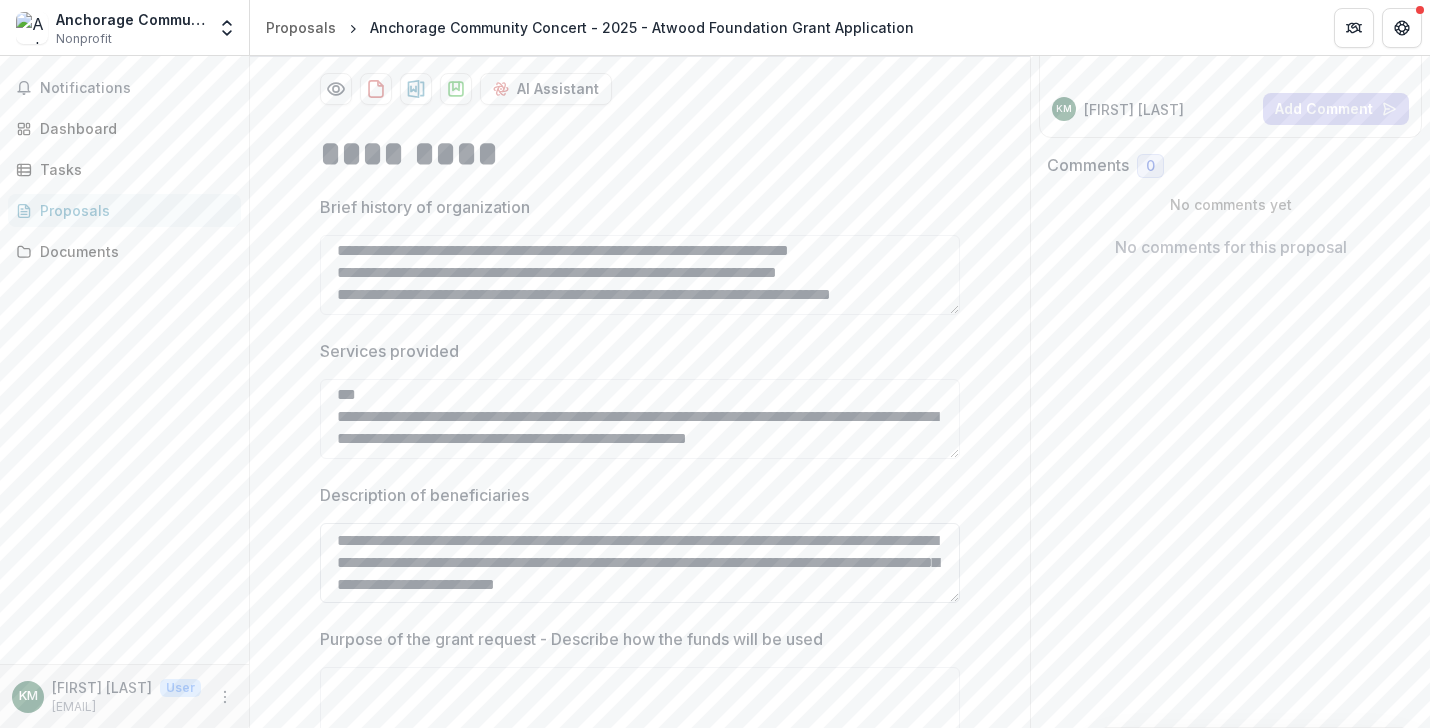 click on "**********" at bounding box center (640, 563) 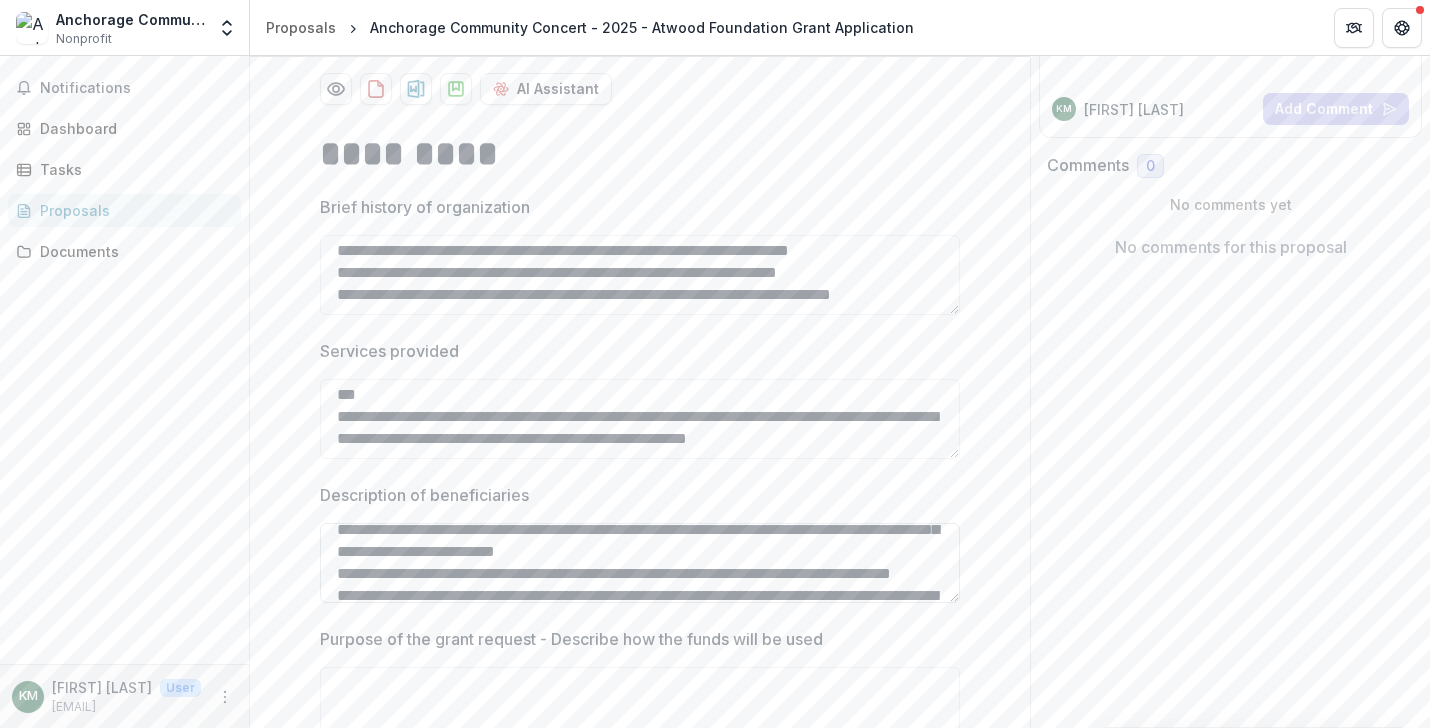 scroll, scrollTop: 39, scrollLeft: 0, axis: vertical 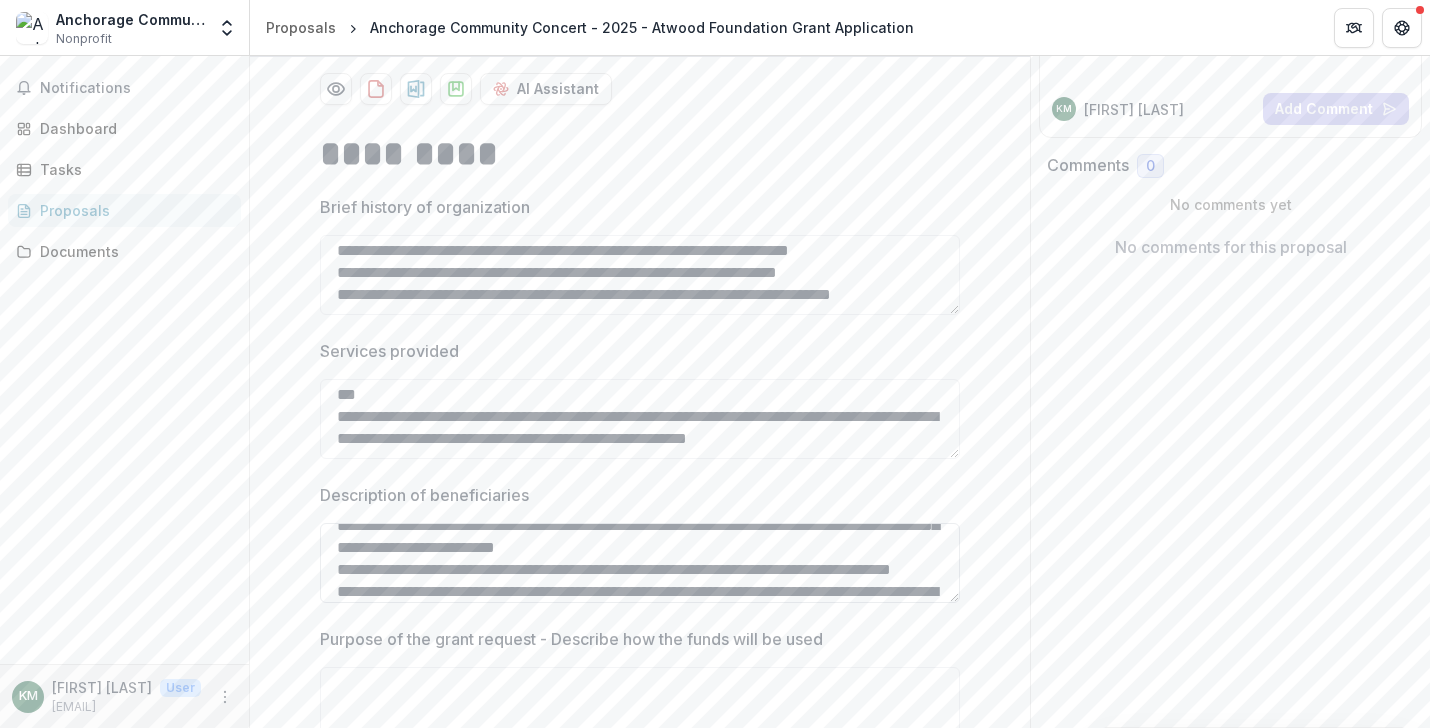 click on "**********" at bounding box center (640, 563) 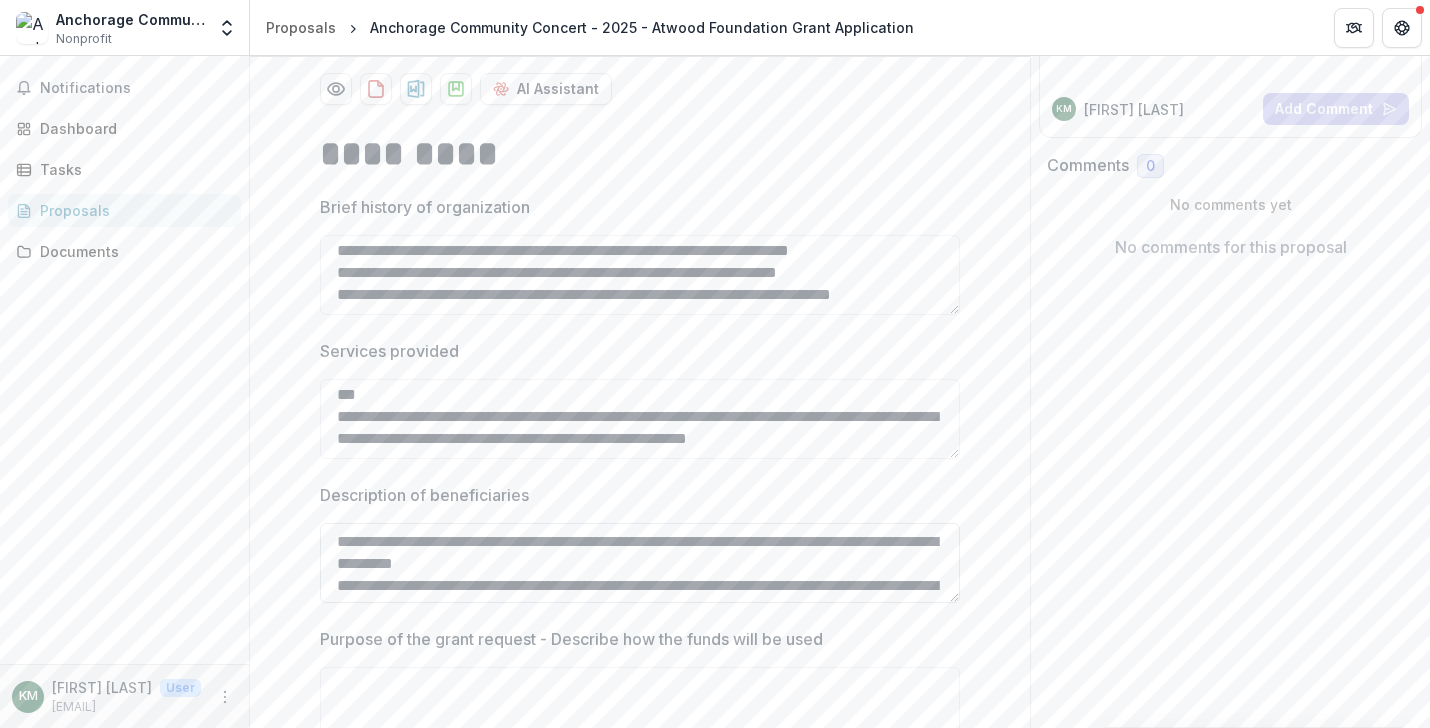click on "**********" at bounding box center [640, 563] 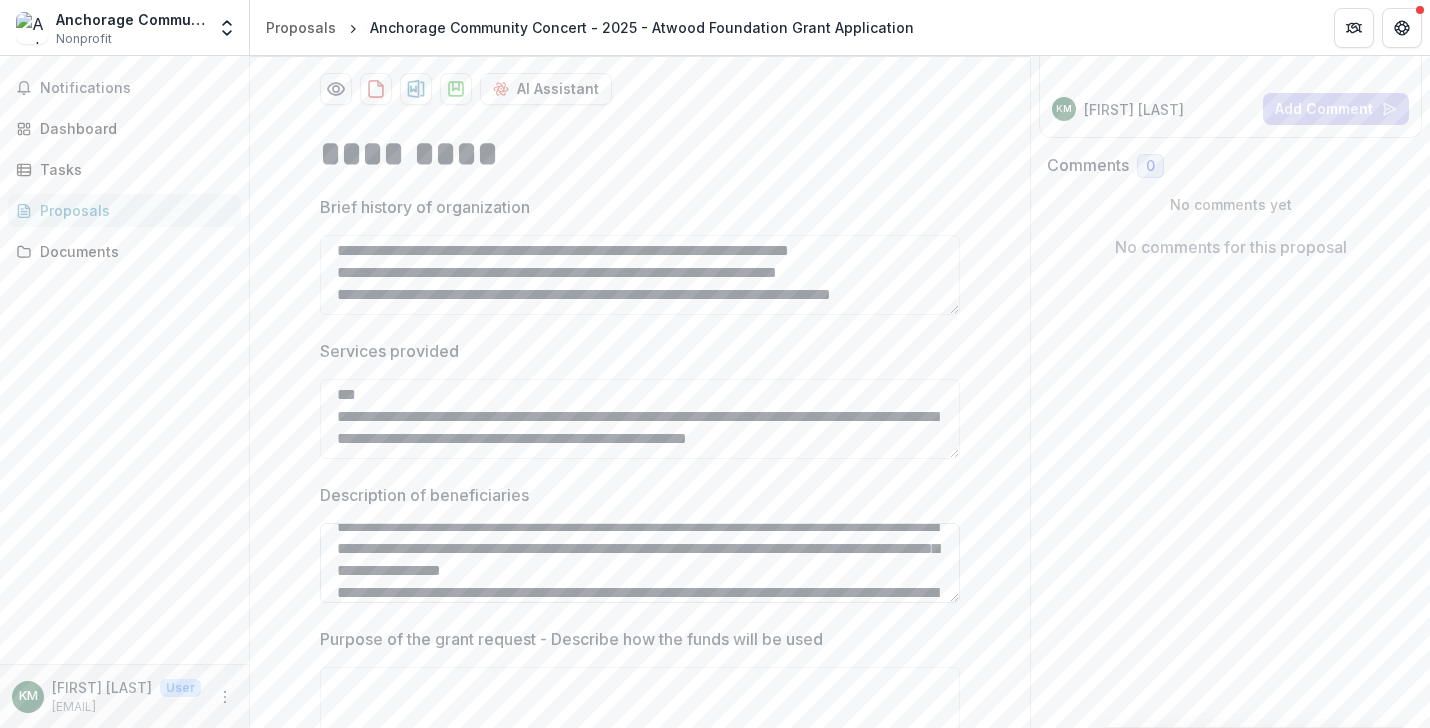 click on "**********" at bounding box center [640, 563] 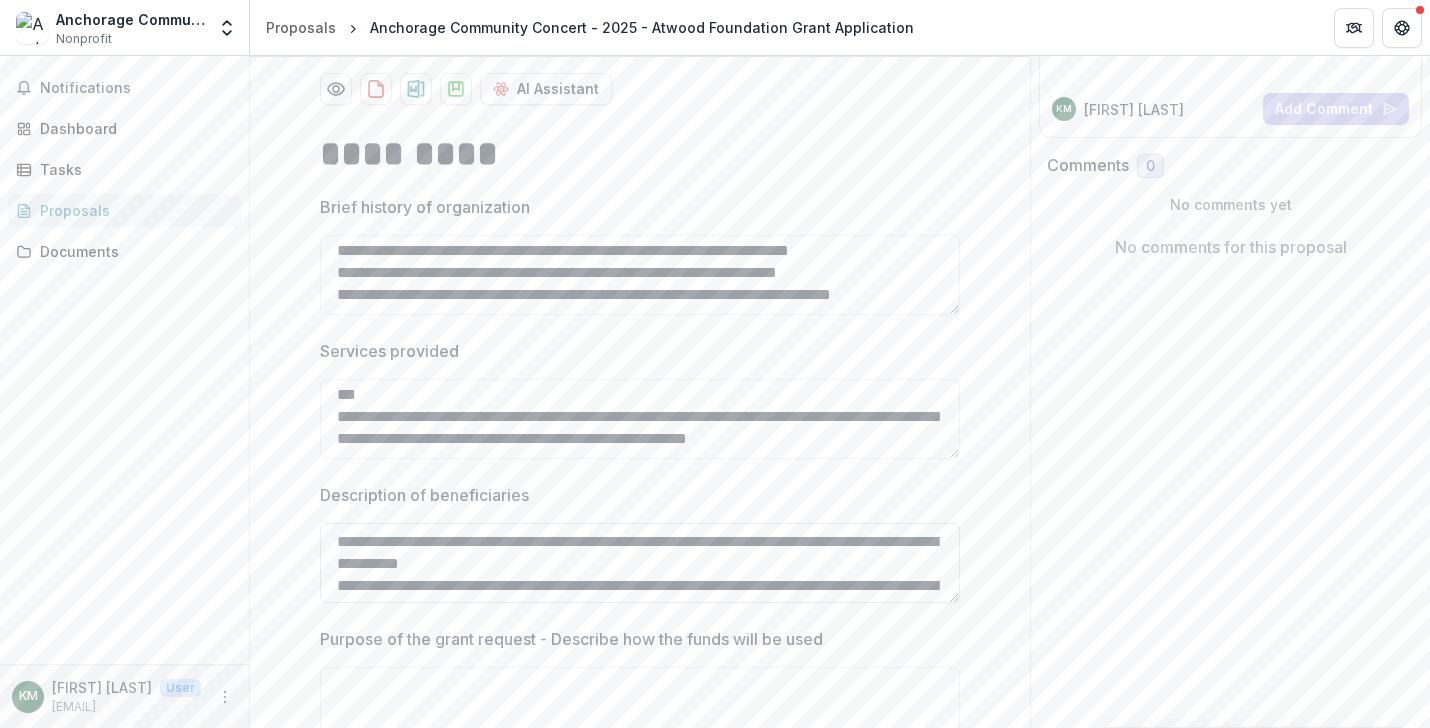 click on "**********" at bounding box center (640, 563) 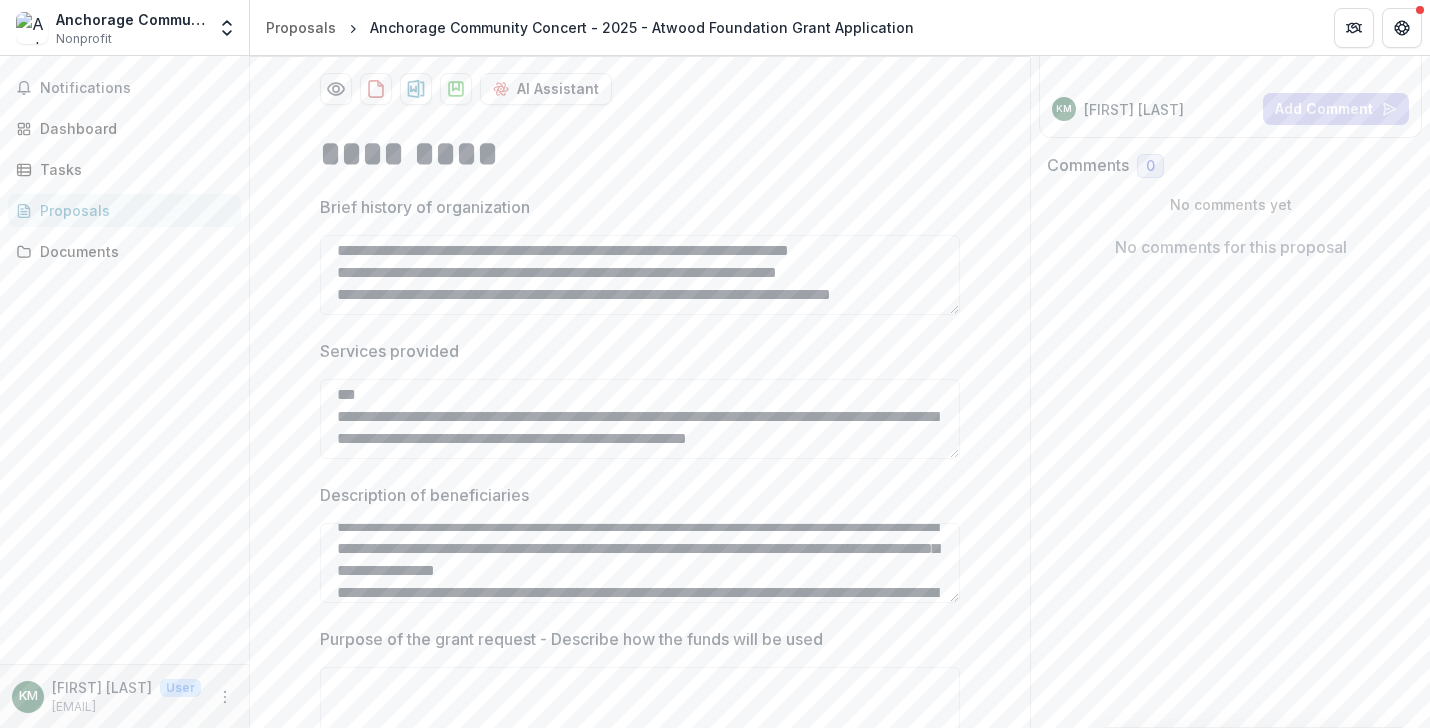 scroll, scrollTop: 315, scrollLeft: 0, axis: vertical 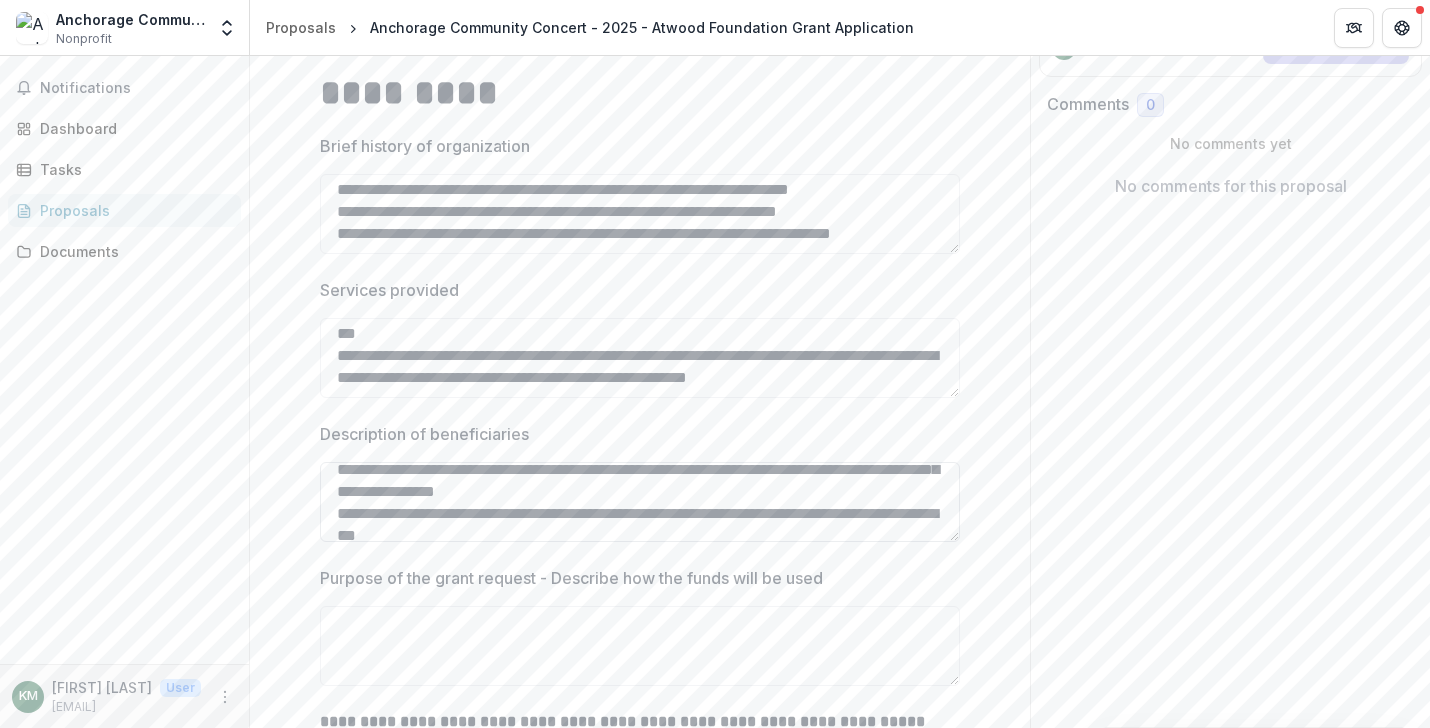 drag, startPoint x: 473, startPoint y: 533, endPoint x: 335, endPoint y: 517, distance: 138.92444 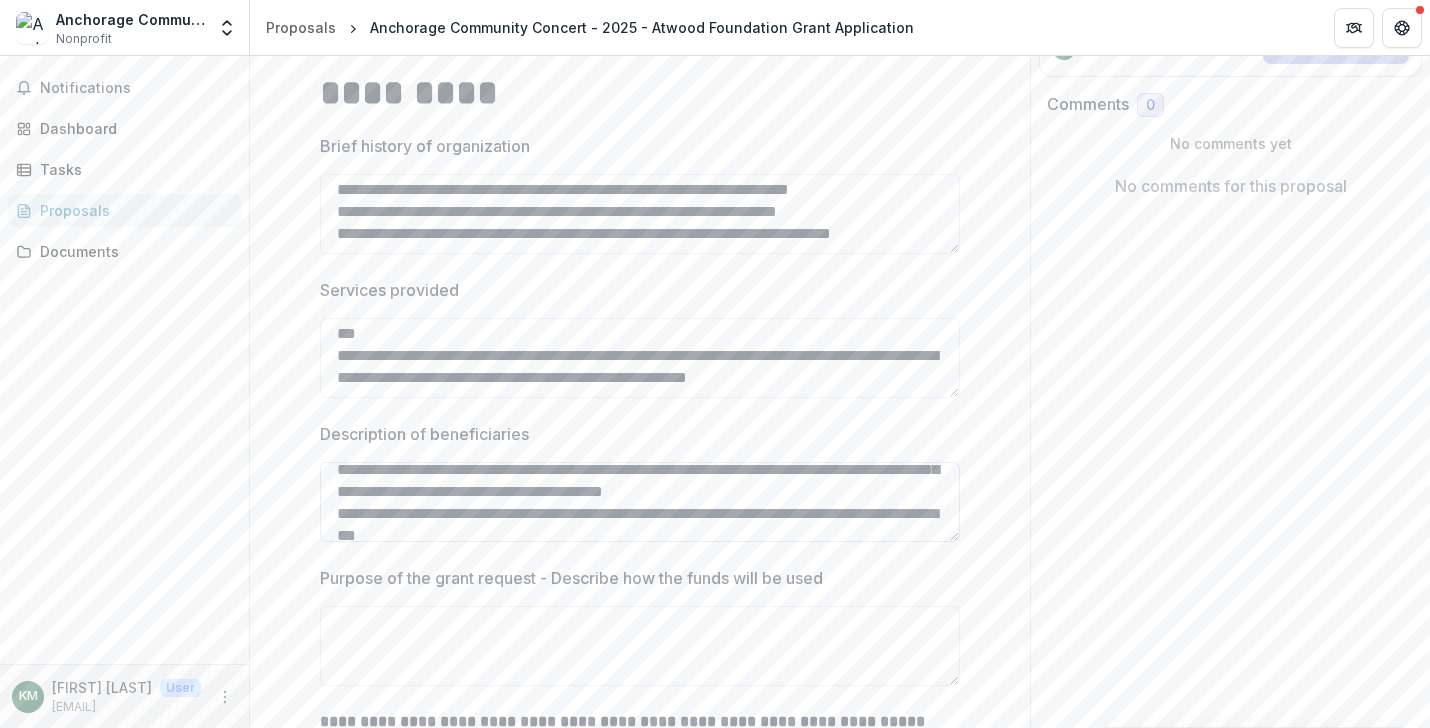 click on "**********" at bounding box center [640, 502] 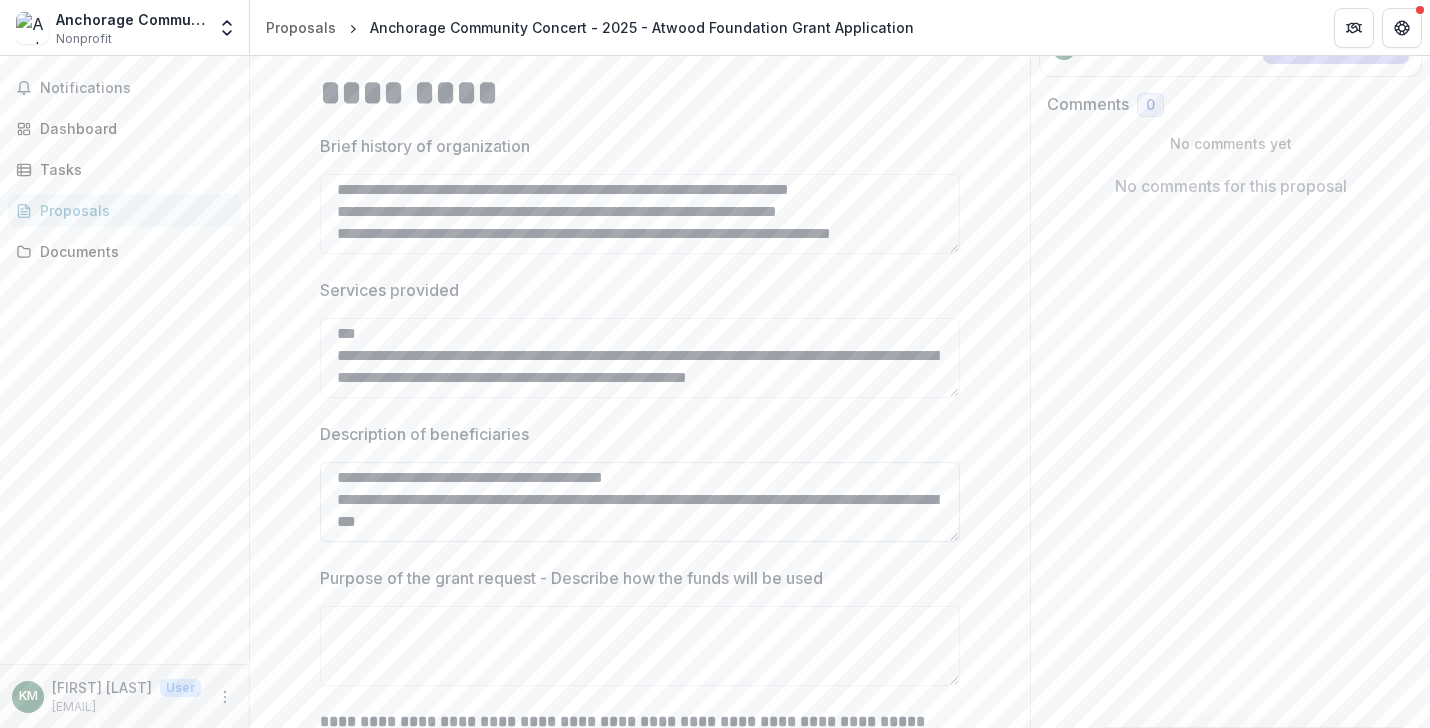 scroll, scrollTop: 246, scrollLeft: 0, axis: vertical 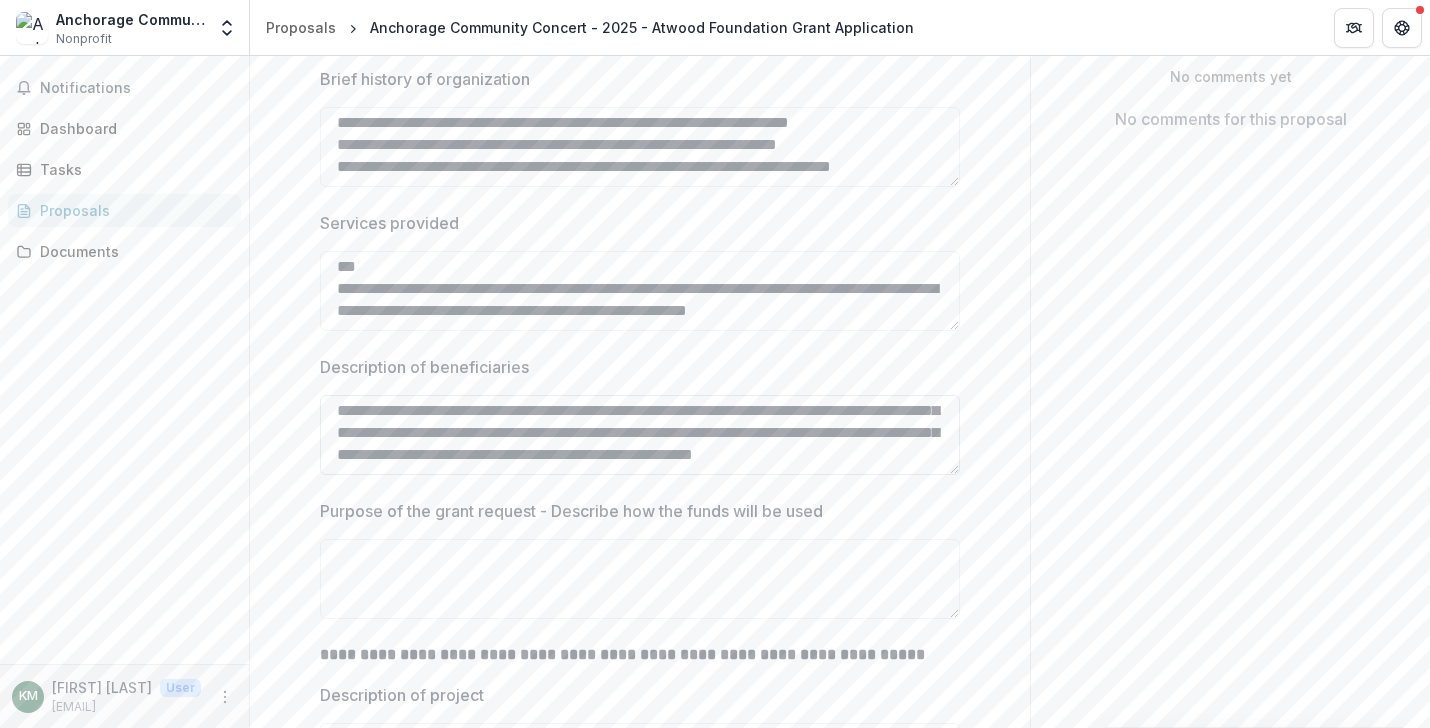 click on "**********" at bounding box center (640, 435) 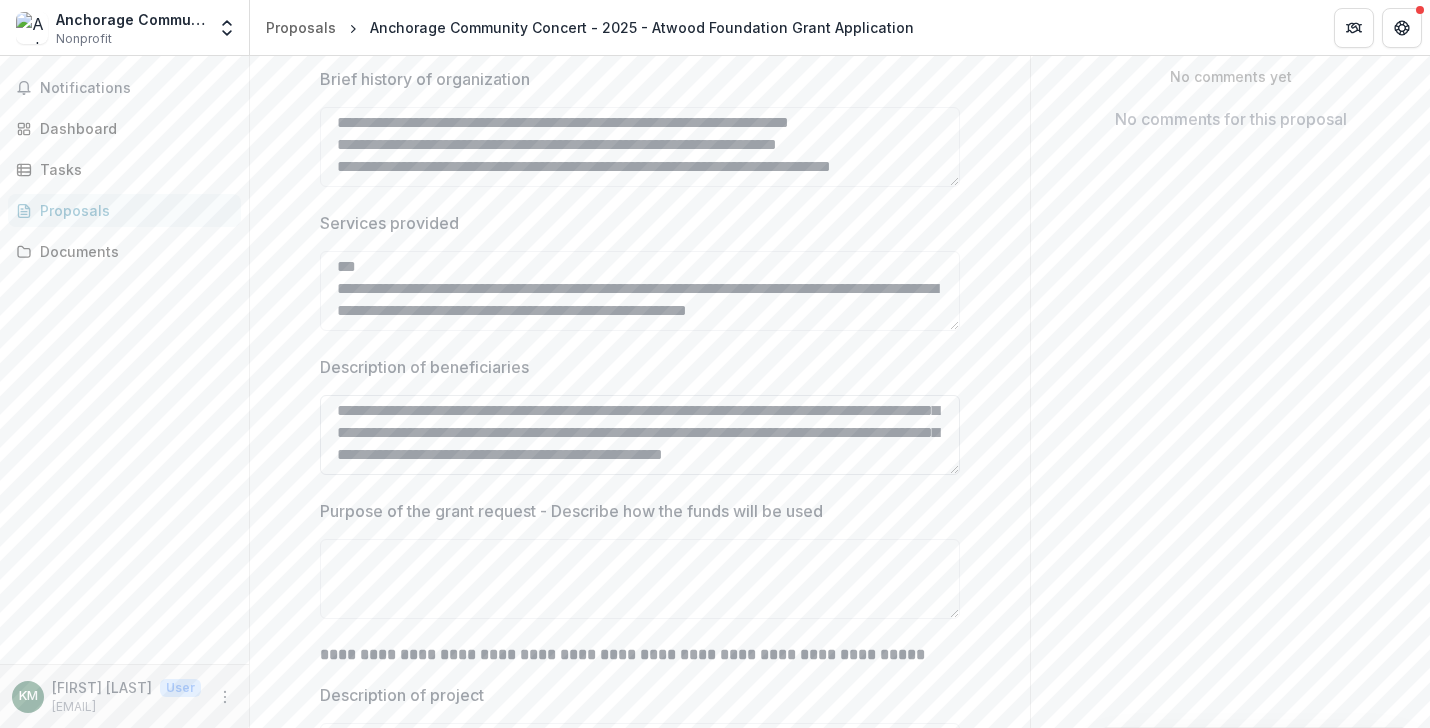 click on "**********" at bounding box center [640, 435] 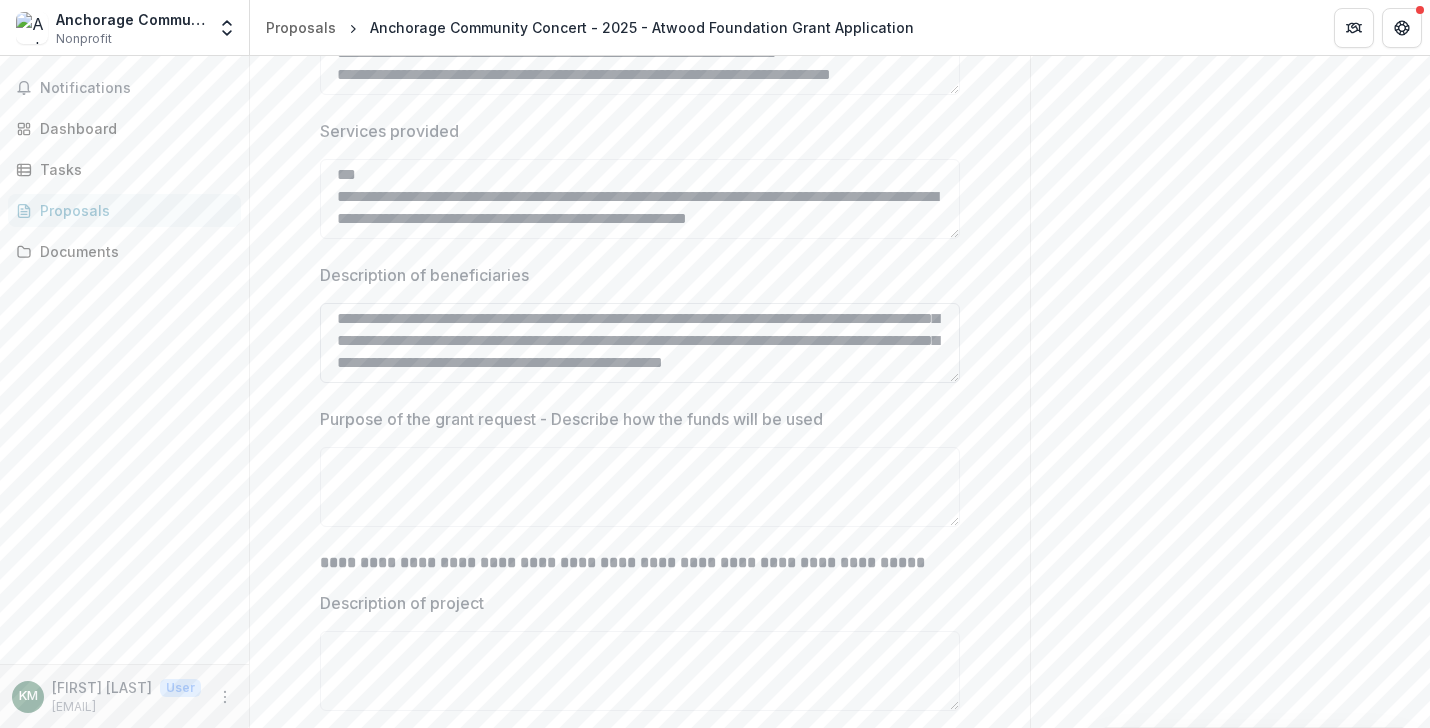 scroll, scrollTop: 476, scrollLeft: 0, axis: vertical 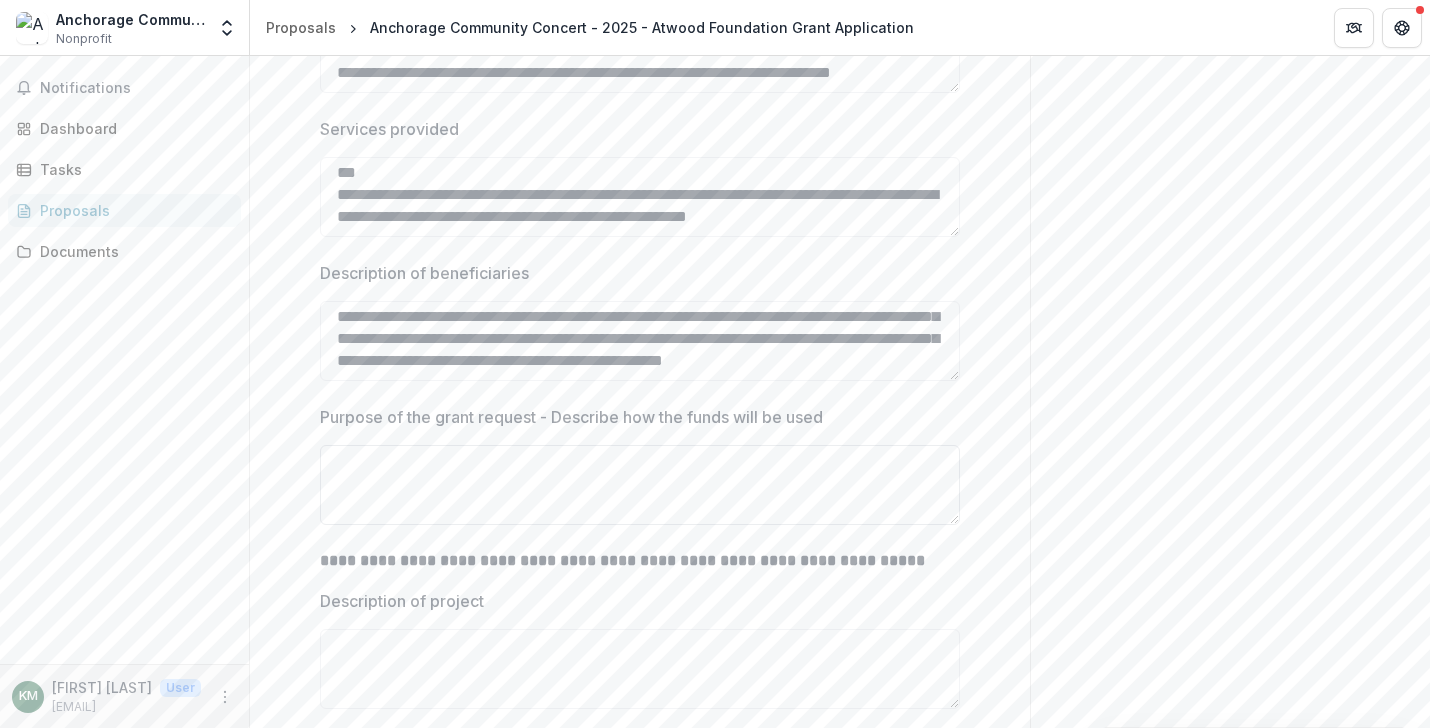 type on "**********" 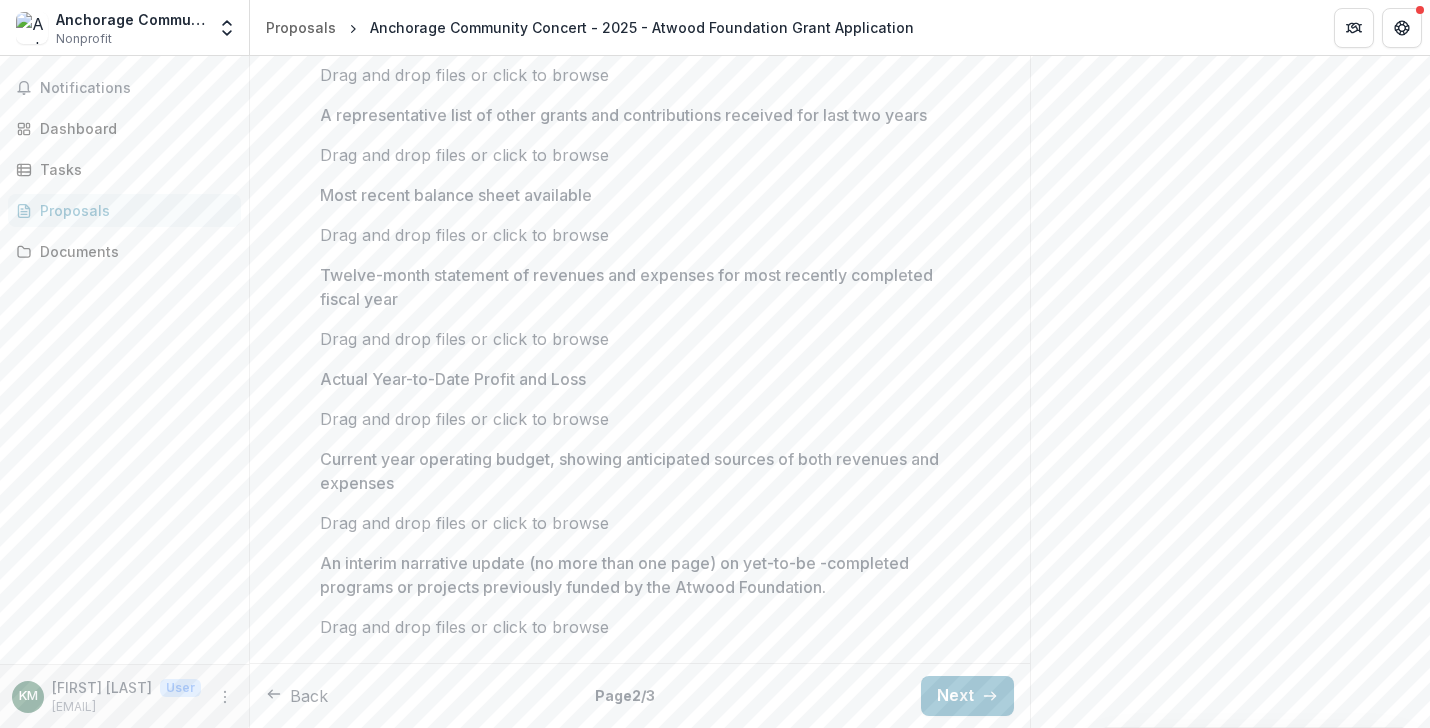 scroll, scrollTop: 2838, scrollLeft: 0, axis: vertical 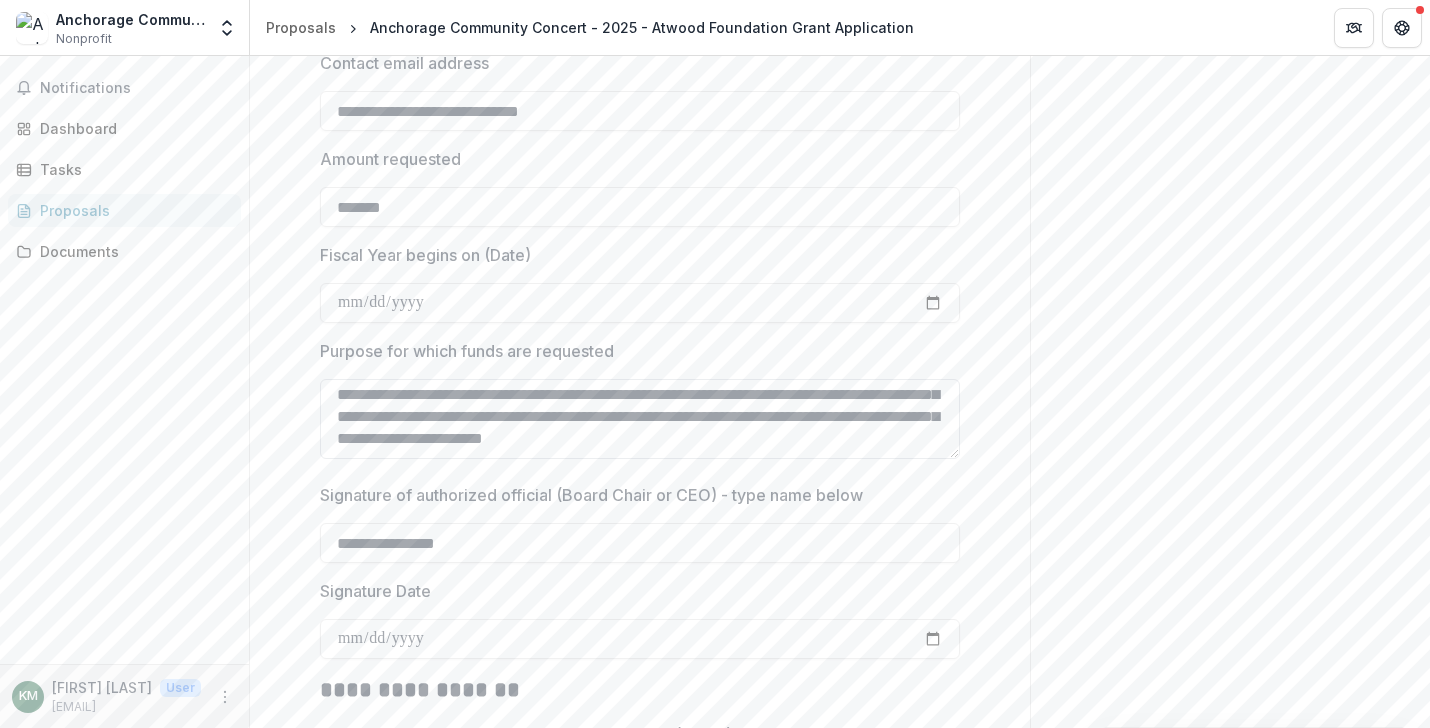 drag, startPoint x: 330, startPoint y: 396, endPoint x: 921, endPoint y: 451, distance: 593.5537 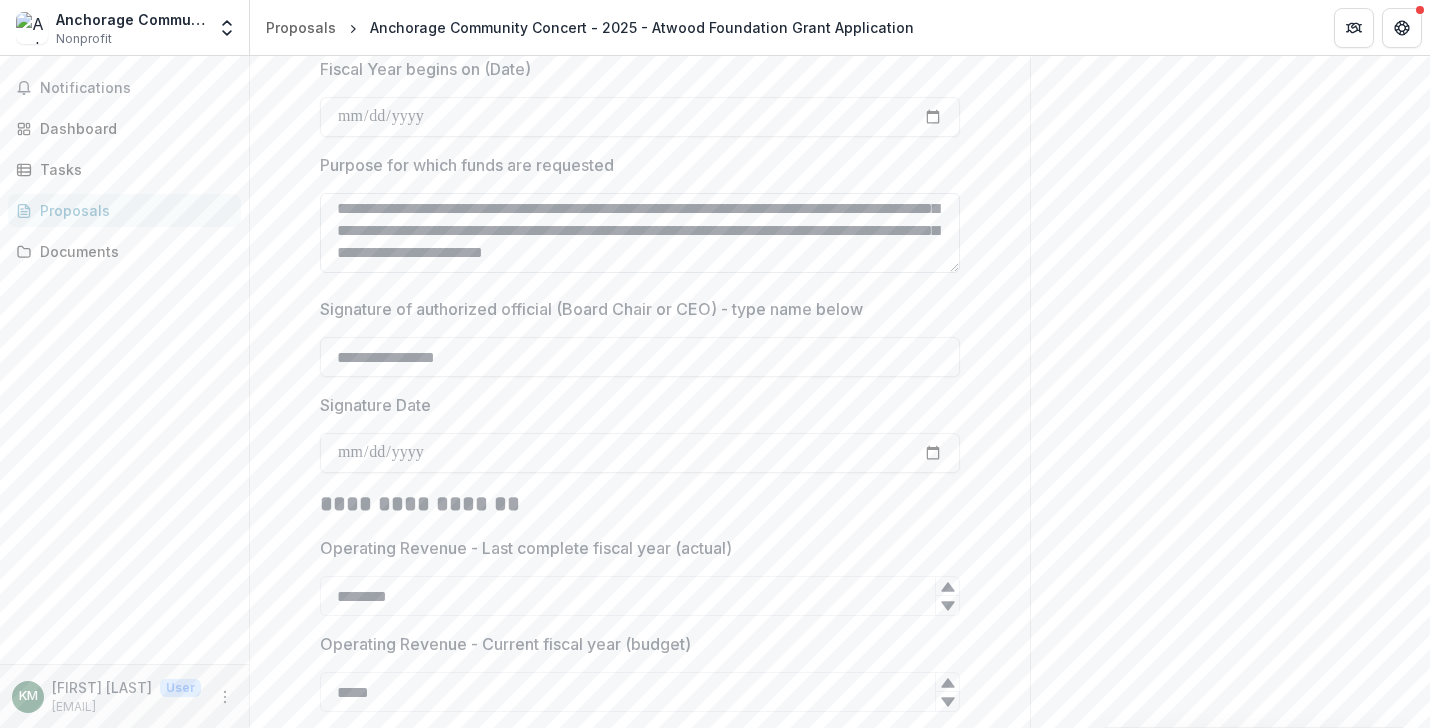 scroll, scrollTop: 2769, scrollLeft: 0, axis: vertical 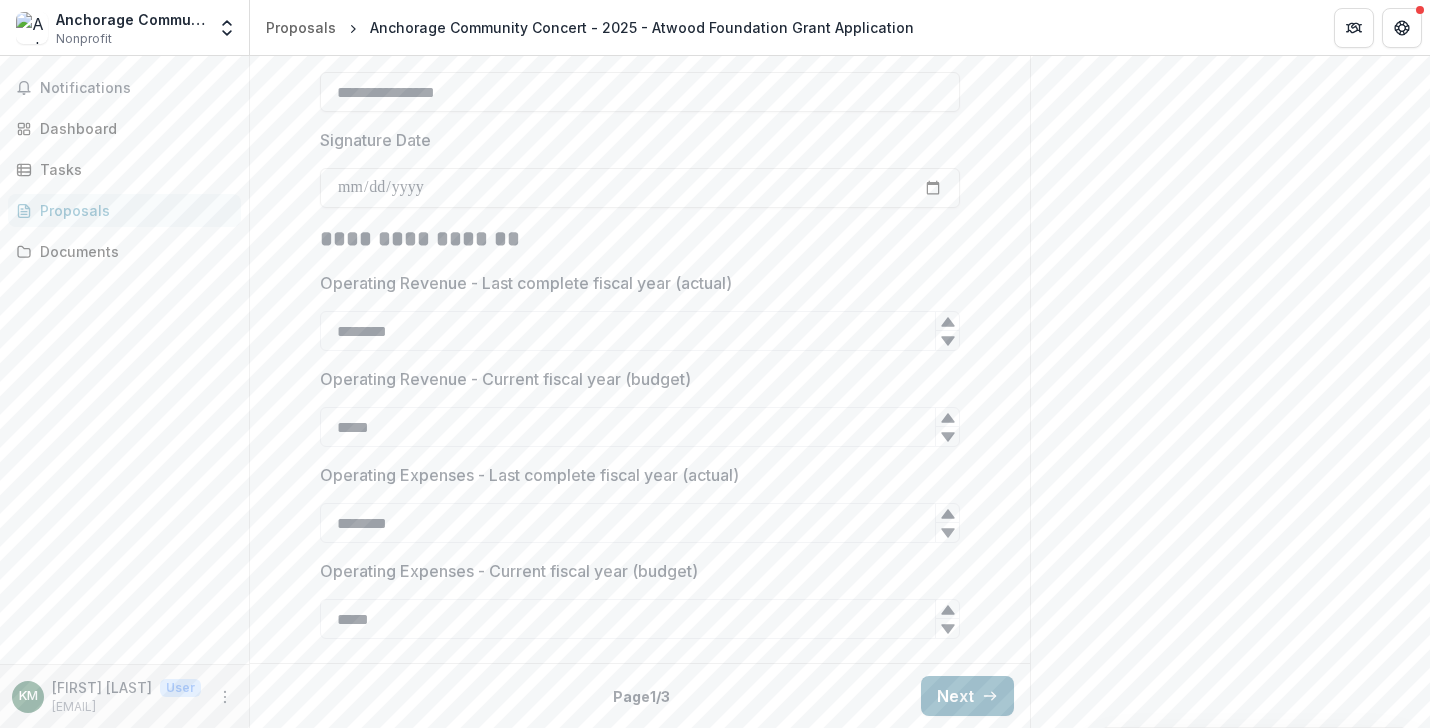 click on "Next" at bounding box center (967, 696) 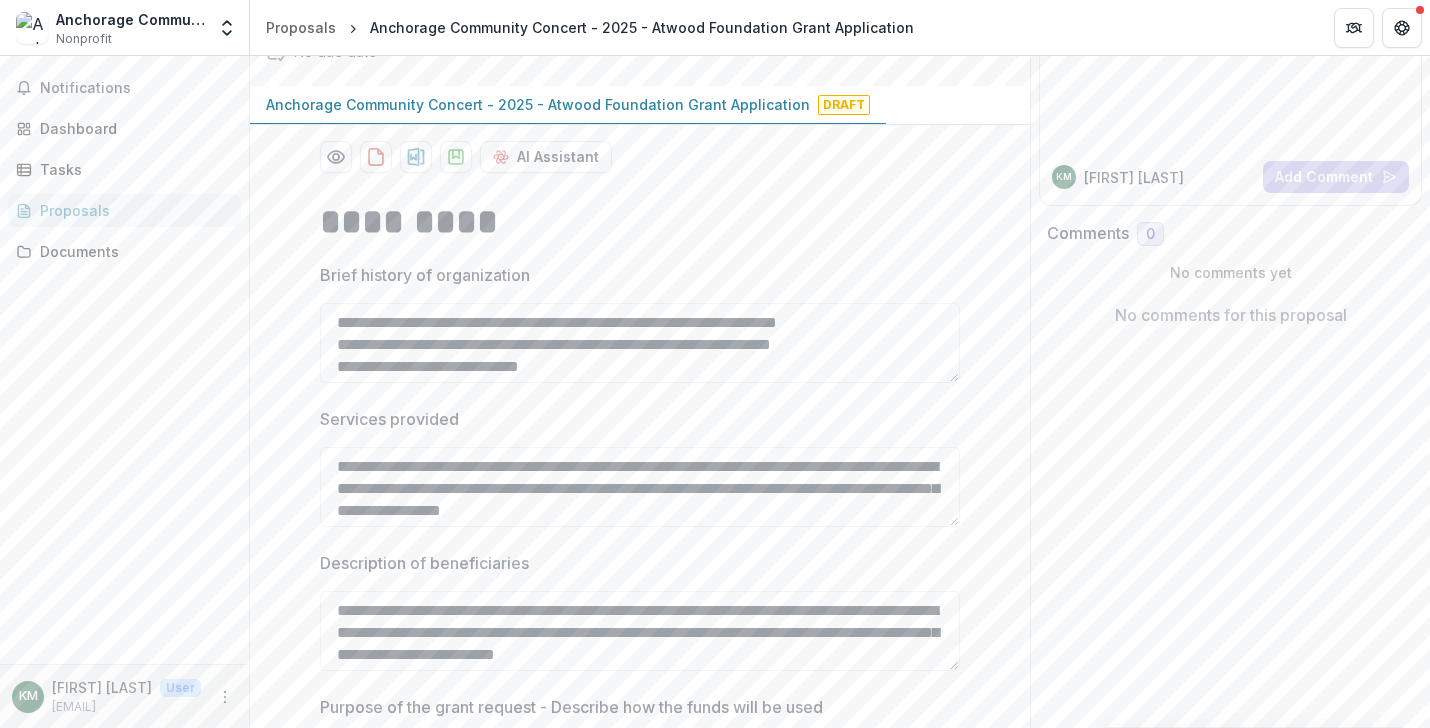 scroll, scrollTop: 174, scrollLeft: 0, axis: vertical 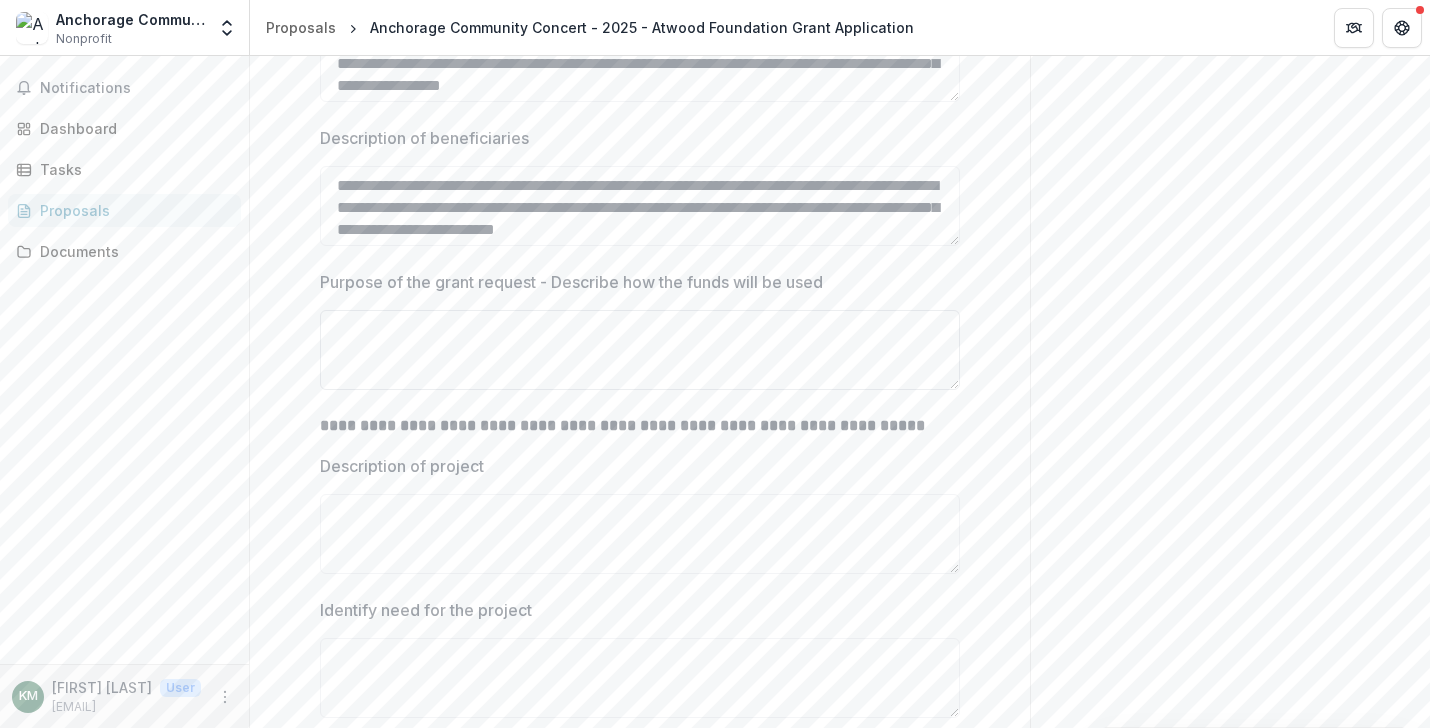 click on "Purpose of the grant request - Describe how the funds will be used" at bounding box center (640, 350) 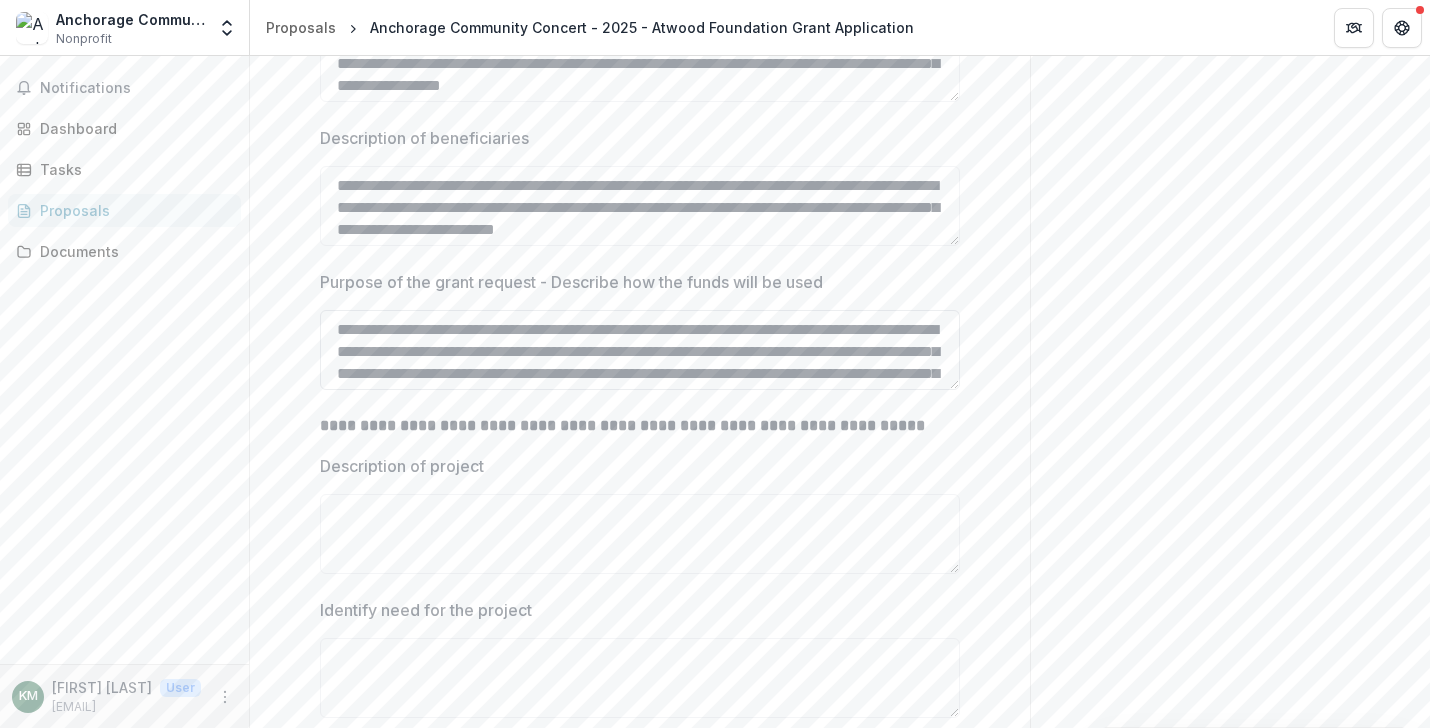 scroll, scrollTop: 60, scrollLeft: 0, axis: vertical 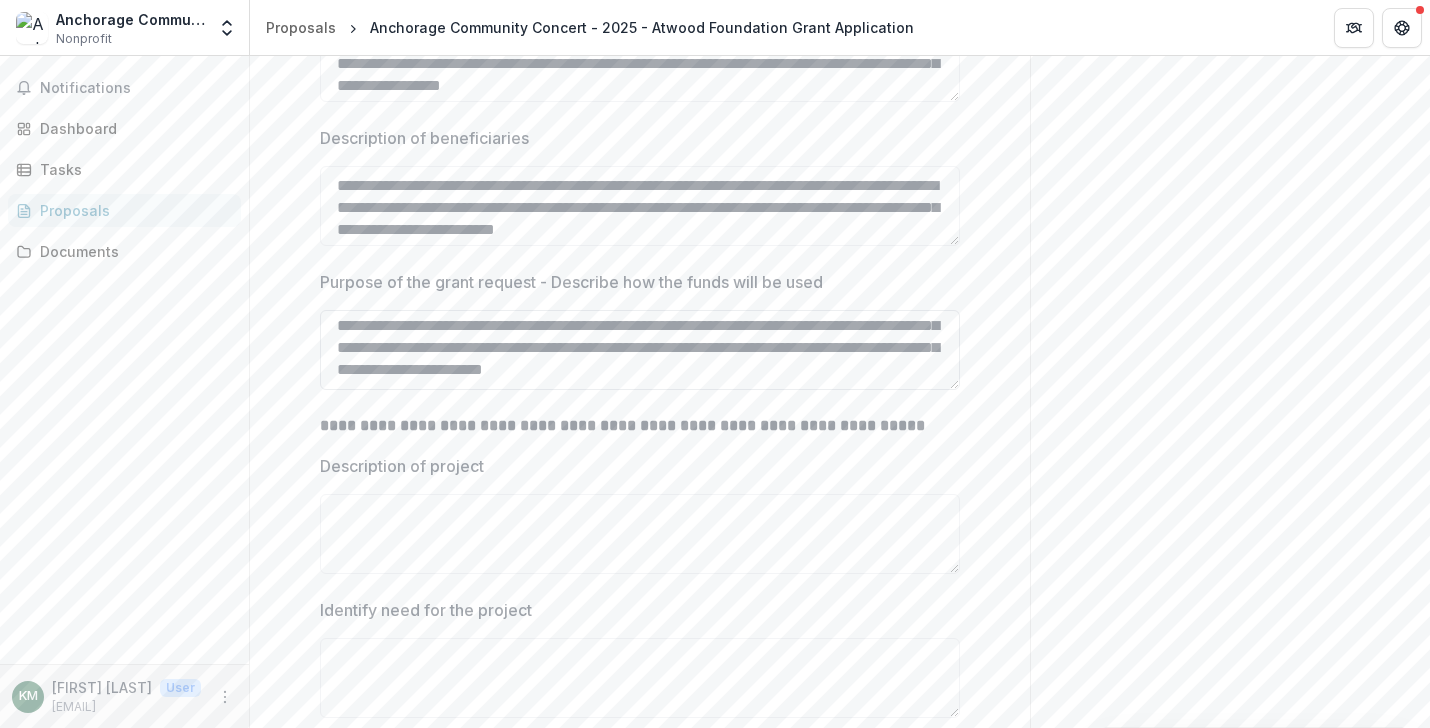 click on "**********" at bounding box center (640, 350) 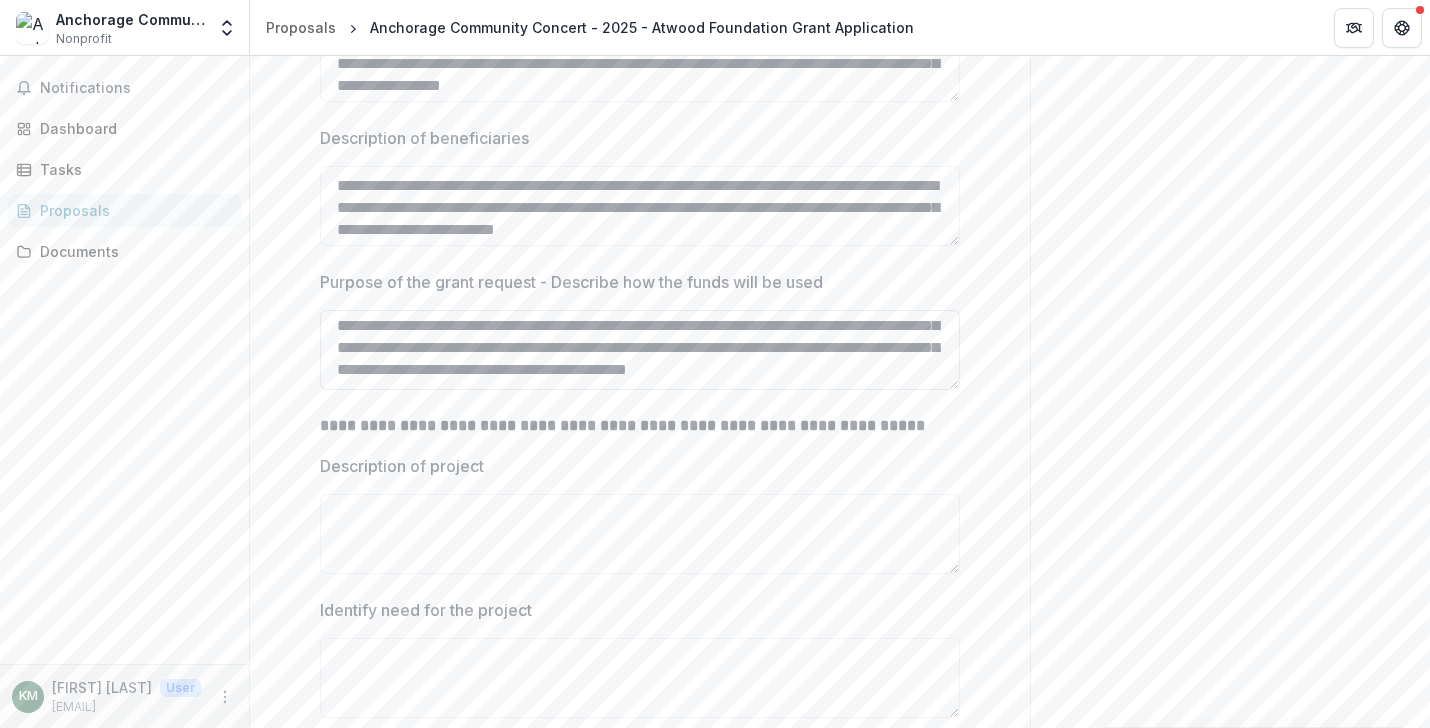 scroll, scrollTop: 82, scrollLeft: 0, axis: vertical 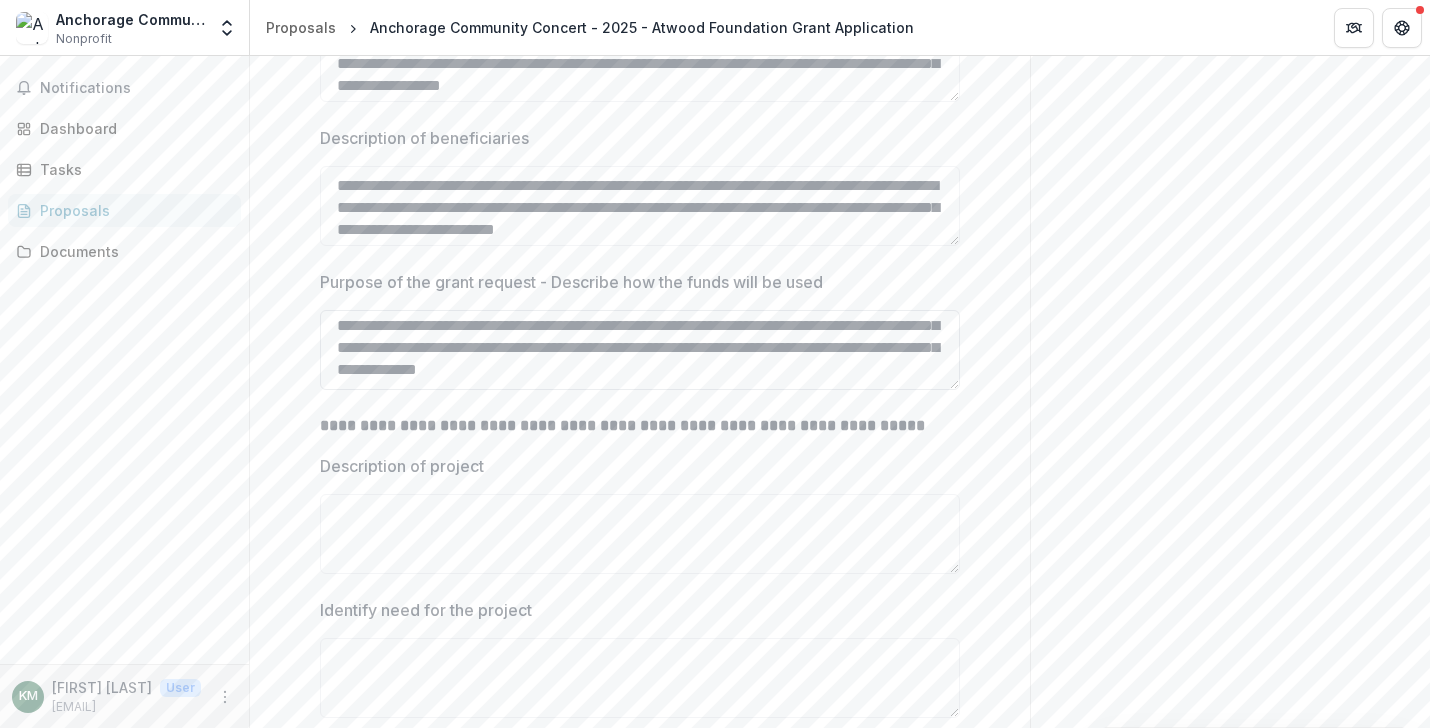 click on "**********" at bounding box center (640, 350) 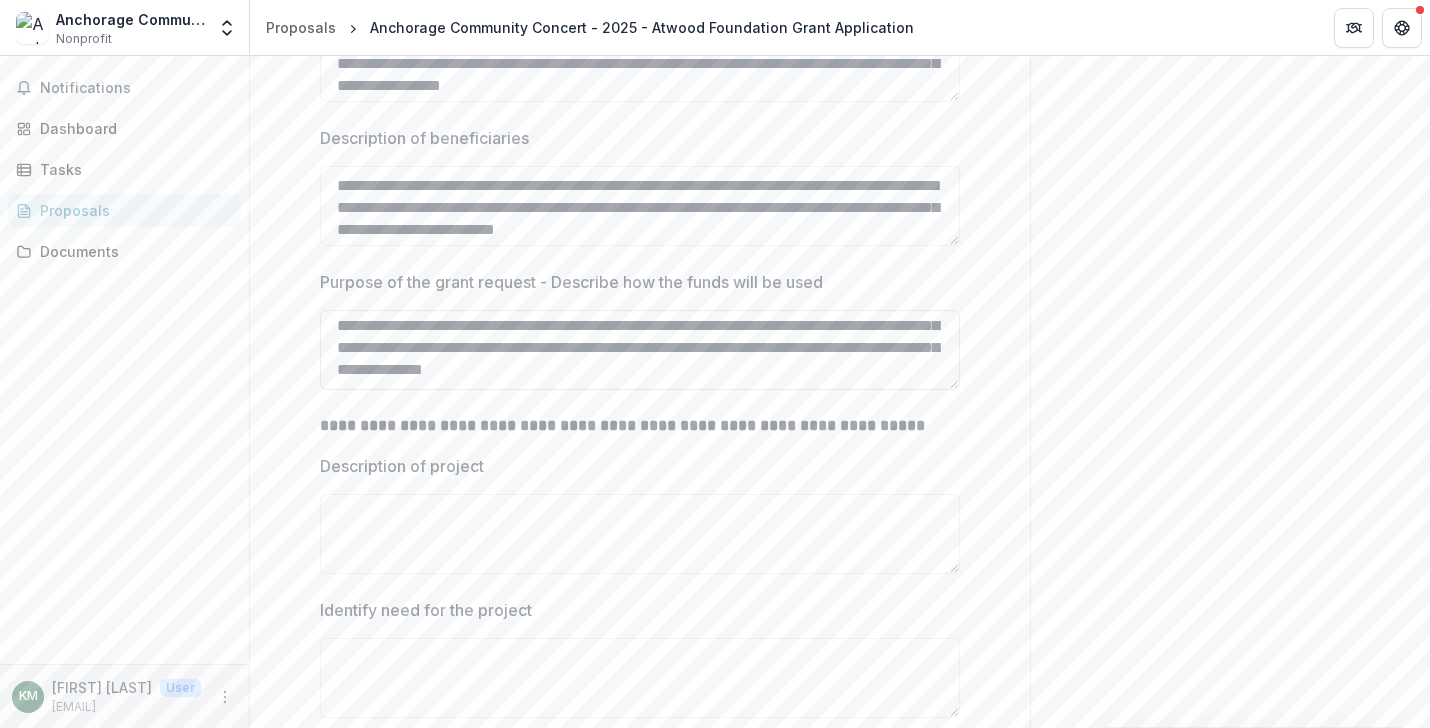 click on "**********" at bounding box center (640, 350) 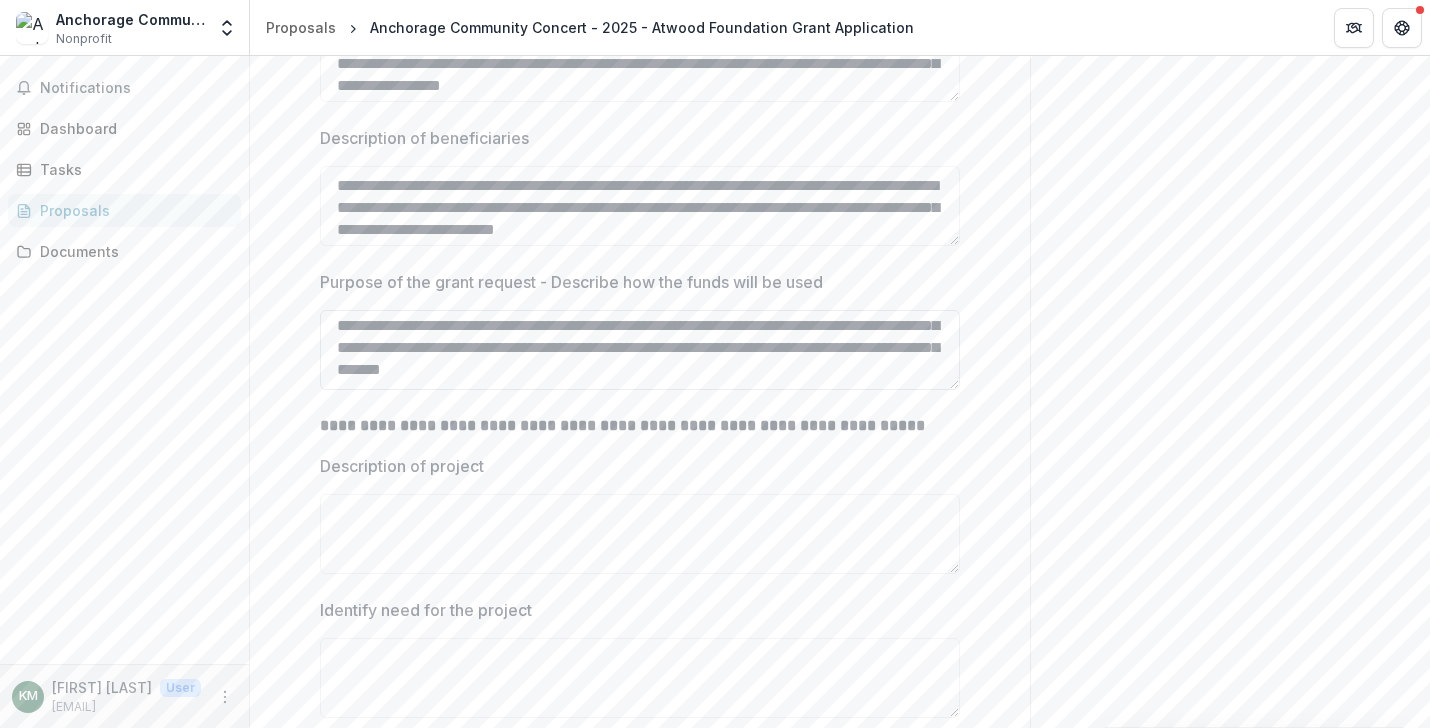 drag, startPoint x: 662, startPoint y: 373, endPoint x: 710, endPoint y: 375, distance: 48.04165 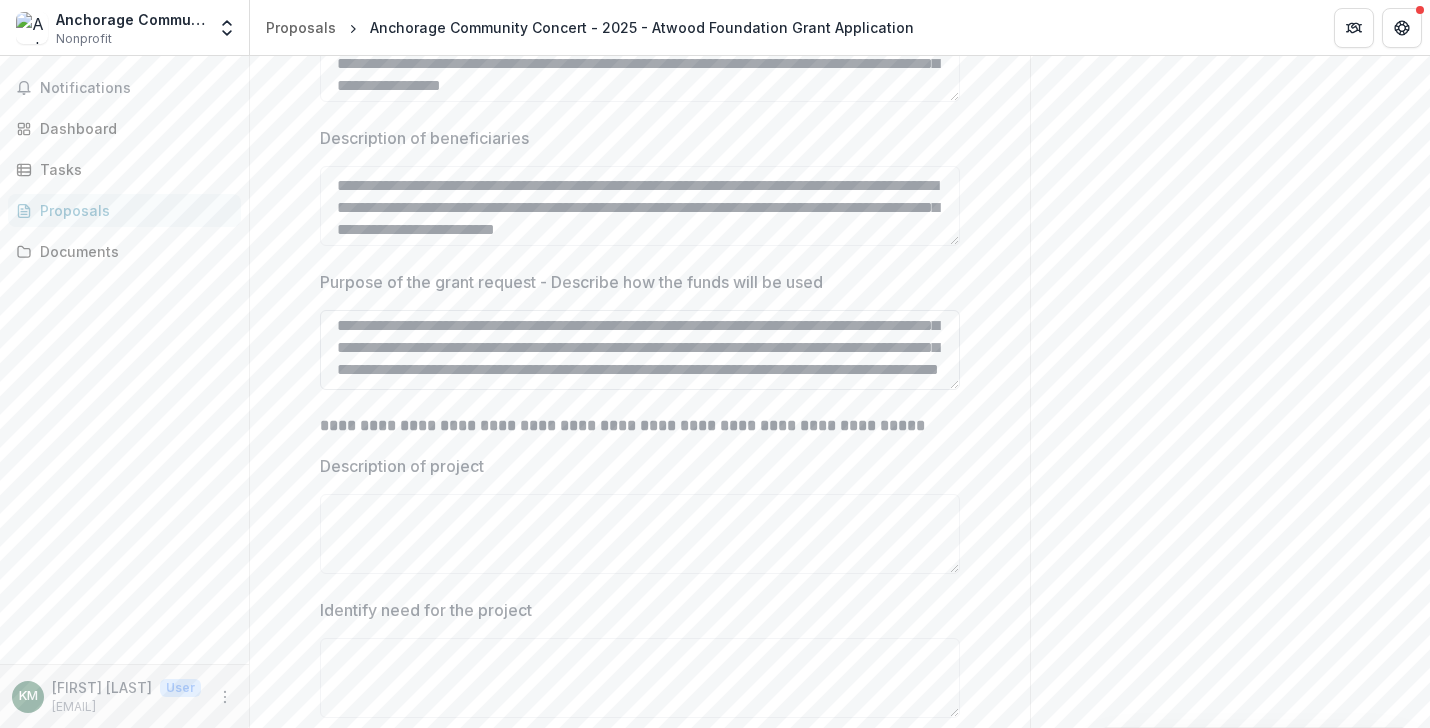 click on "**********" at bounding box center (640, 350) 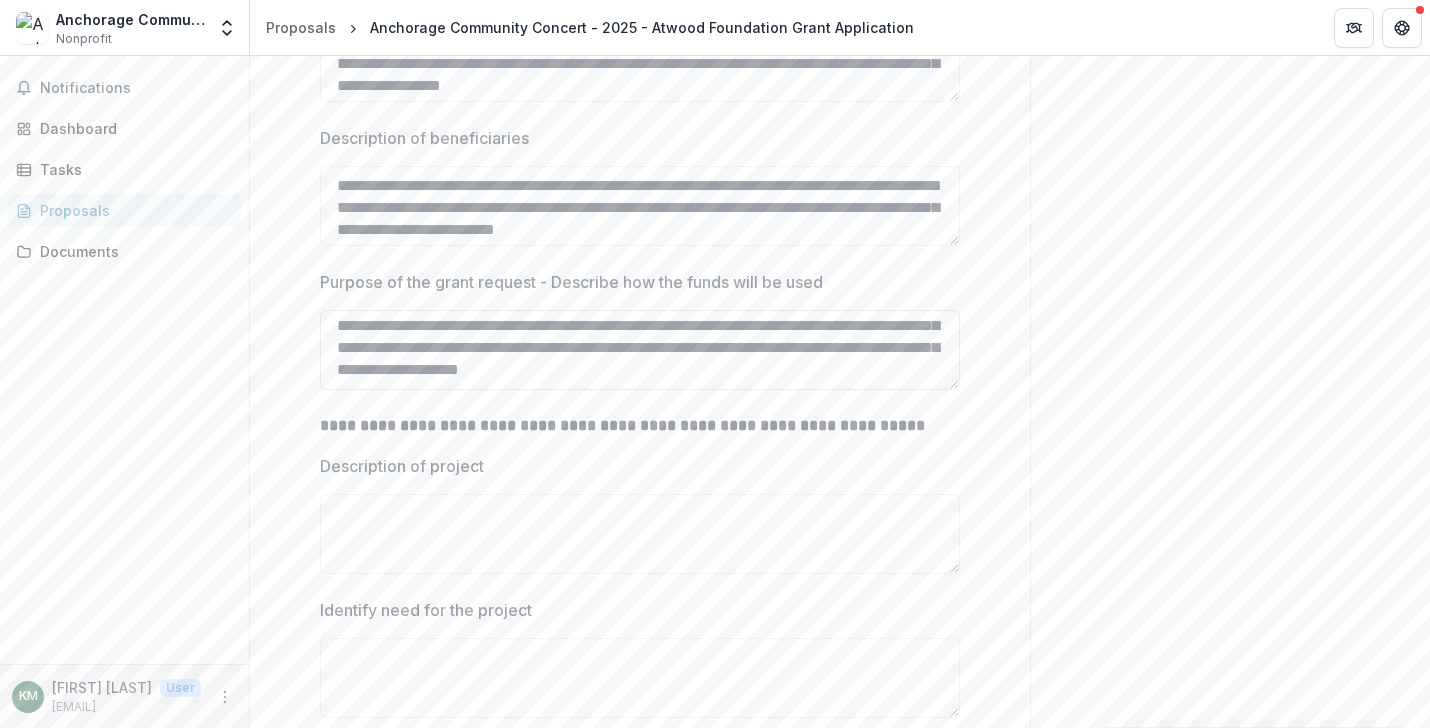 click on "**********" at bounding box center [640, 350] 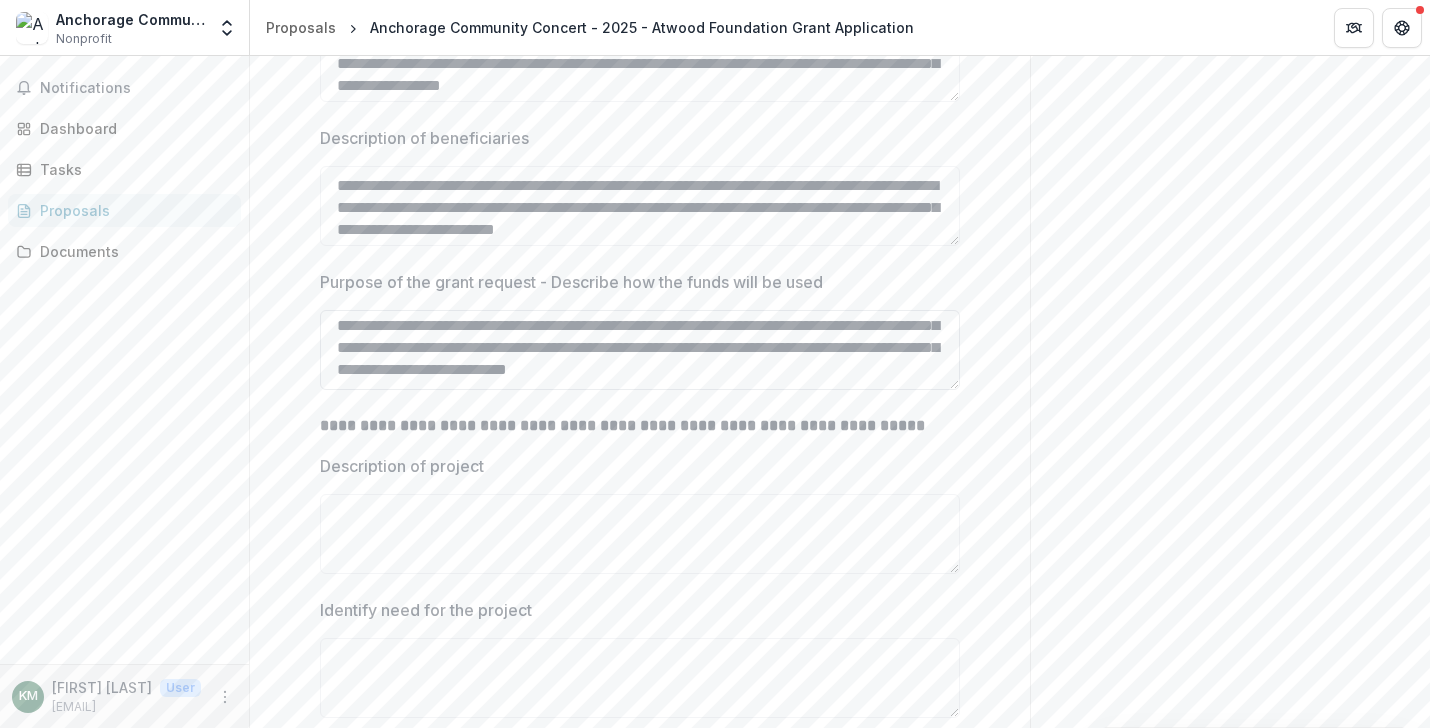 scroll, scrollTop: 104, scrollLeft: 0, axis: vertical 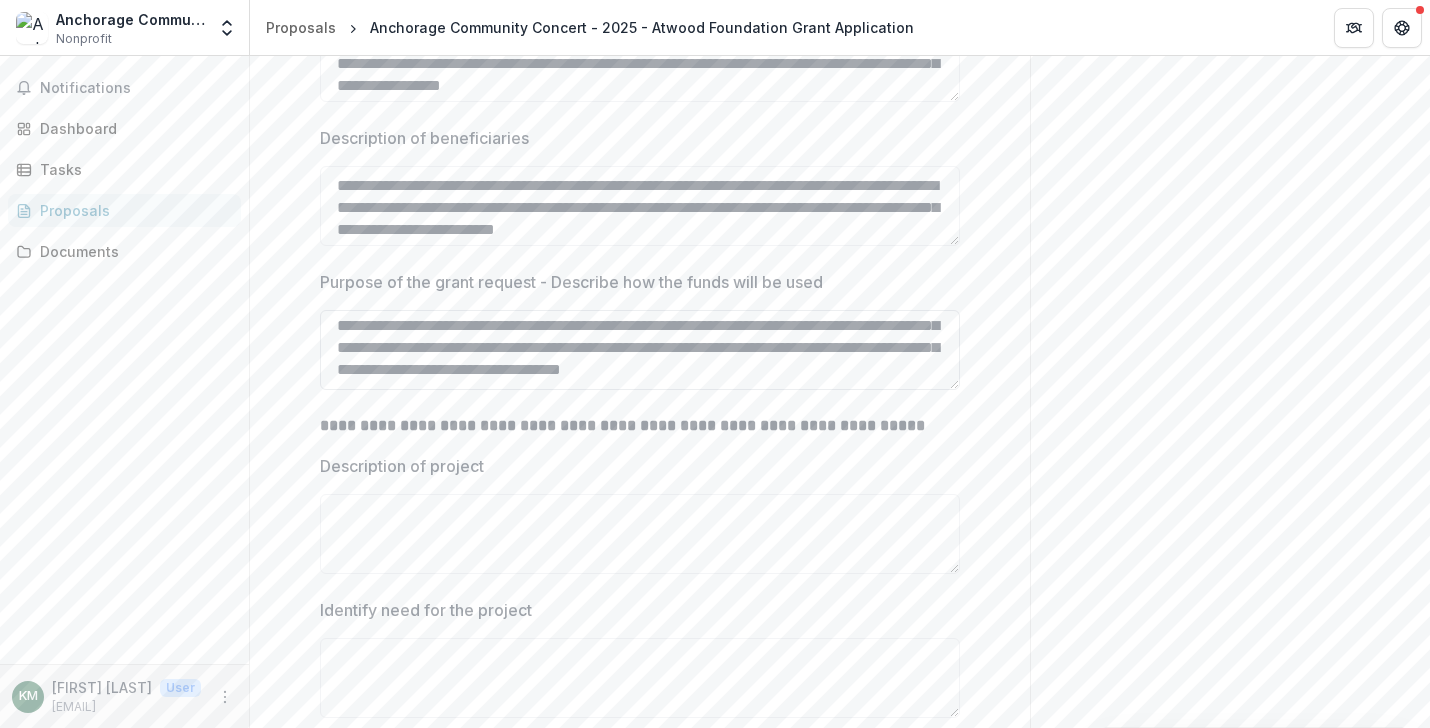 click on "**********" at bounding box center [640, 350] 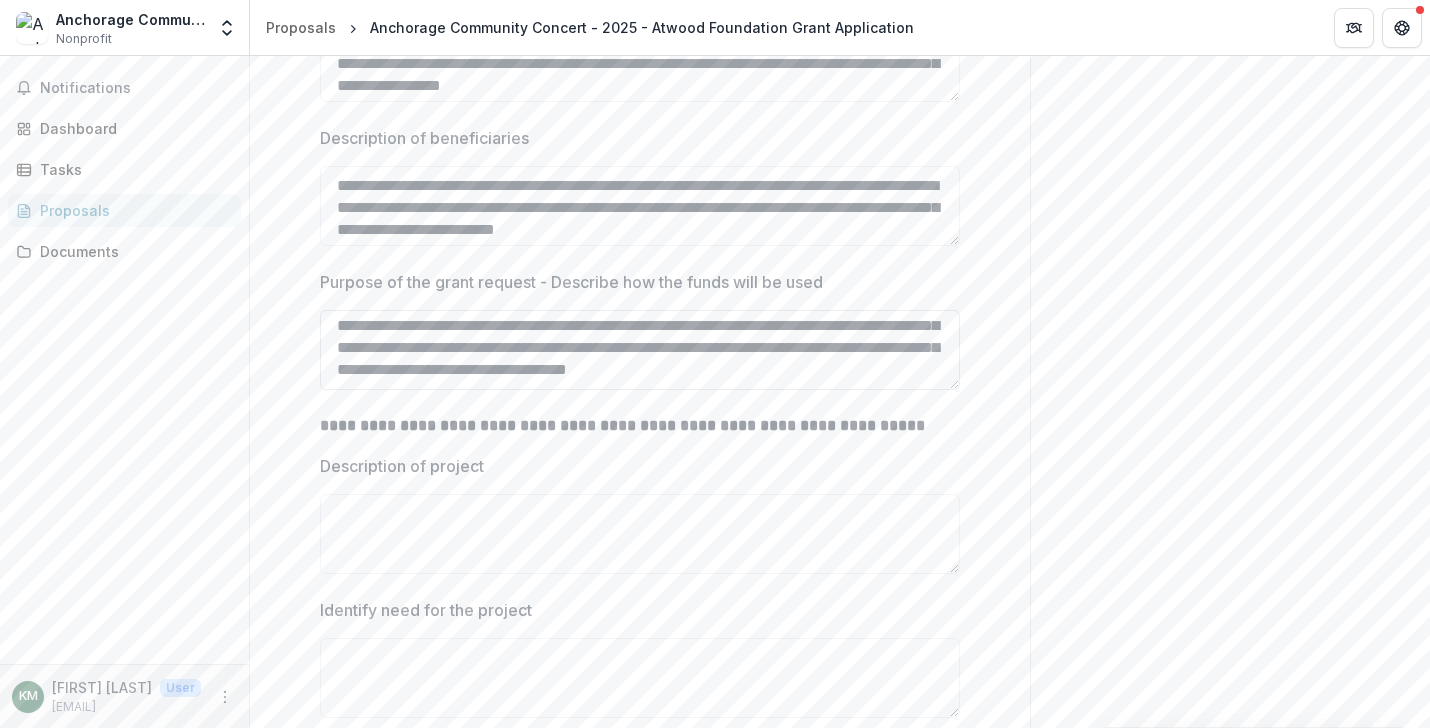 click on "**********" at bounding box center (640, 350) 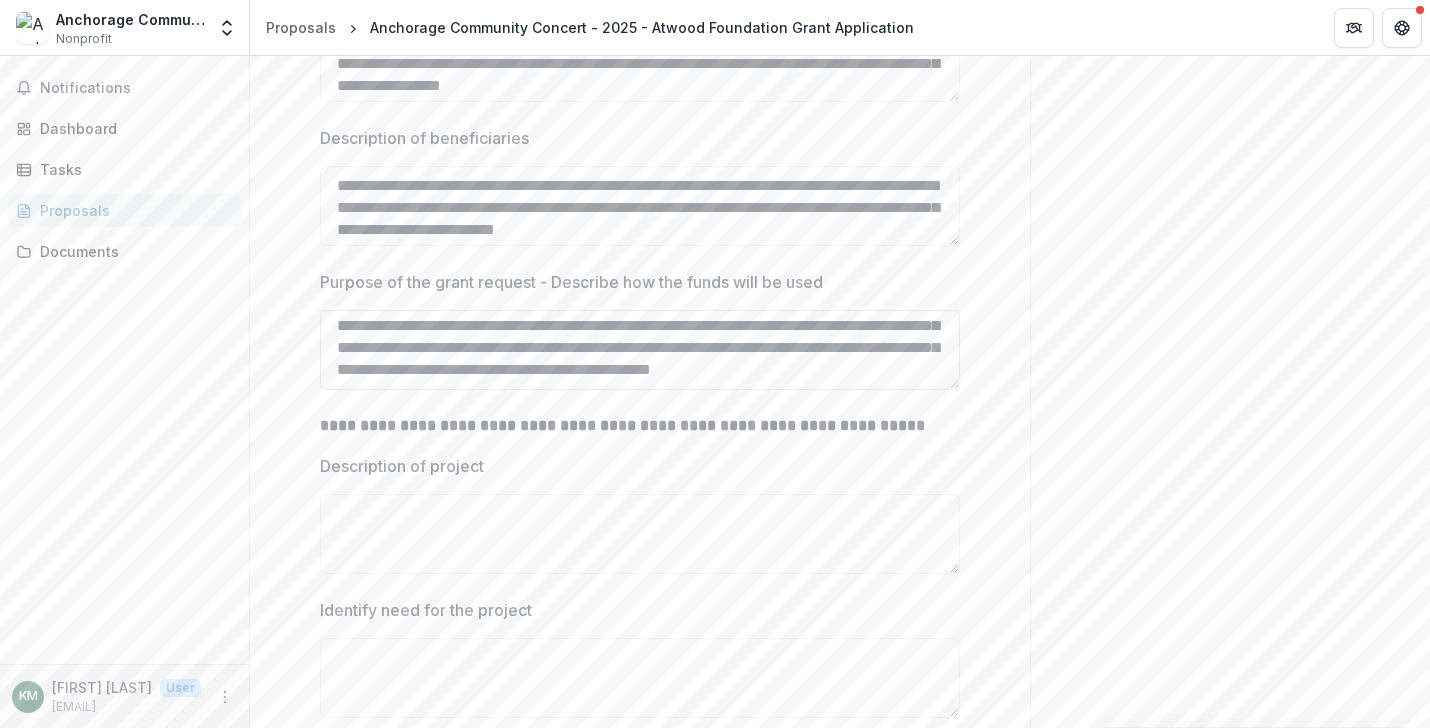 click on "**********" at bounding box center [640, 350] 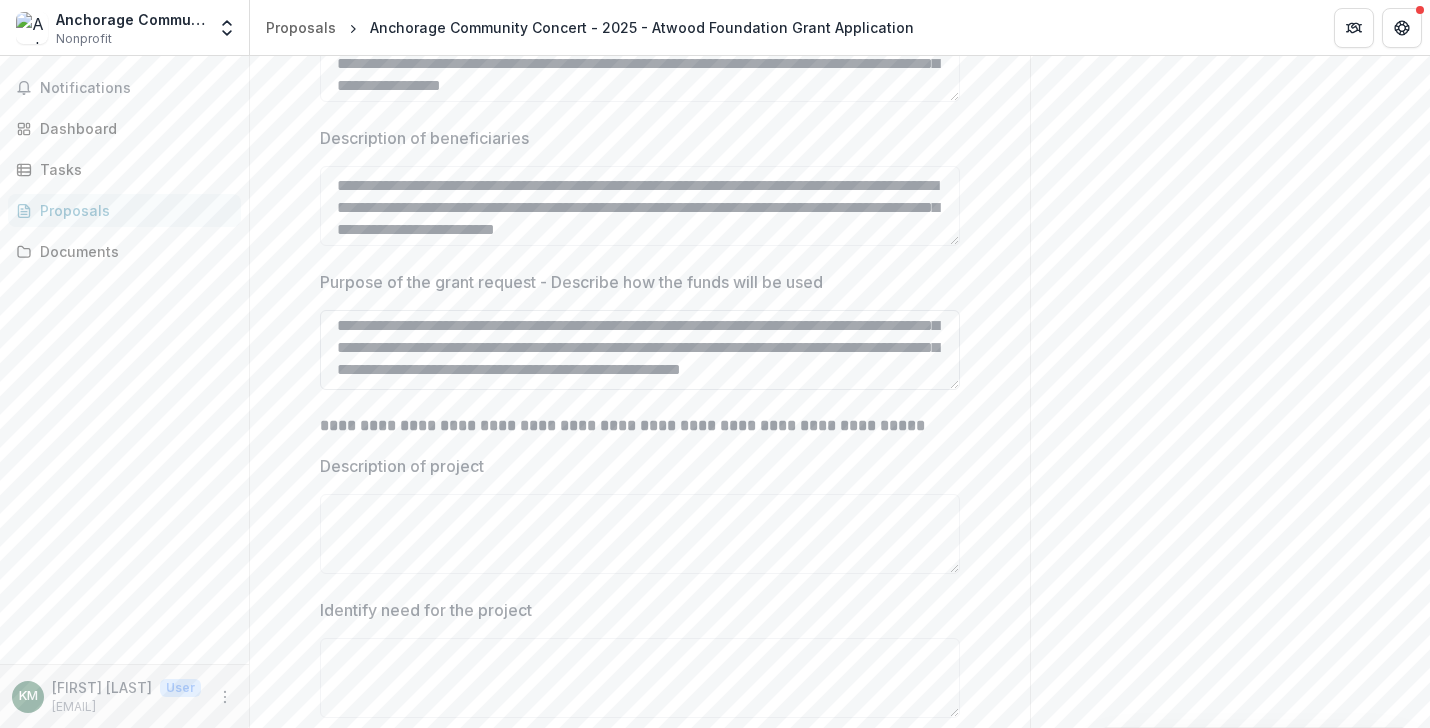 click on "**********" at bounding box center [640, 350] 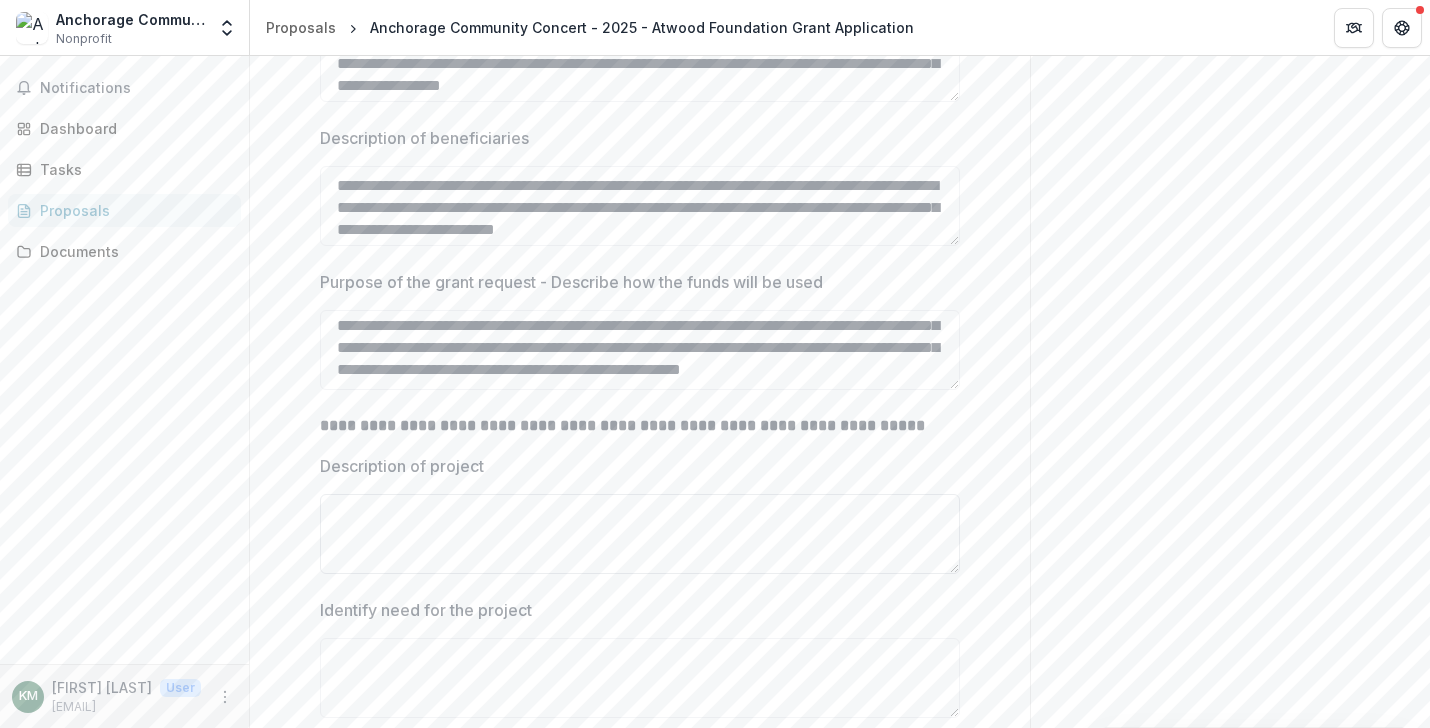 type on "**********" 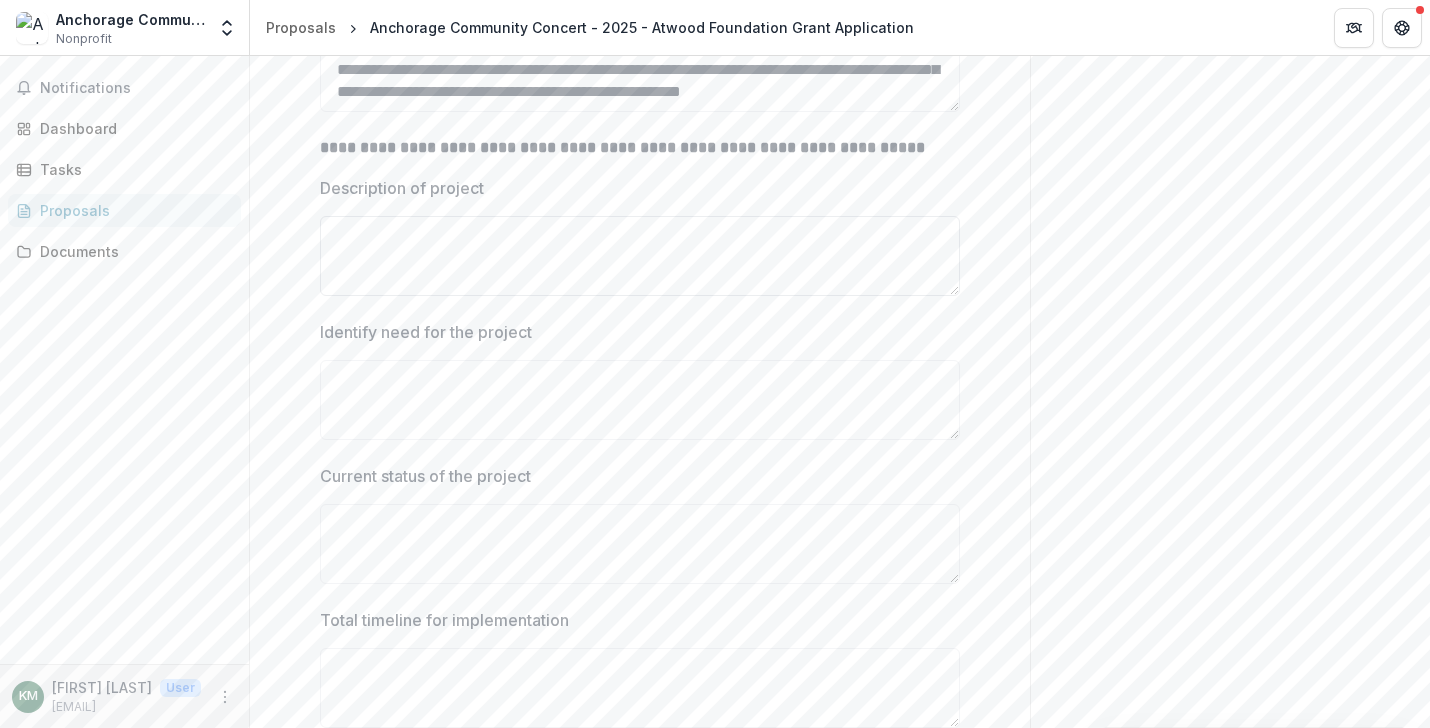scroll, scrollTop: 891, scrollLeft: 0, axis: vertical 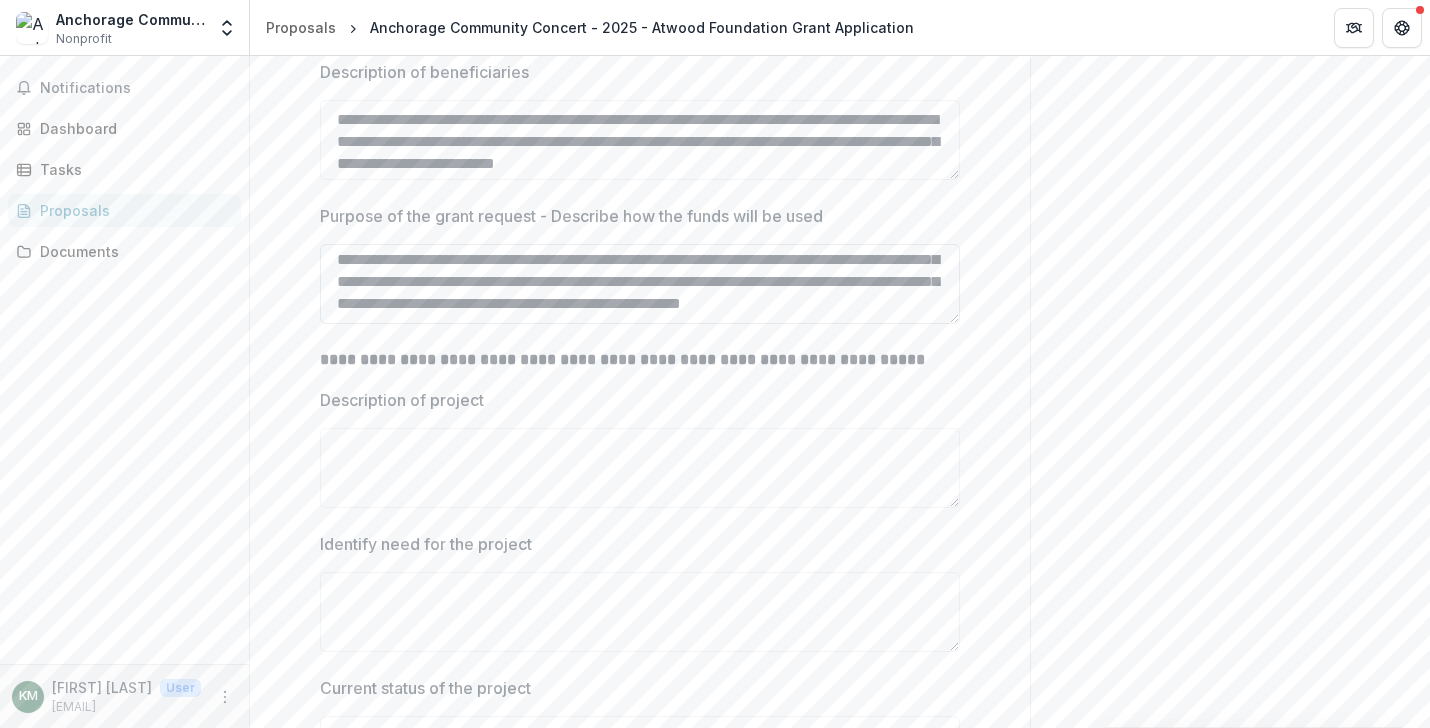 click on "**********" at bounding box center (640, 284) 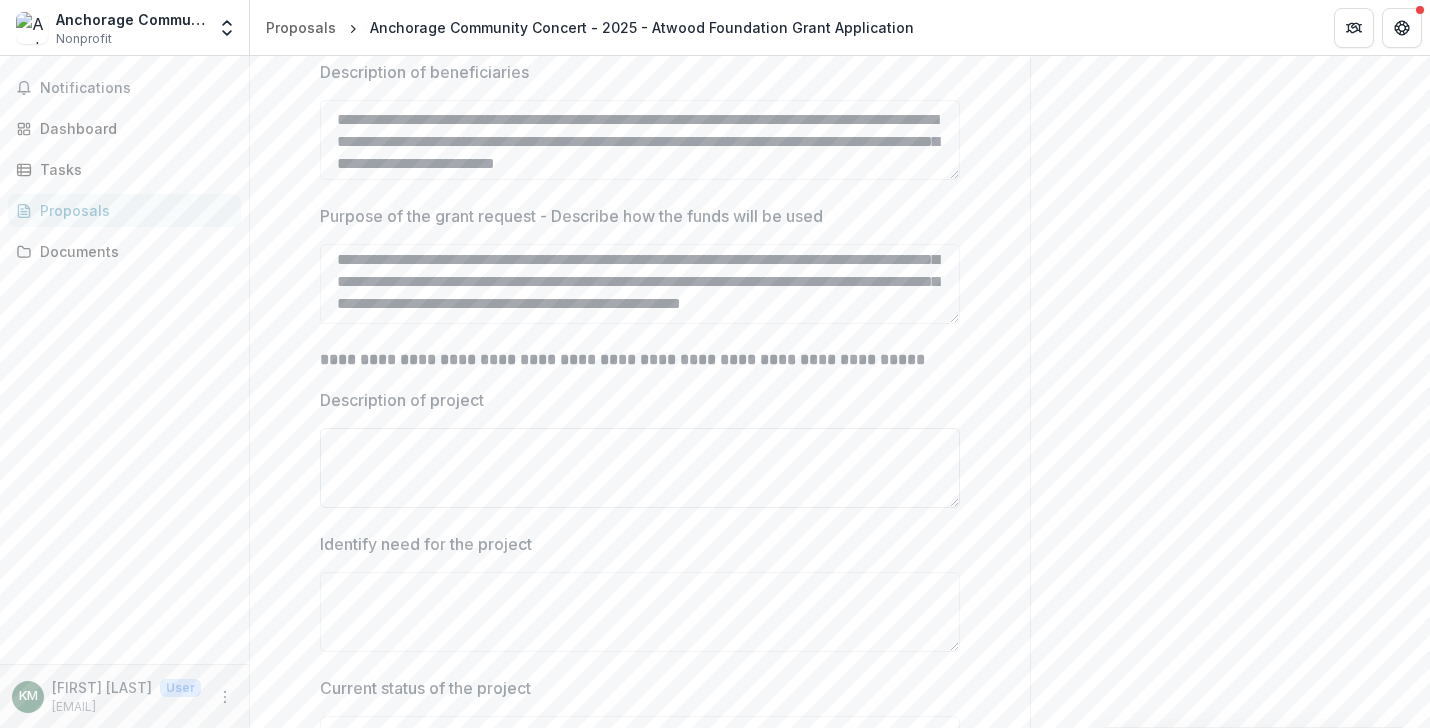 click on "Description of project" at bounding box center [640, 468] 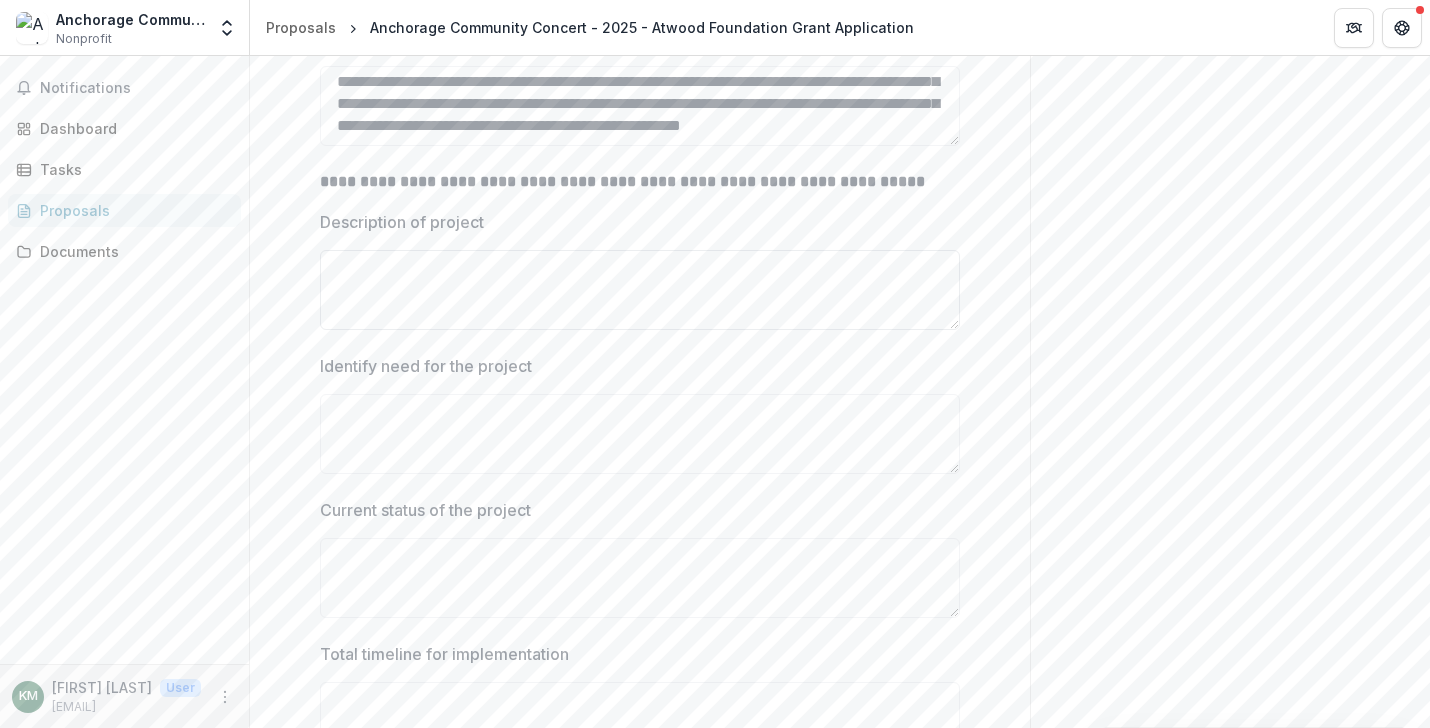 scroll, scrollTop: 856, scrollLeft: 0, axis: vertical 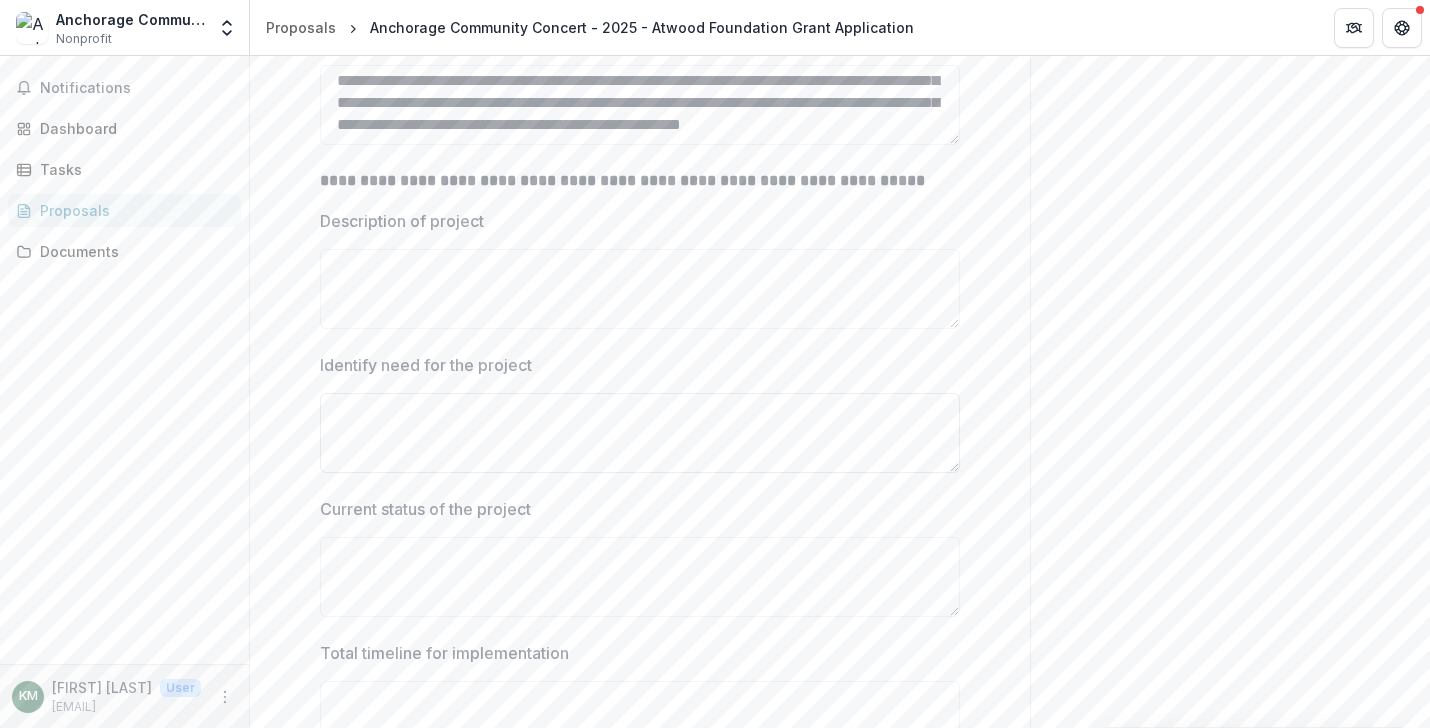 click on "Identify need for the project" at bounding box center [640, 433] 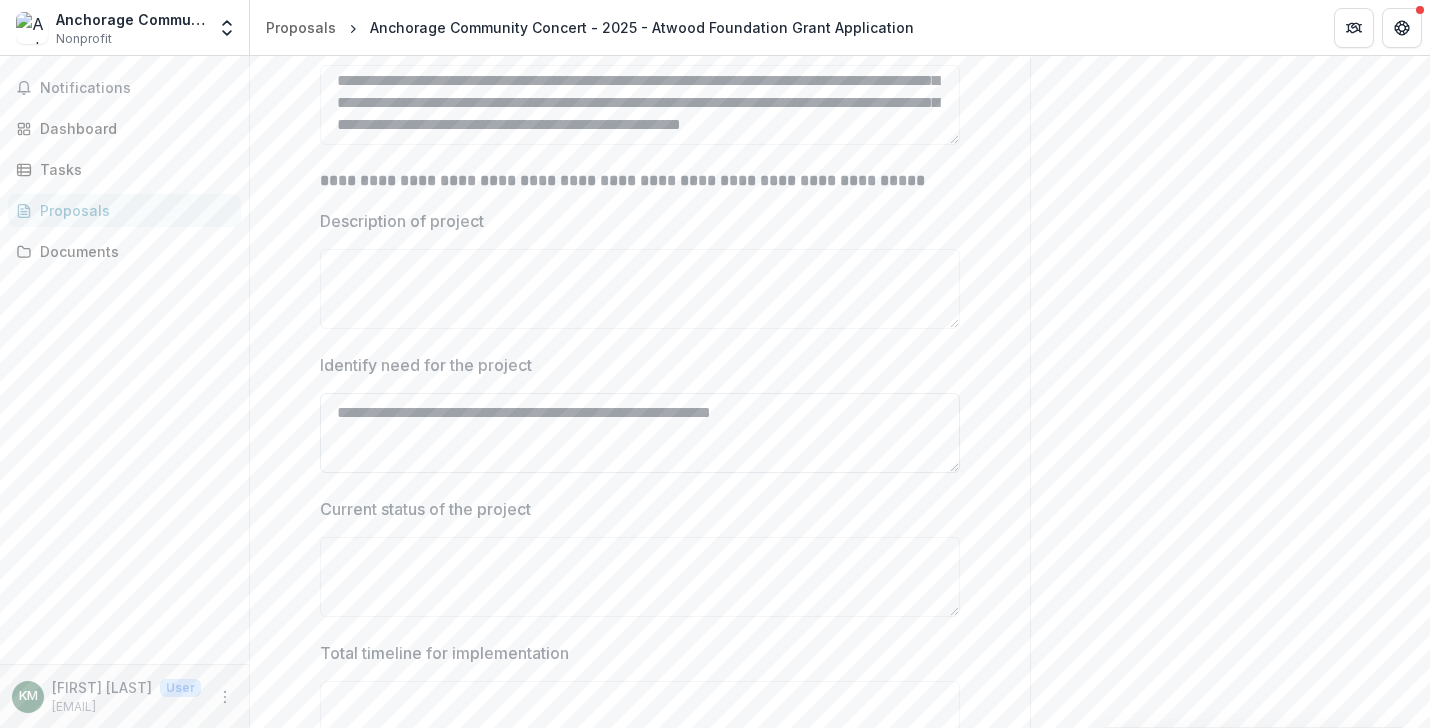 click on "**********" at bounding box center [640, 433] 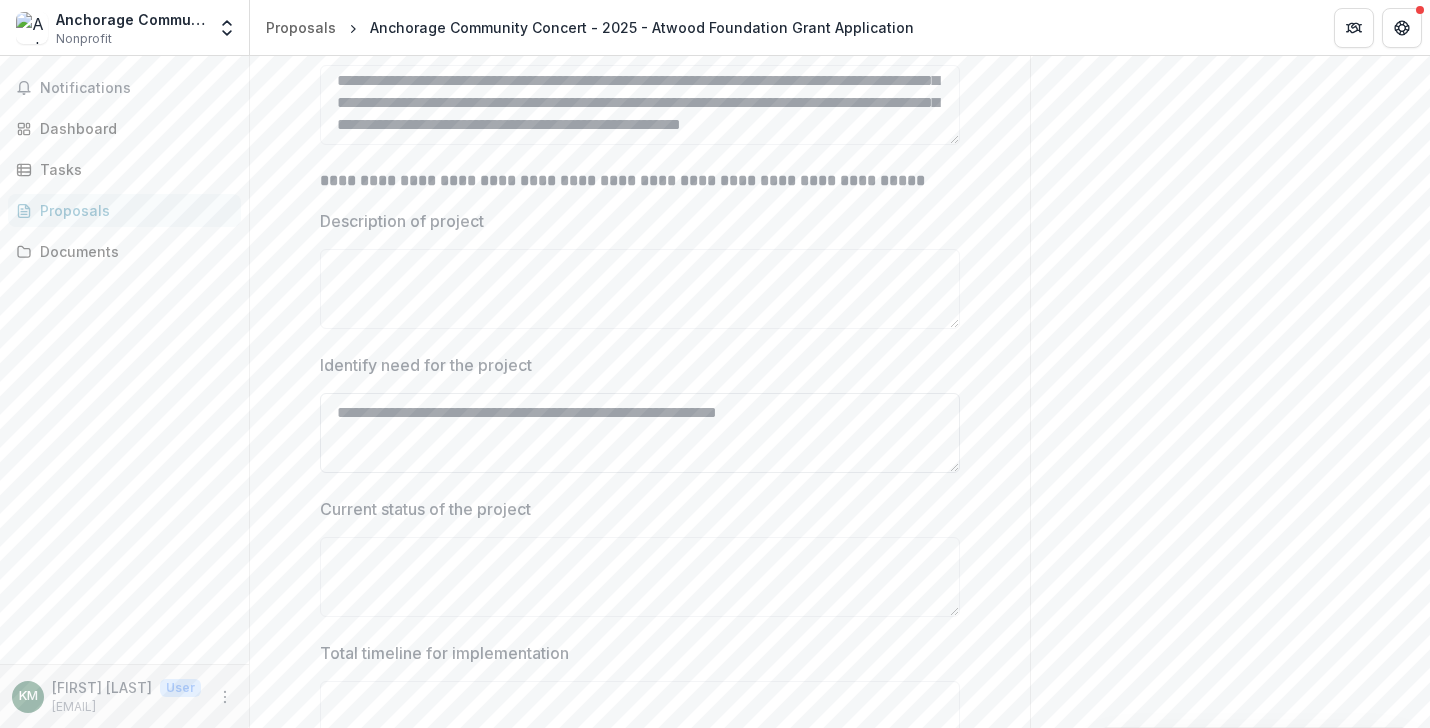 click on "**********" at bounding box center [640, 433] 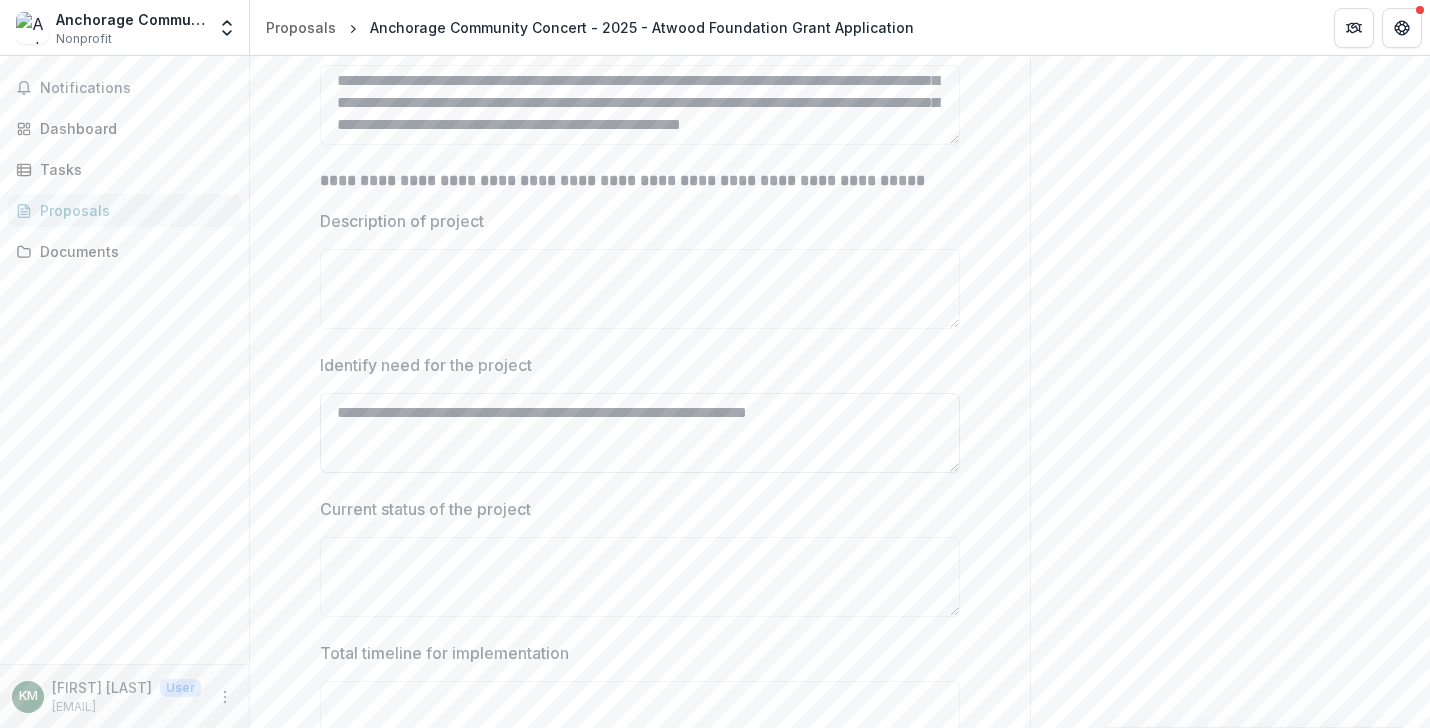 click on "**********" at bounding box center (640, 433) 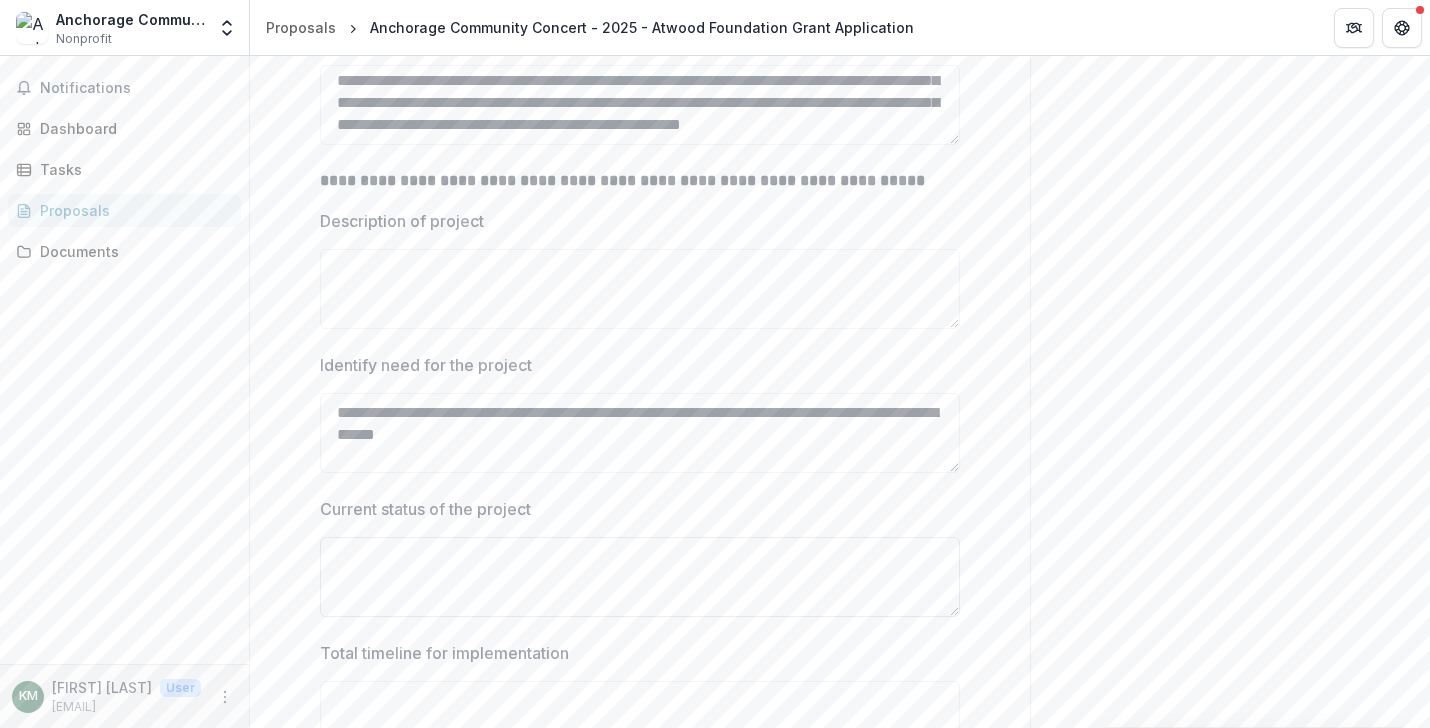type on "**********" 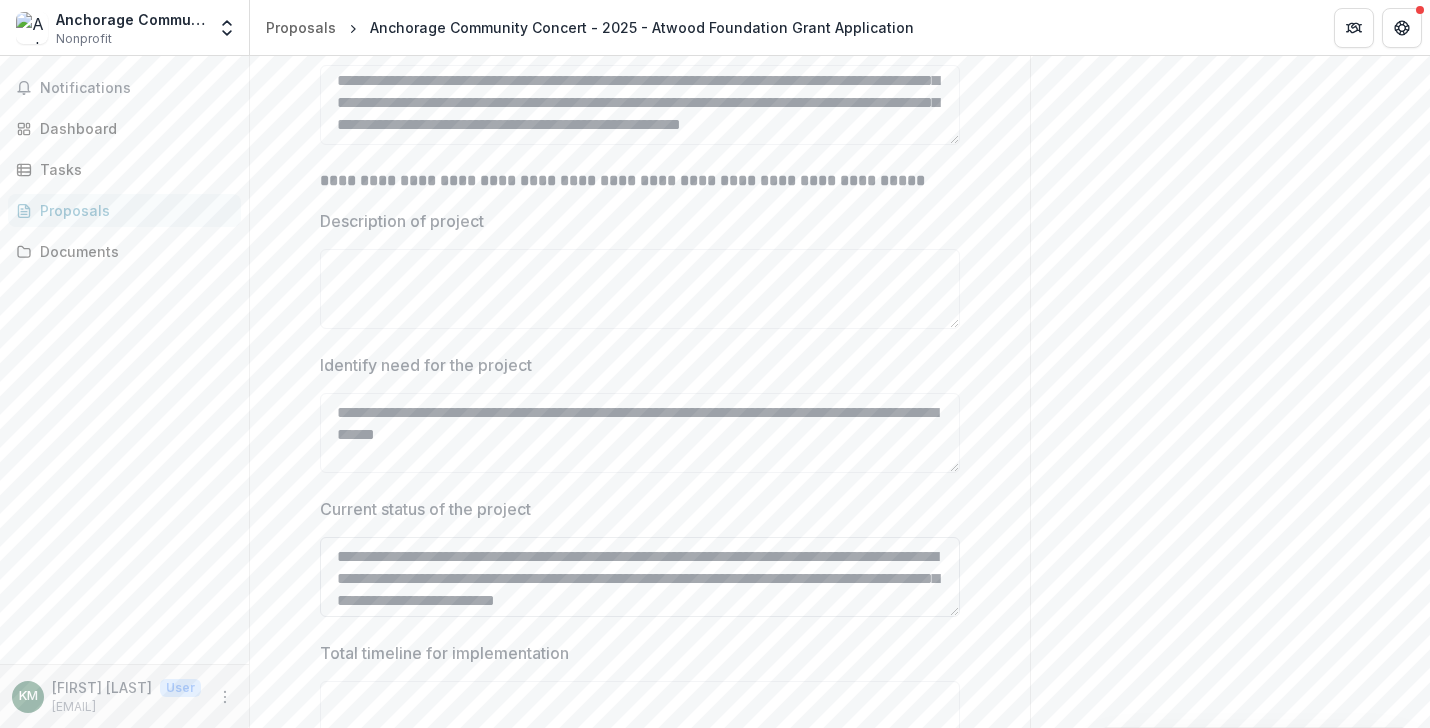 scroll, scrollTop: 16, scrollLeft: 0, axis: vertical 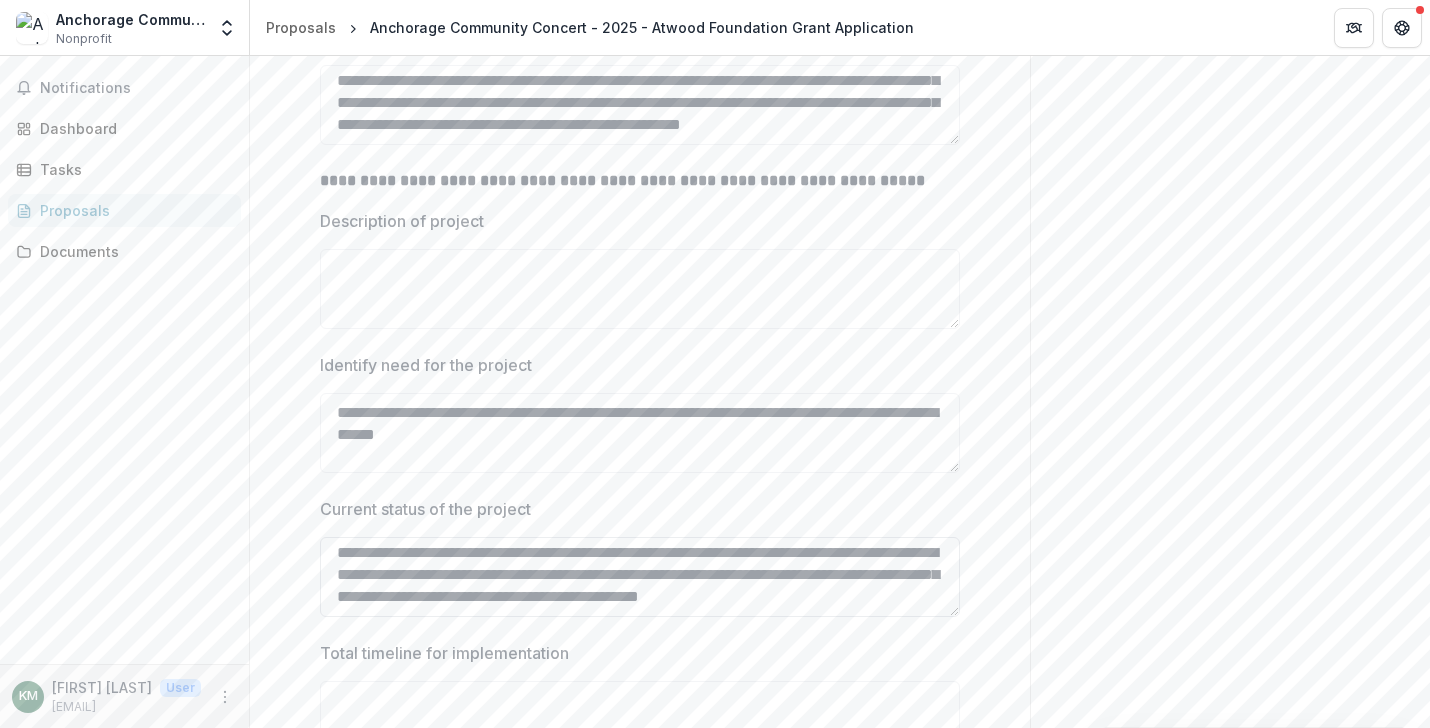 click on "**********" at bounding box center [640, 577] 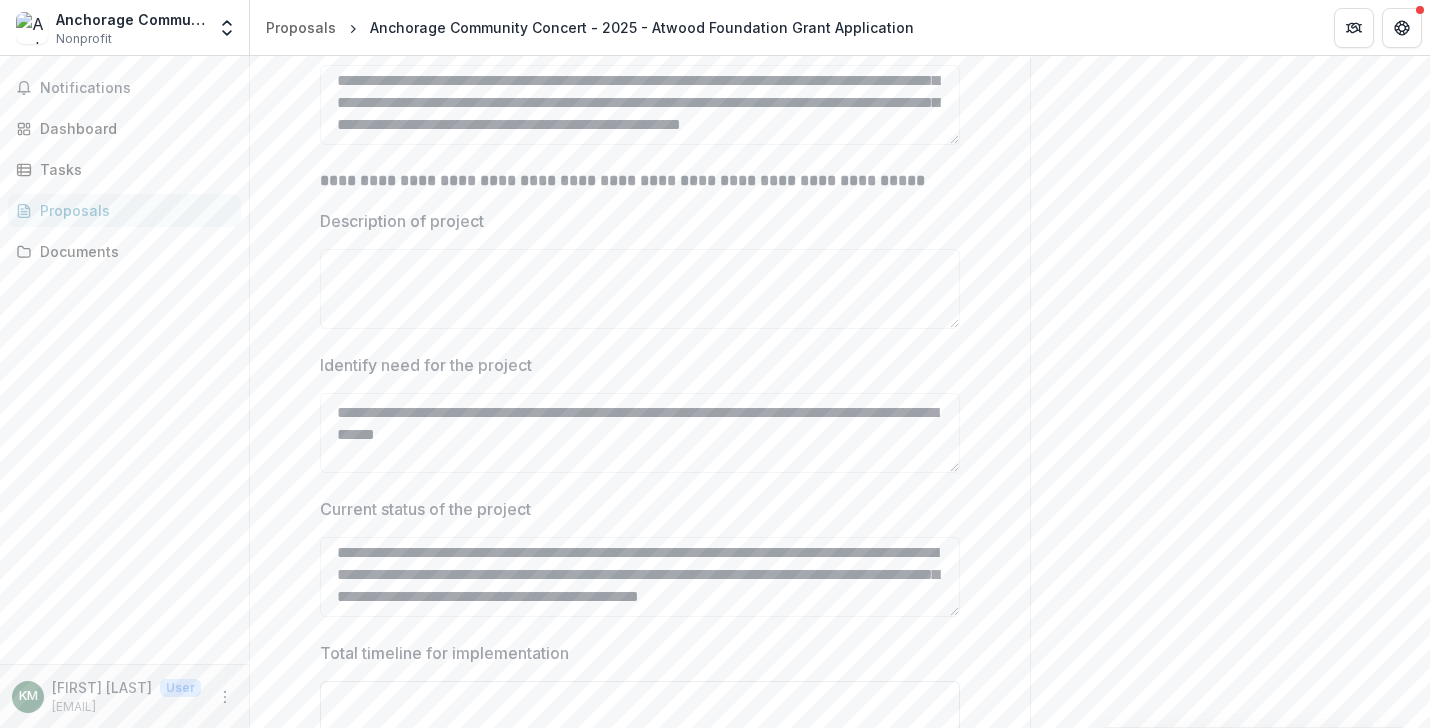 type on "**********" 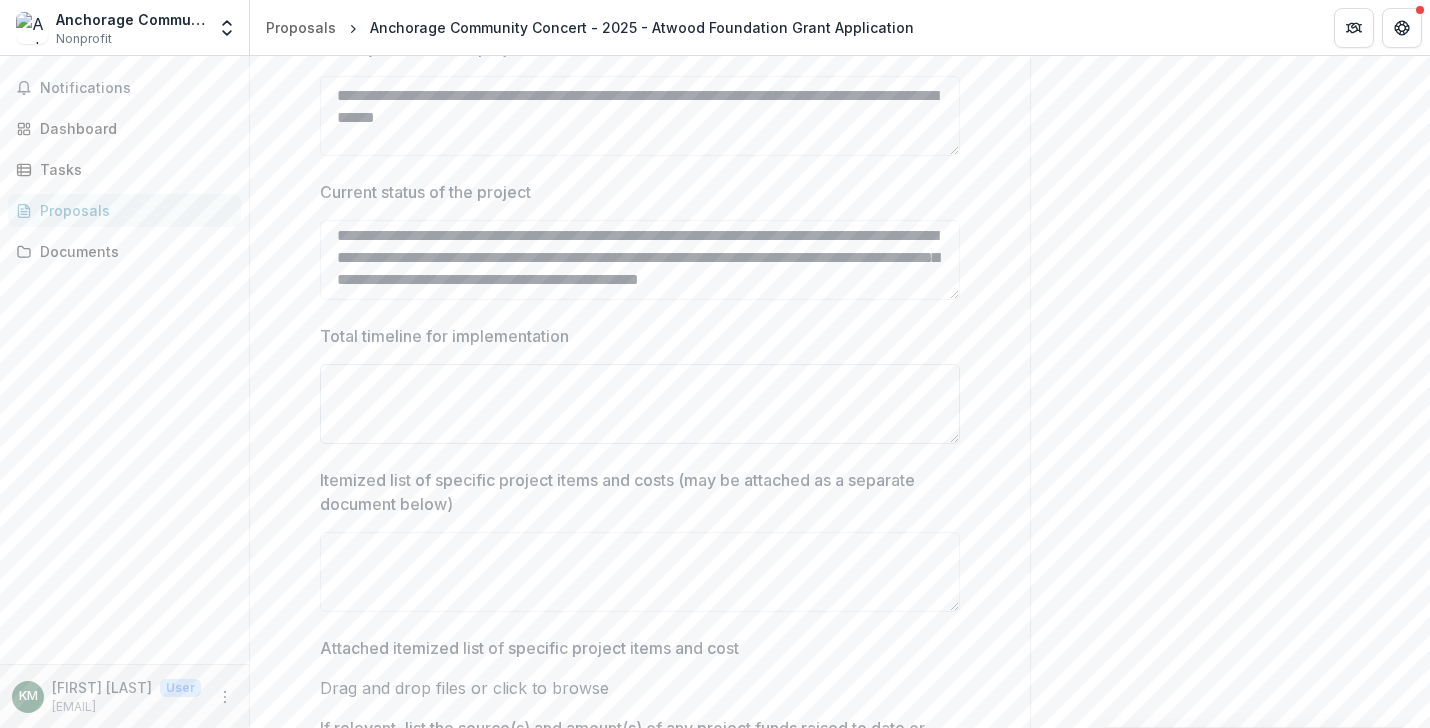 scroll, scrollTop: 1177, scrollLeft: 0, axis: vertical 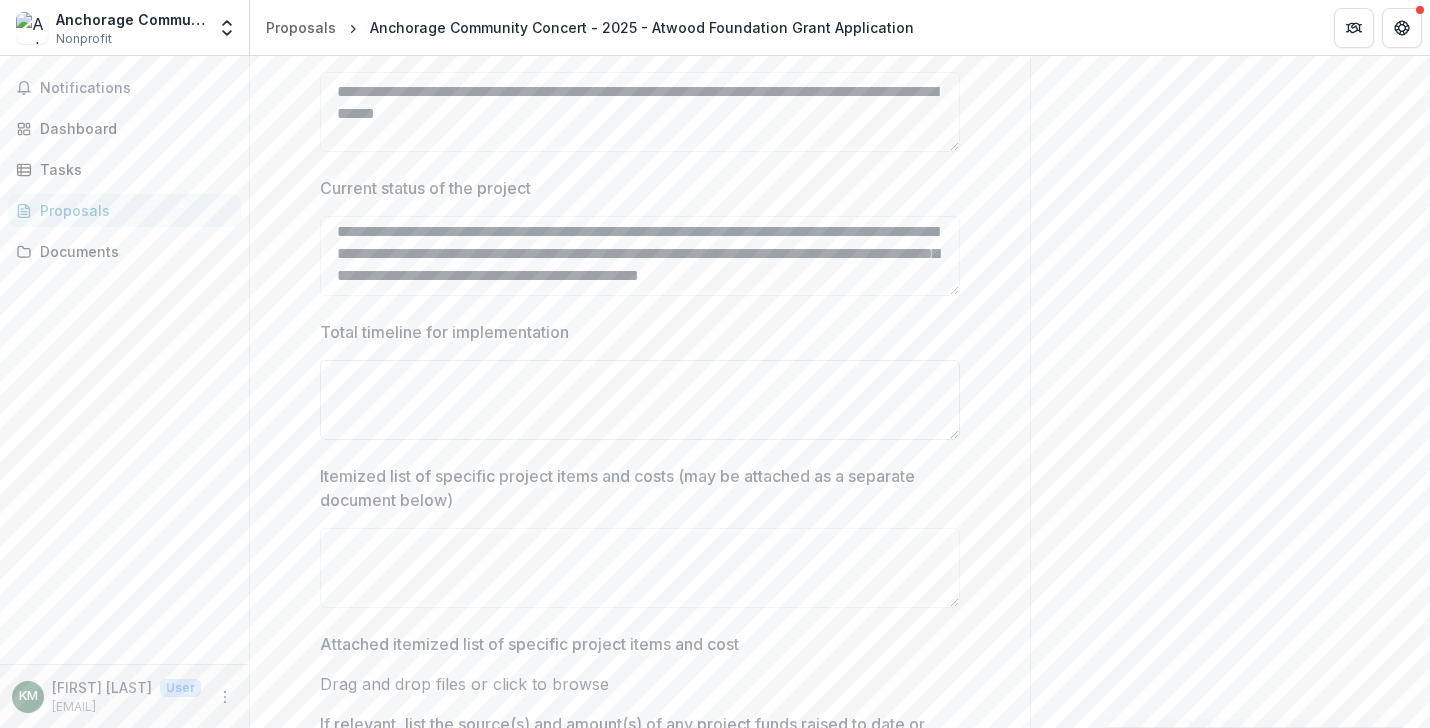 click on "Total timeline for implementation" at bounding box center (640, 400) 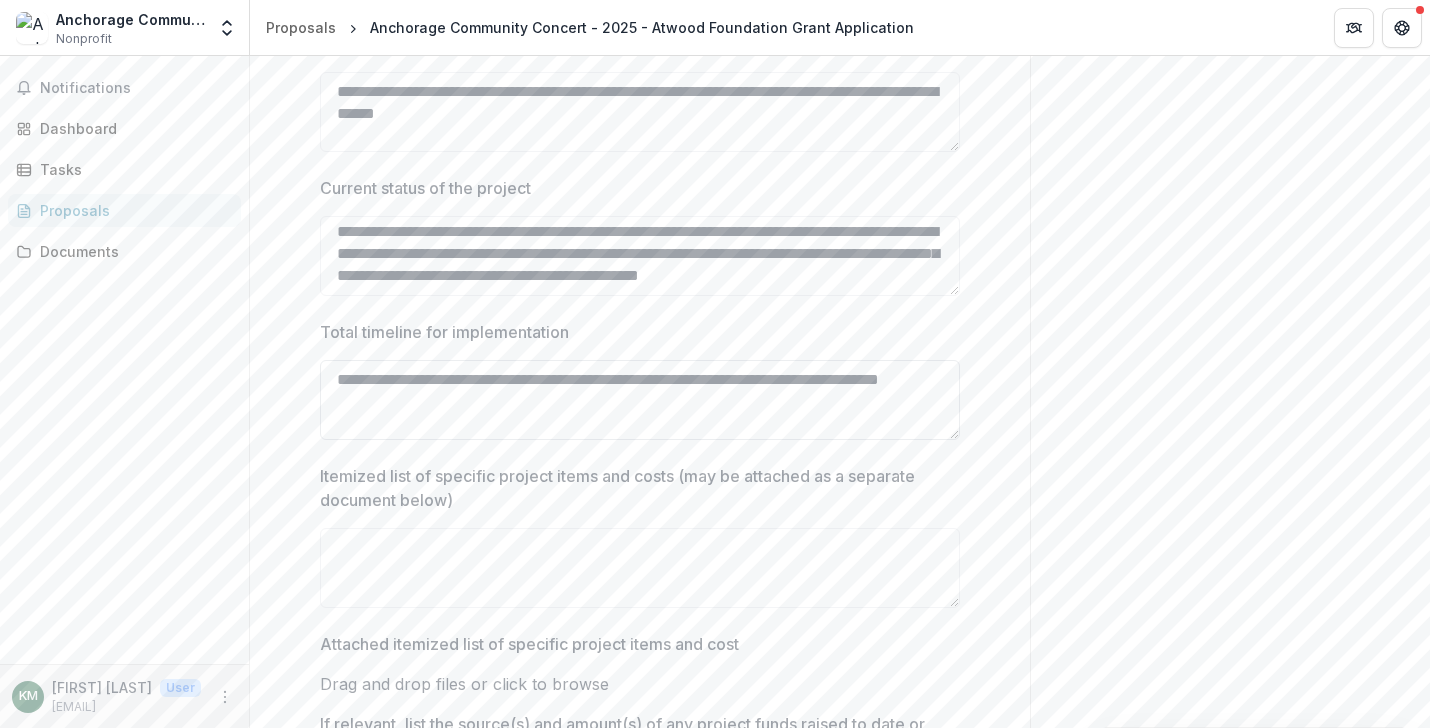 click on "**********" at bounding box center (640, 400) 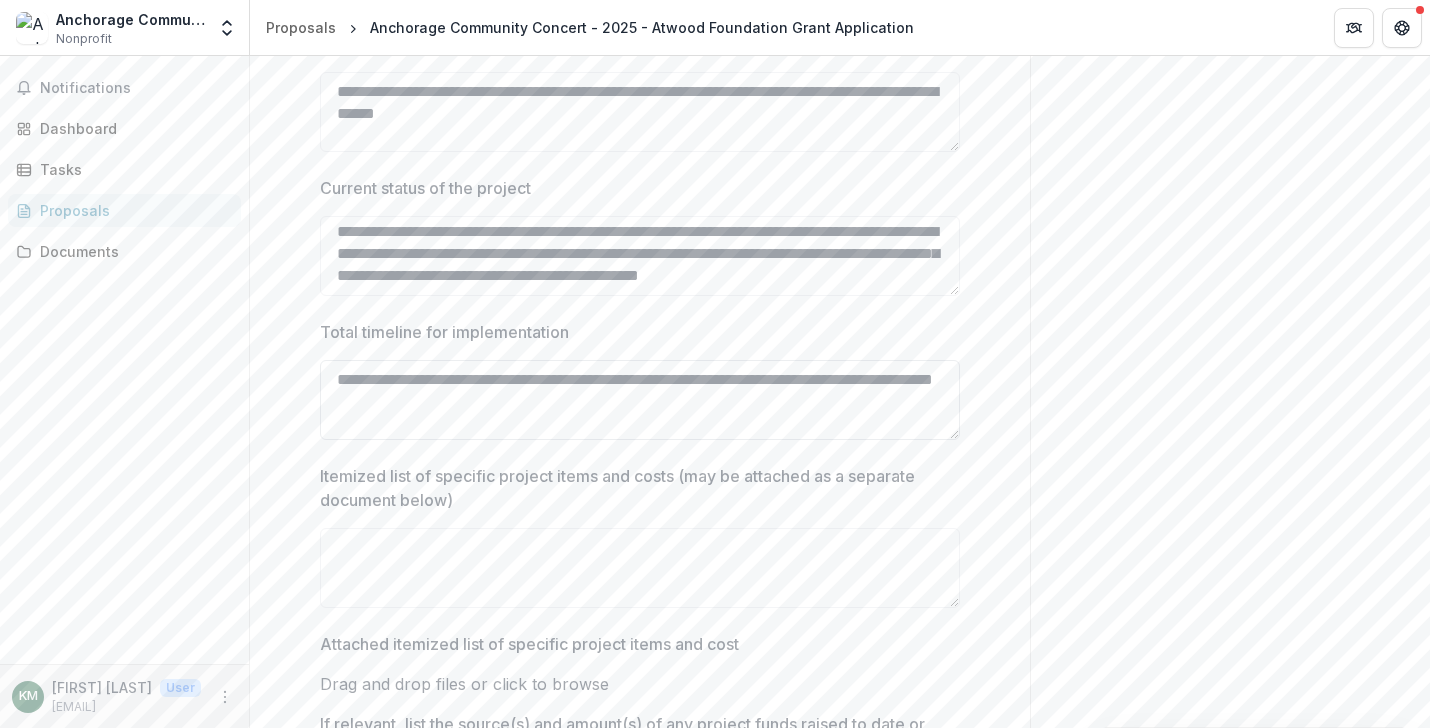drag, startPoint x: 532, startPoint y: 416, endPoint x: 523, endPoint y: 404, distance: 15 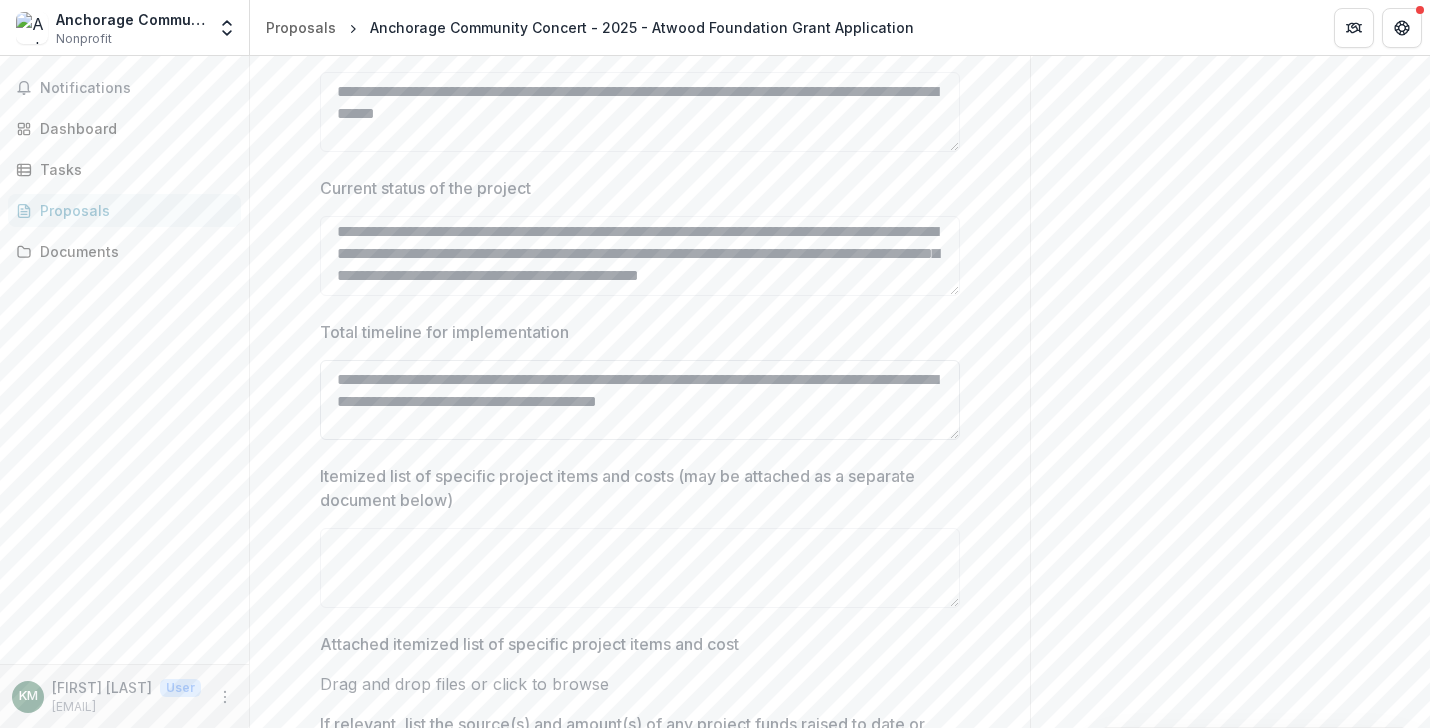 drag, startPoint x: 861, startPoint y: 404, endPoint x: 793, endPoint y: 402, distance: 68.0294 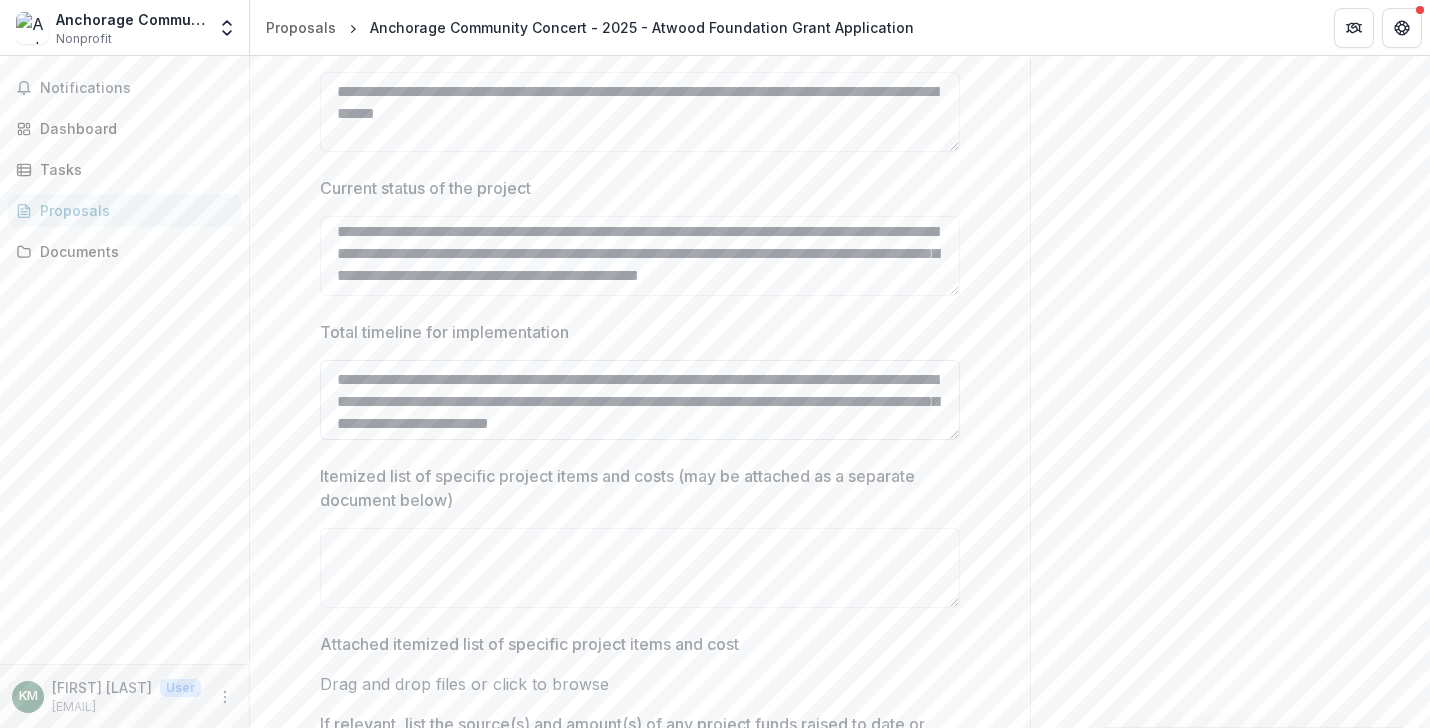 scroll, scrollTop: 16, scrollLeft: 0, axis: vertical 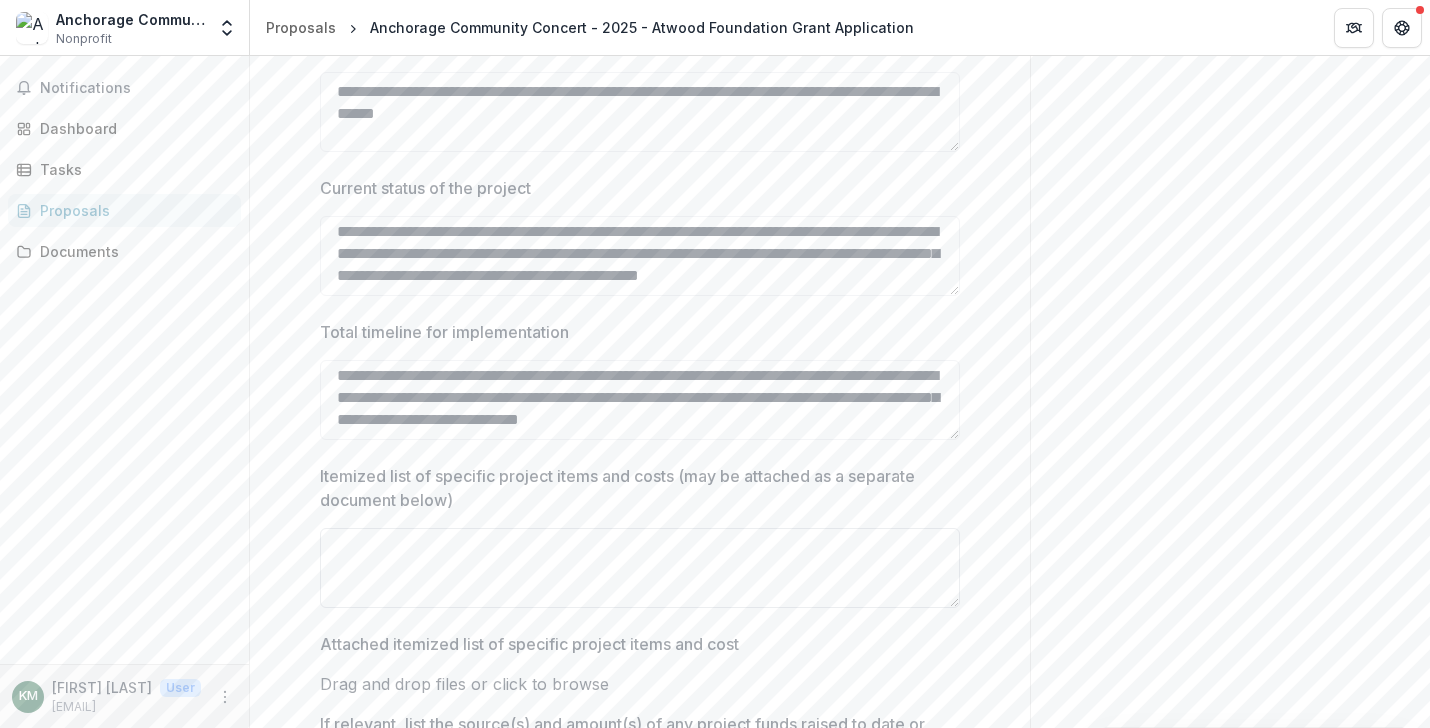 type on "**********" 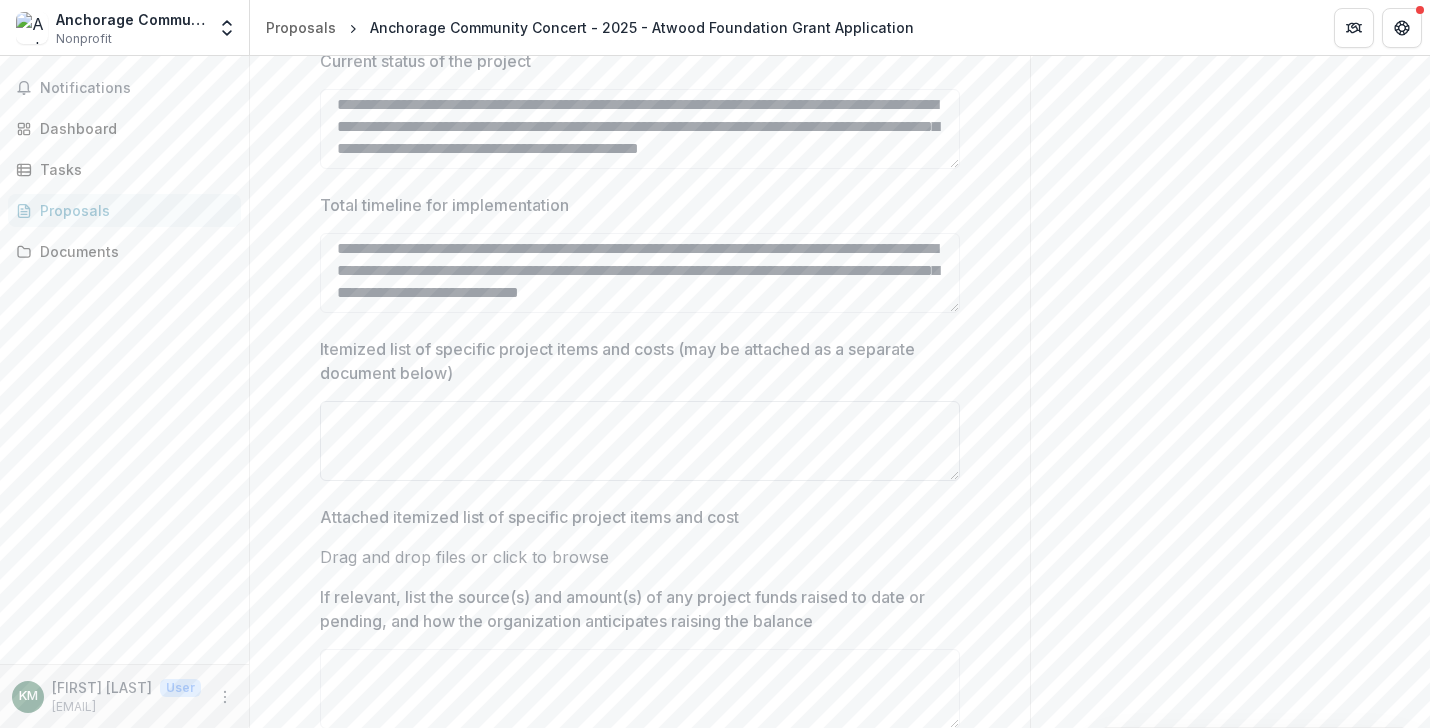 scroll, scrollTop: 1307, scrollLeft: 0, axis: vertical 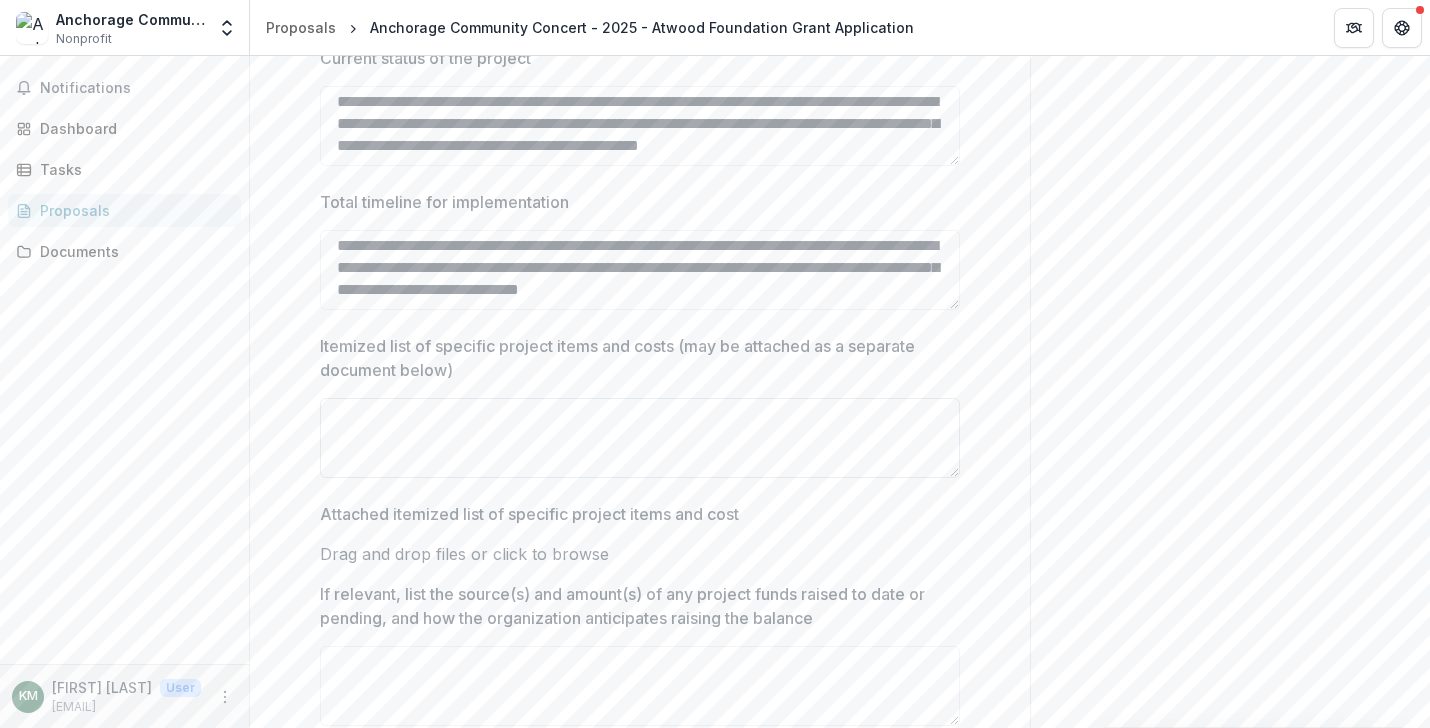 click on "Itemized list of specific project items and costs (may be attached as a separate document below)" at bounding box center (640, 438) 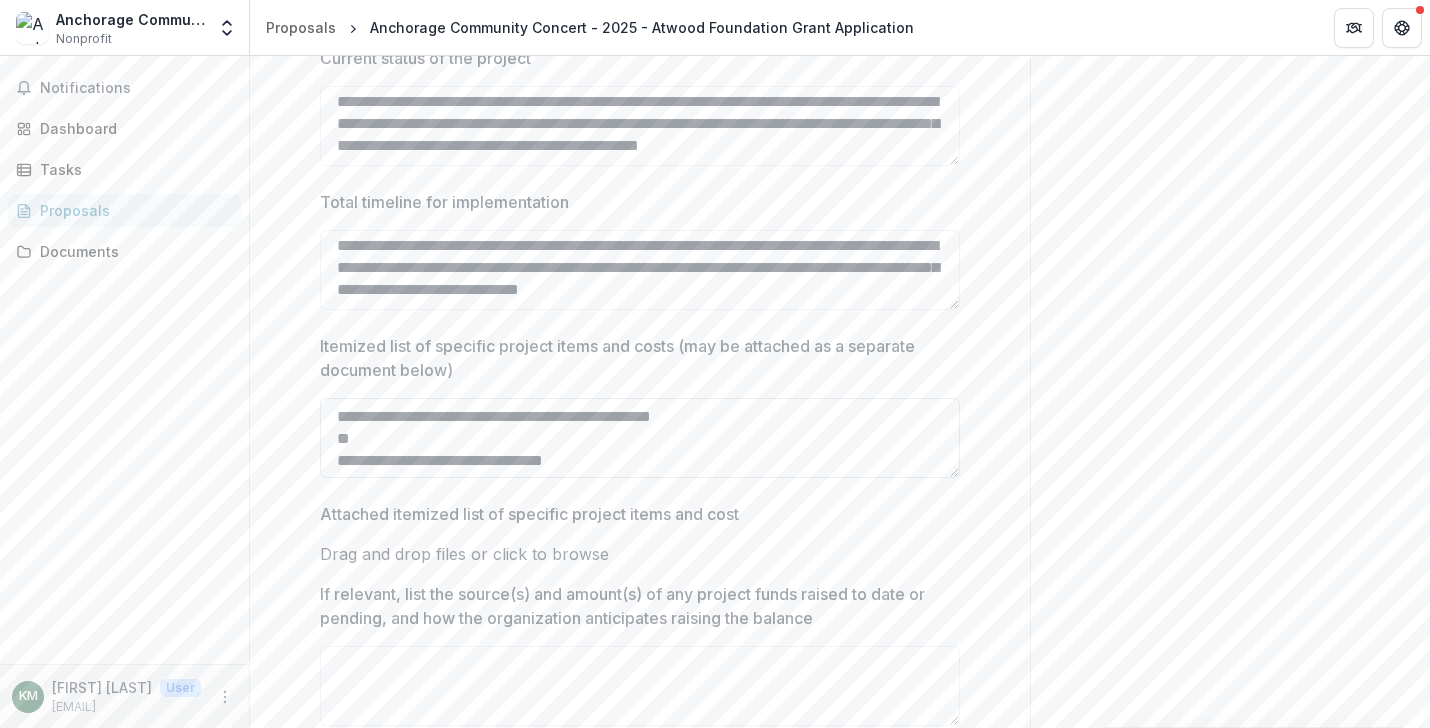 scroll, scrollTop: 131, scrollLeft: 0, axis: vertical 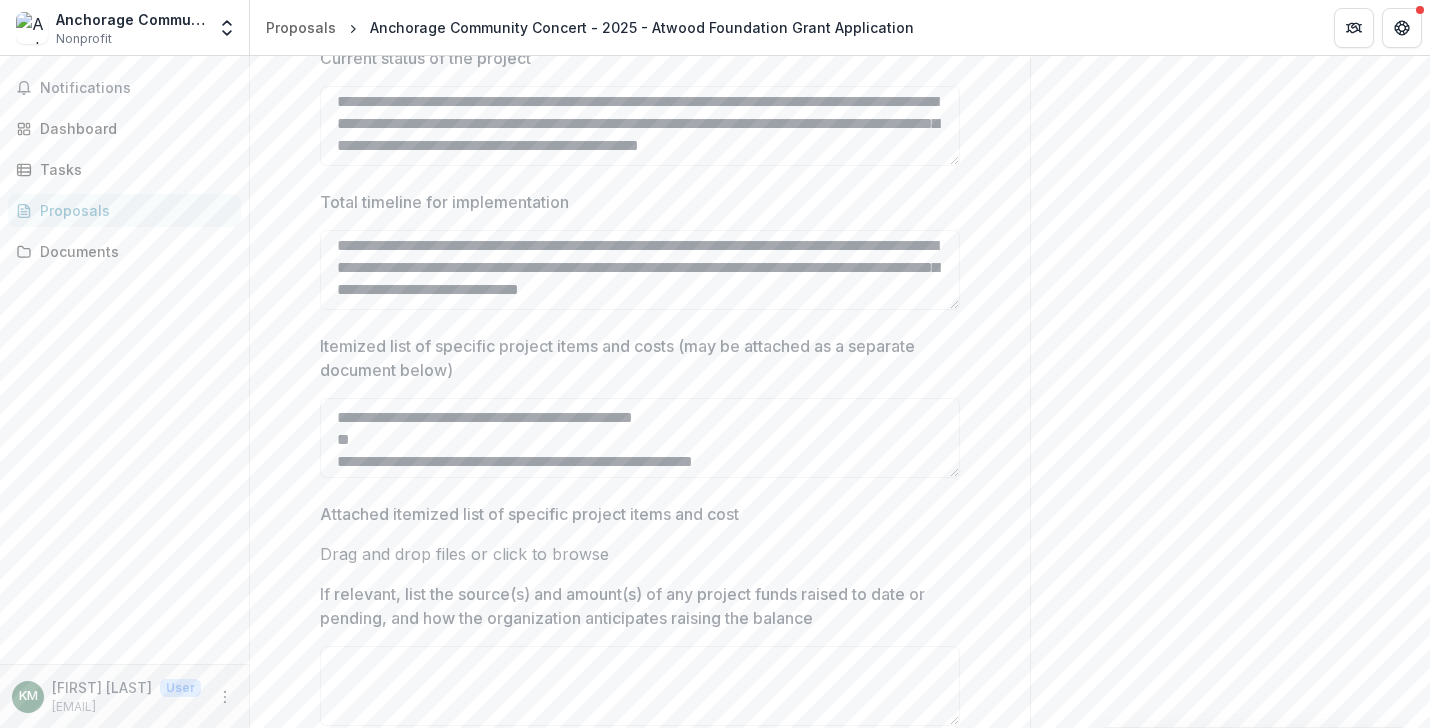 drag, startPoint x: 672, startPoint y: 465, endPoint x: 192, endPoint y: 298, distance: 508.2214 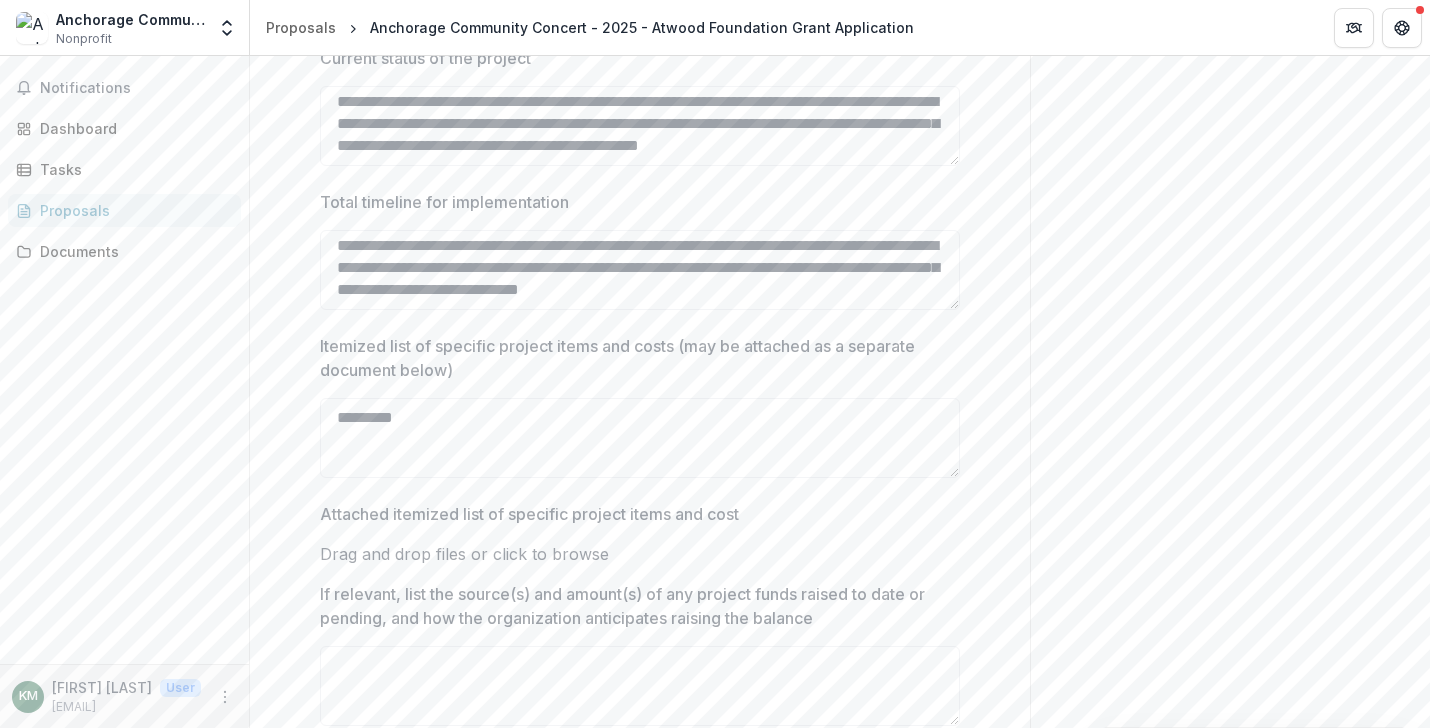 scroll, scrollTop: 0, scrollLeft: 0, axis: both 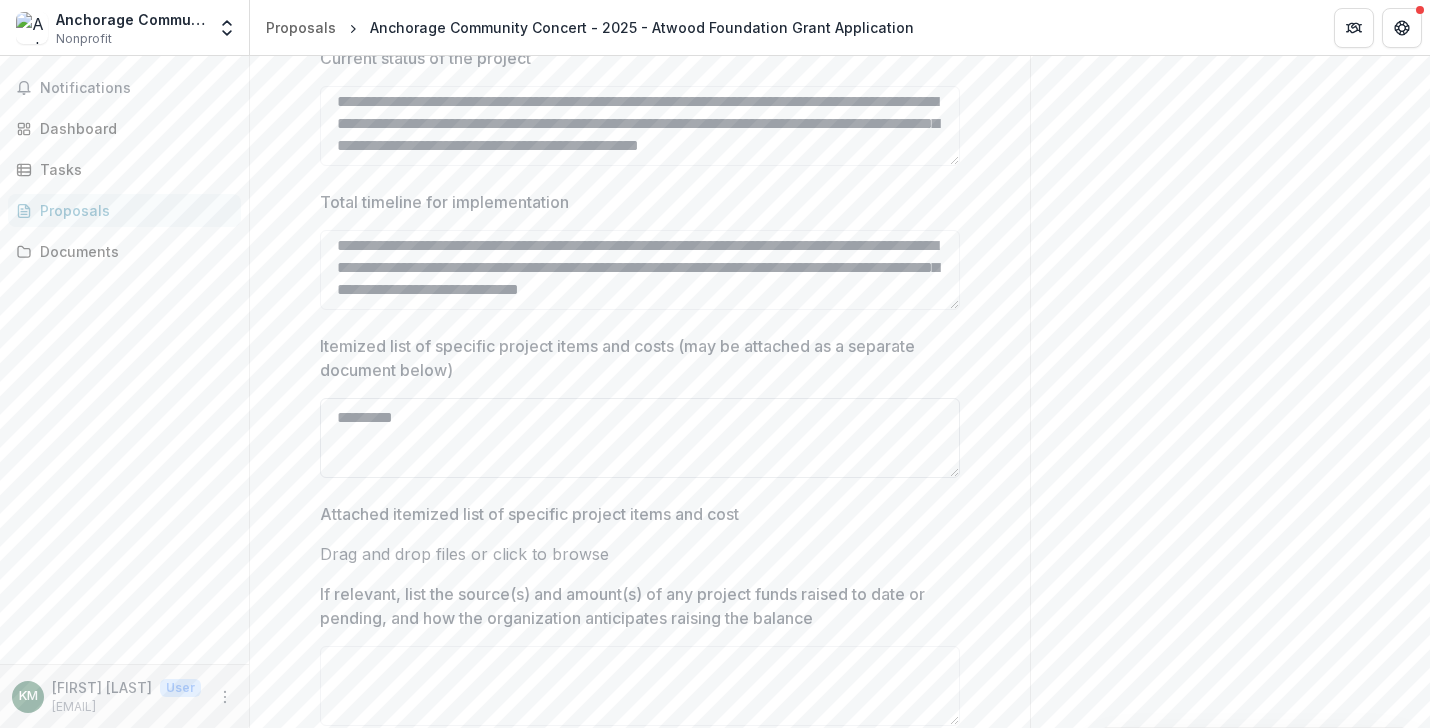 click on "*********" at bounding box center (640, 438) 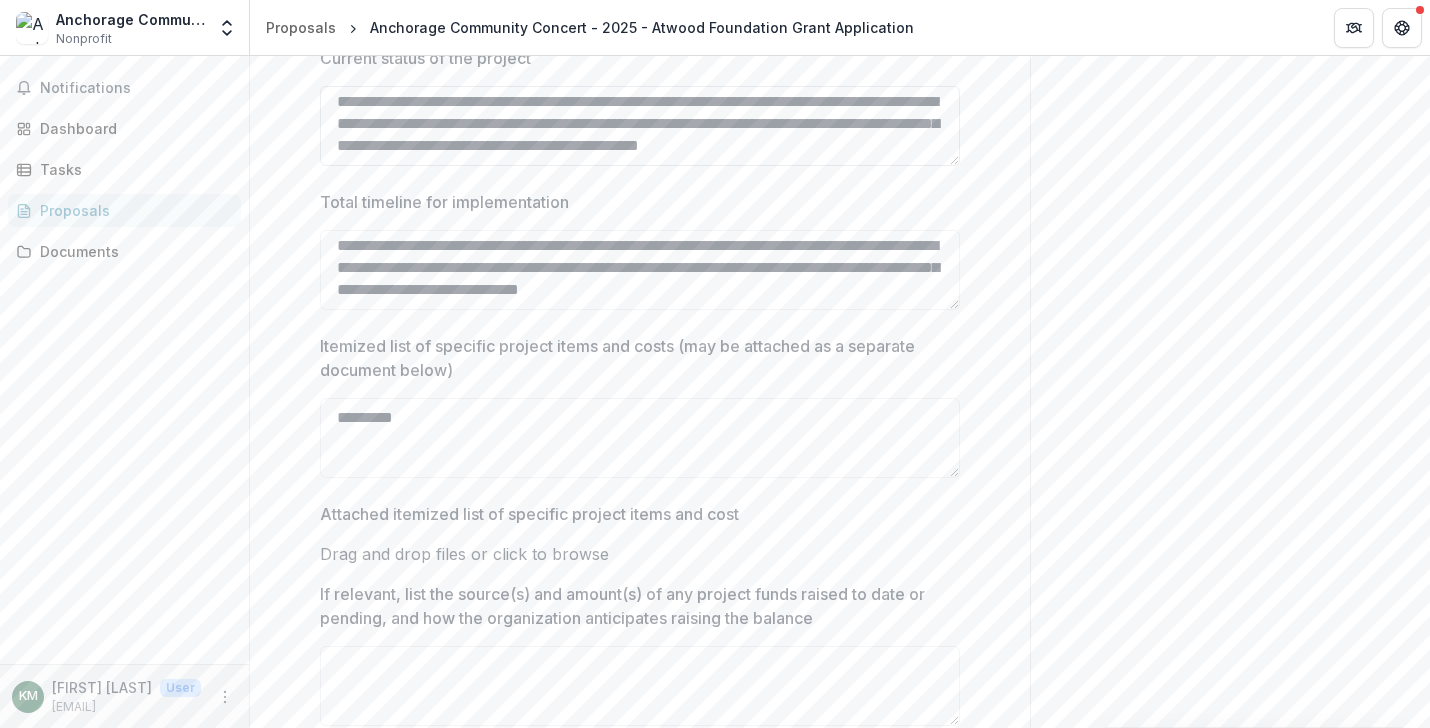 type on "*********" 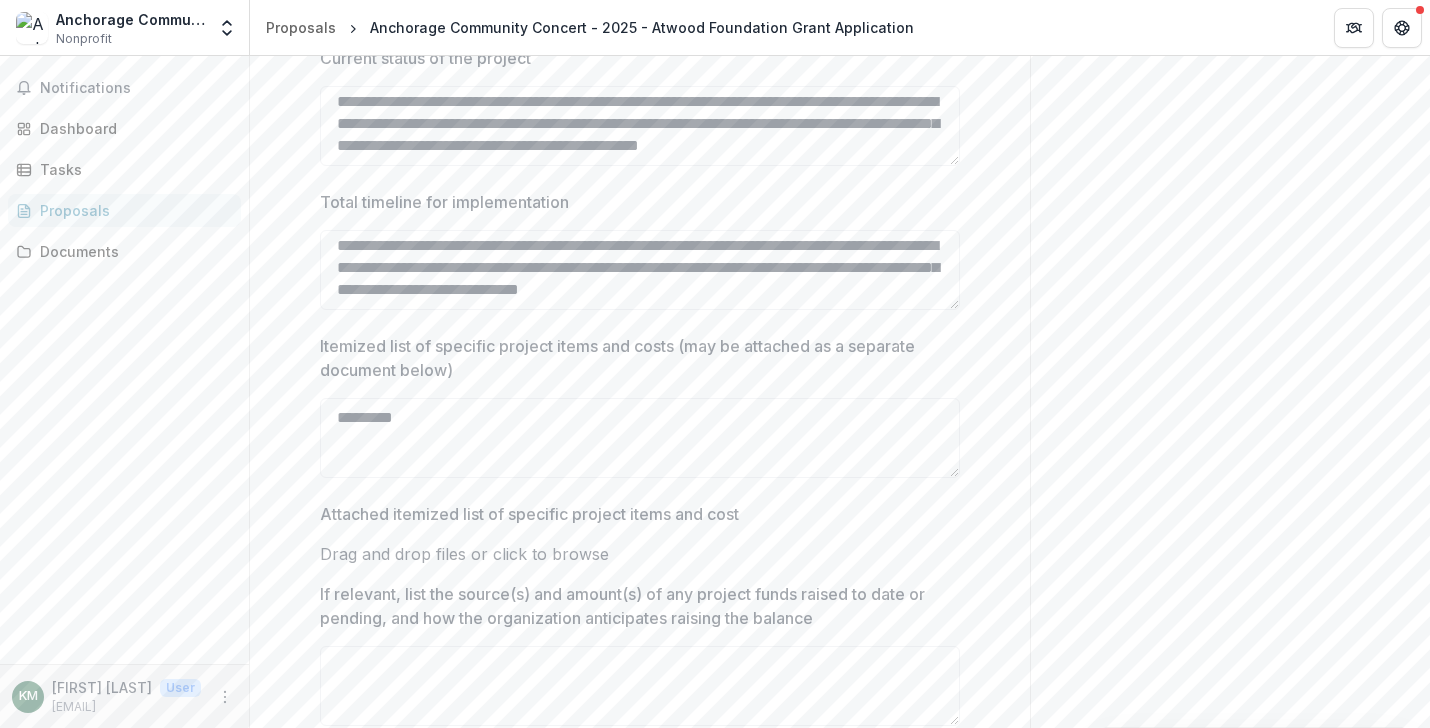 type on "**********" 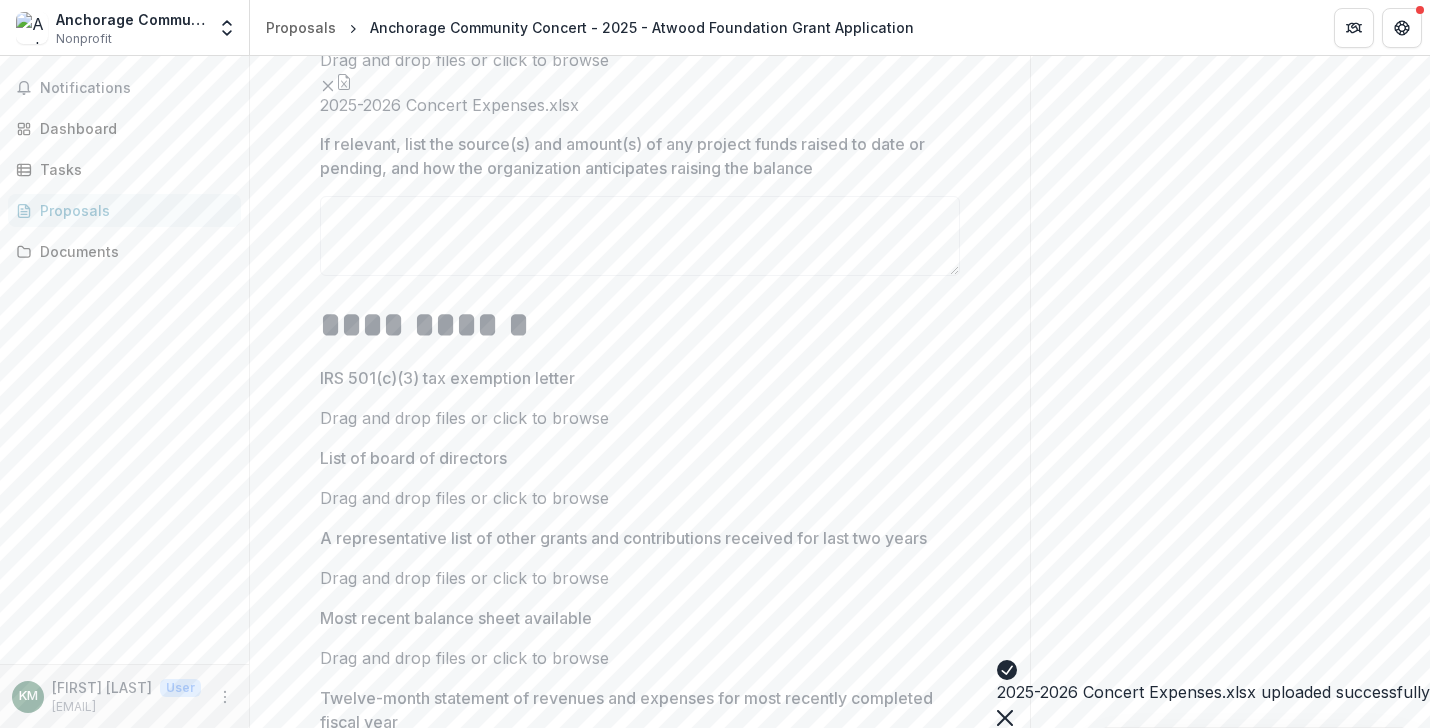 scroll, scrollTop: 1803, scrollLeft: 0, axis: vertical 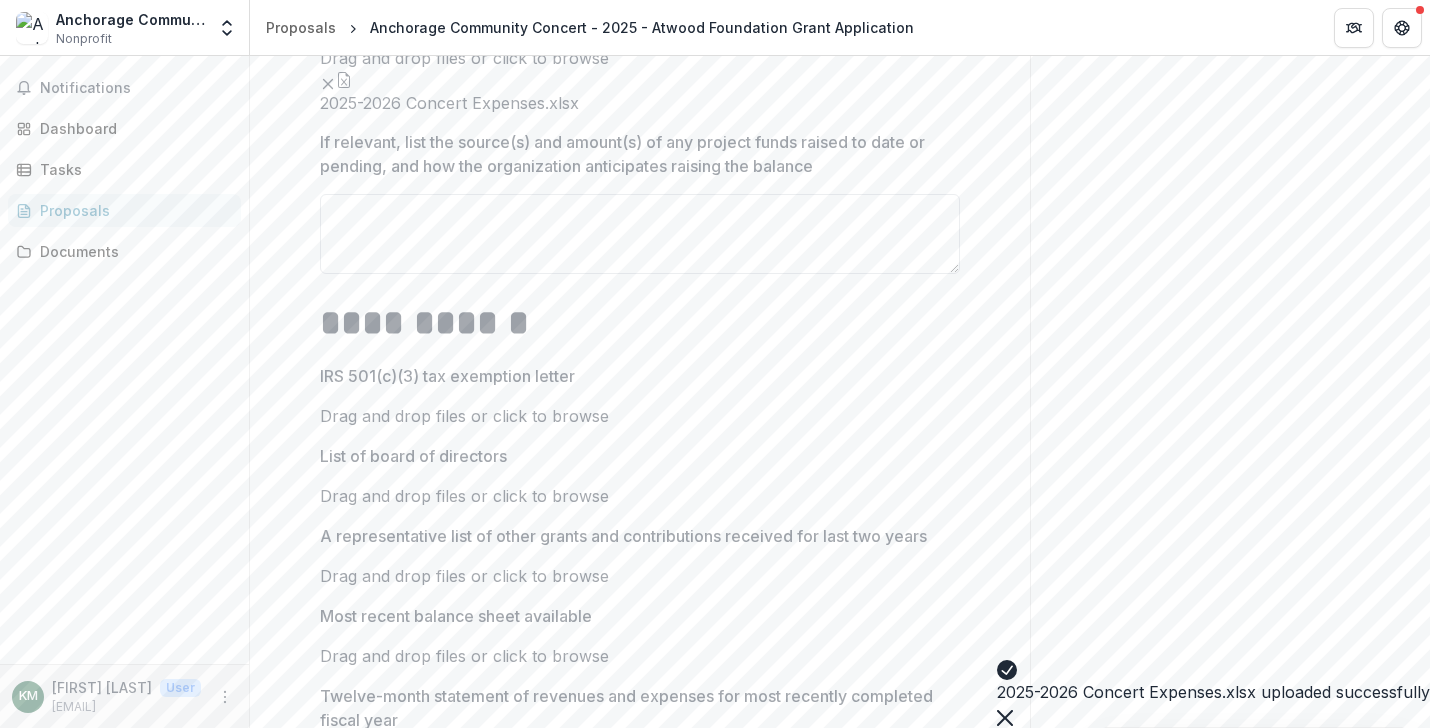 click on "If relevant, list the source(s) and amount(s) of any project funds raised to date or pending, and how the organization anticipates raising the balance" at bounding box center [640, 234] 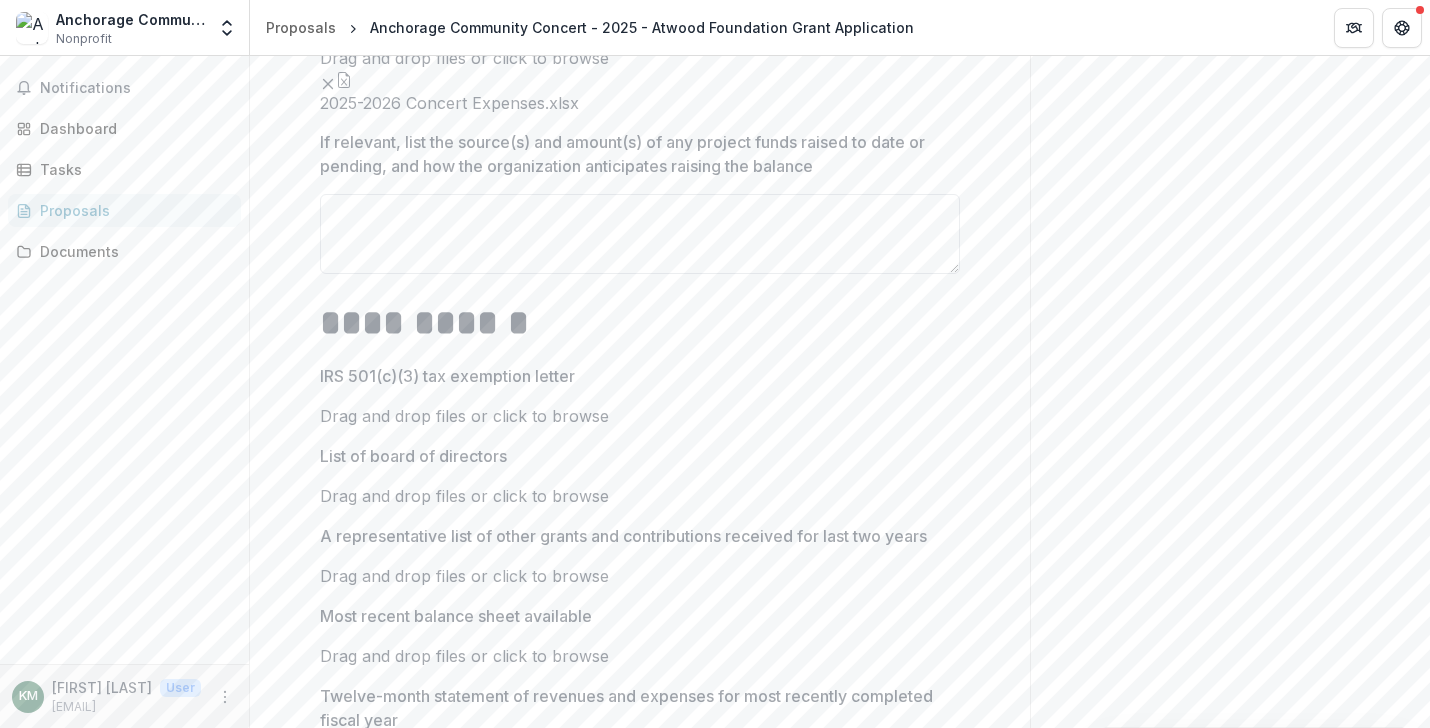 scroll, scrollTop: 1698, scrollLeft: 0, axis: vertical 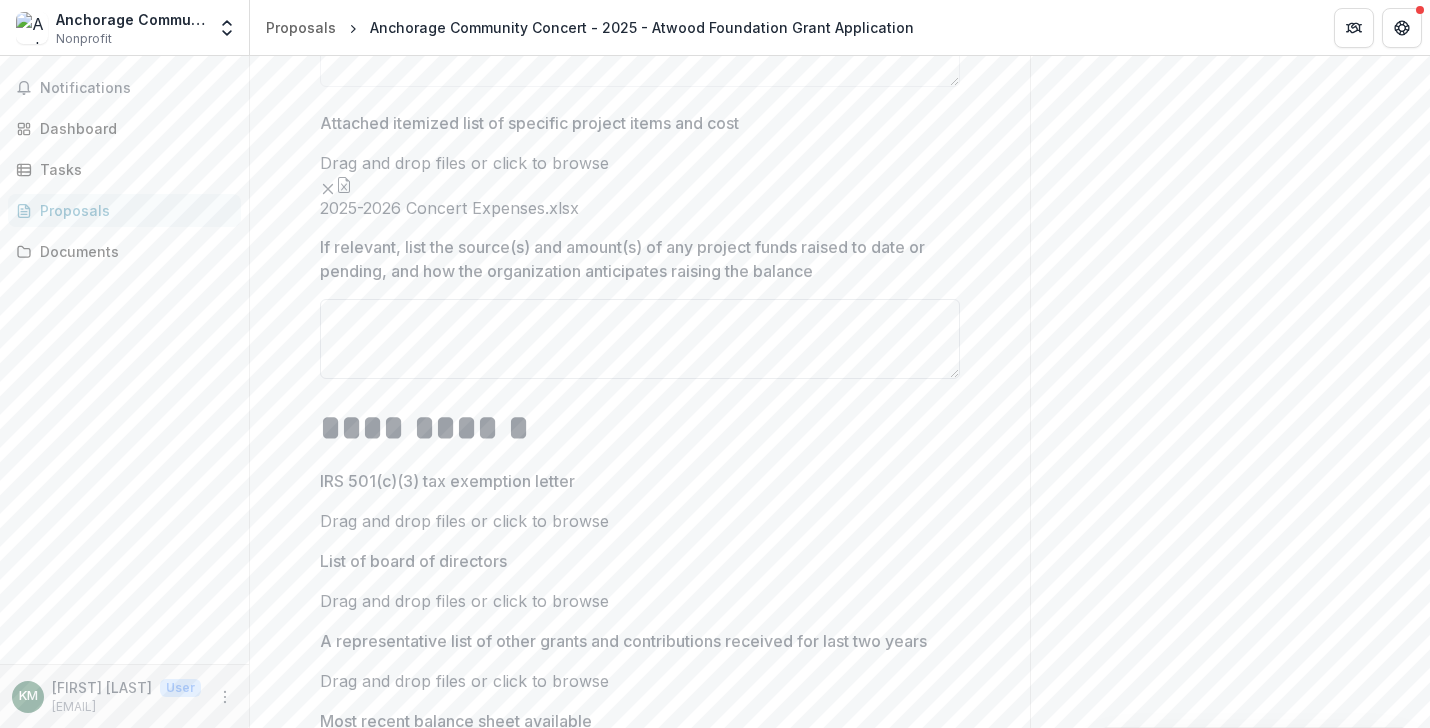click on "If relevant, list the source(s) and amount(s) of any project funds raised to date or pending, and how the organization anticipates raising the balance" at bounding box center (640, 339) 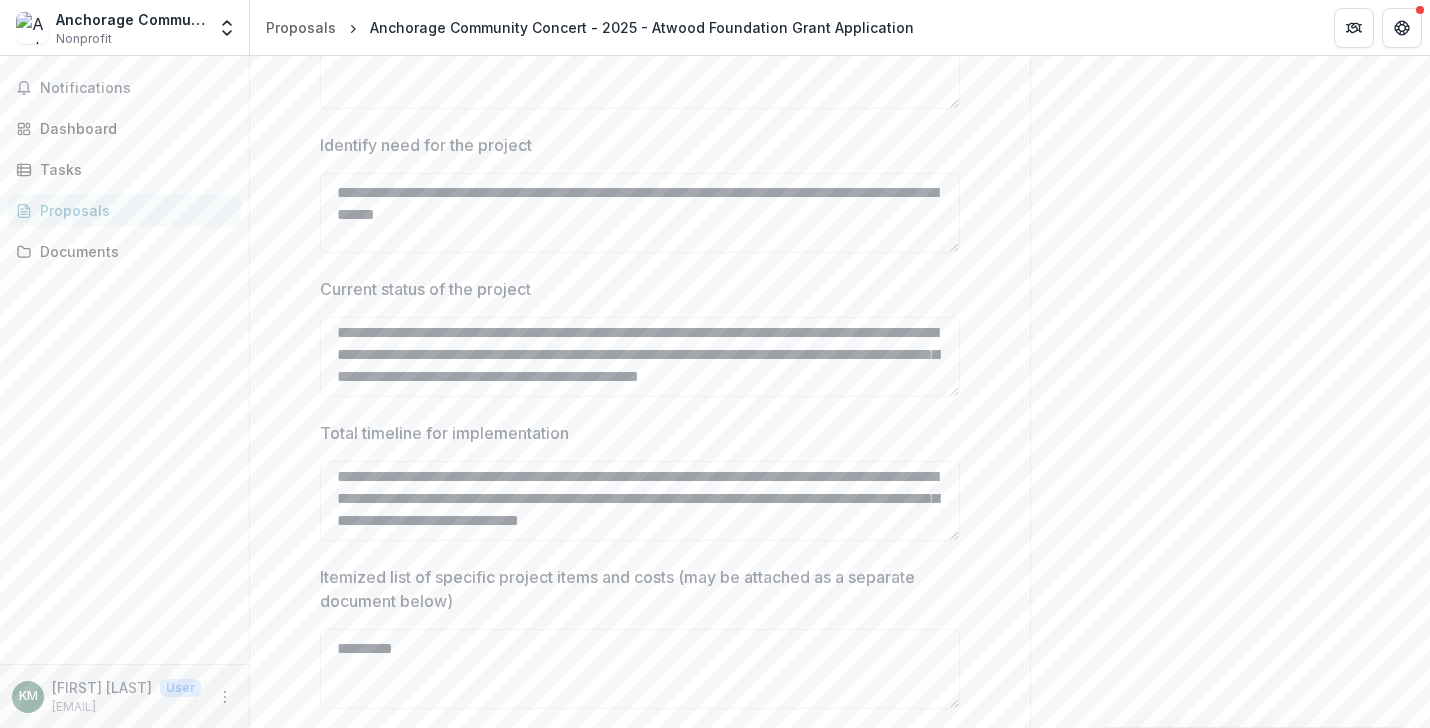 scroll, scrollTop: 1067, scrollLeft: 0, axis: vertical 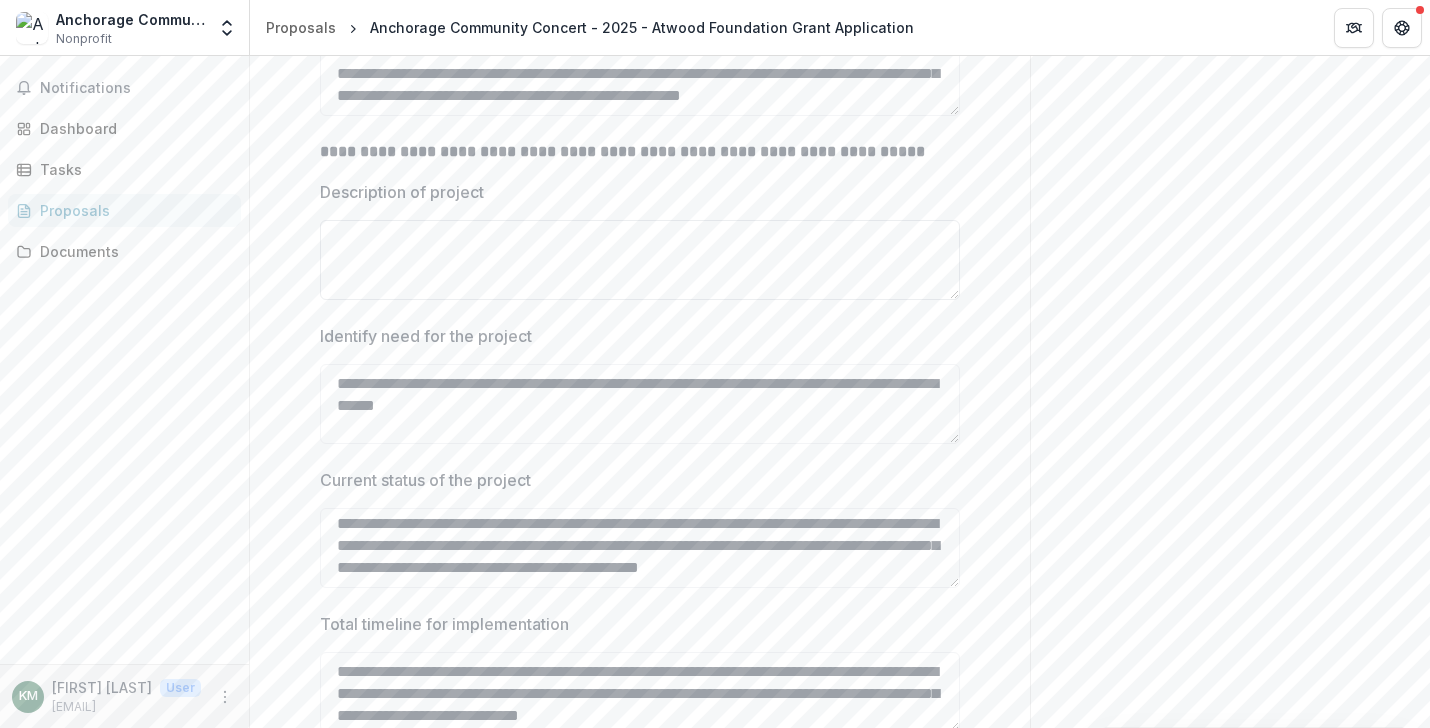 type on "**********" 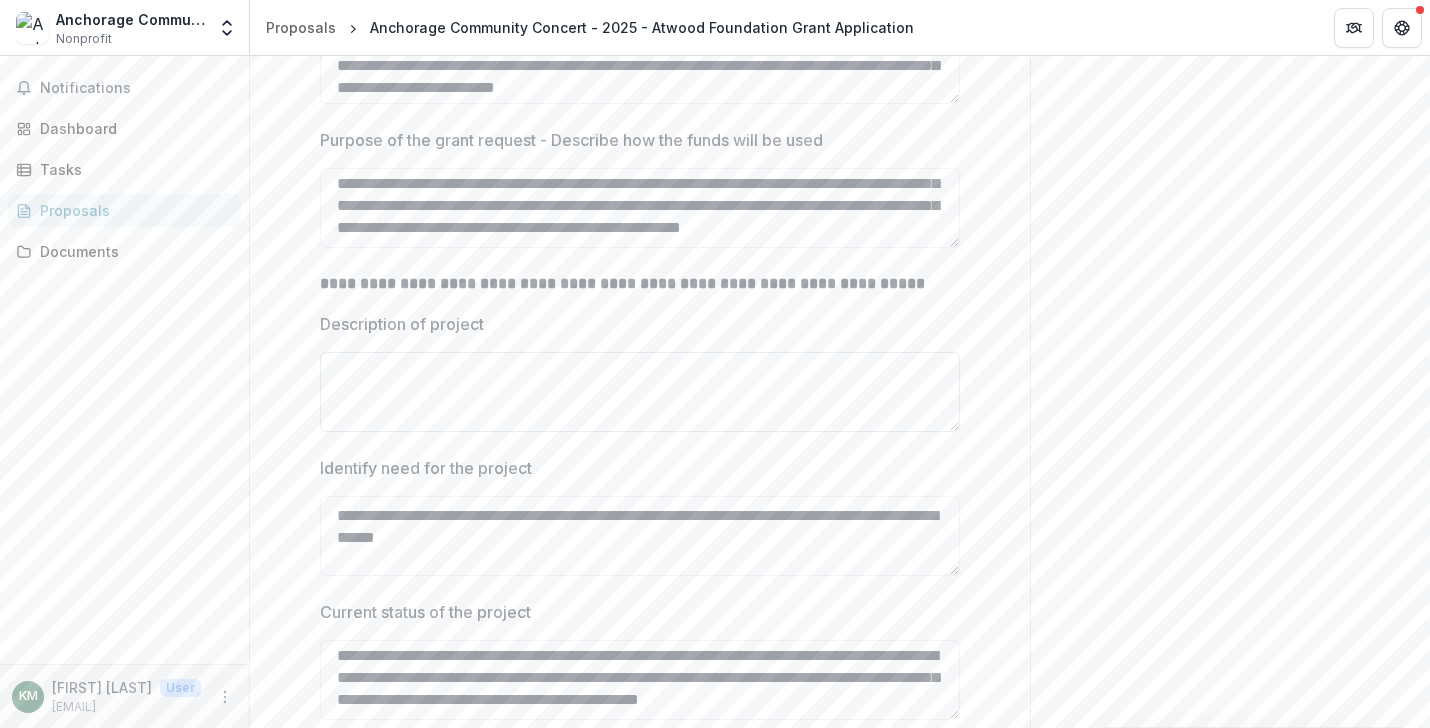 scroll, scrollTop: 751, scrollLeft: 0, axis: vertical 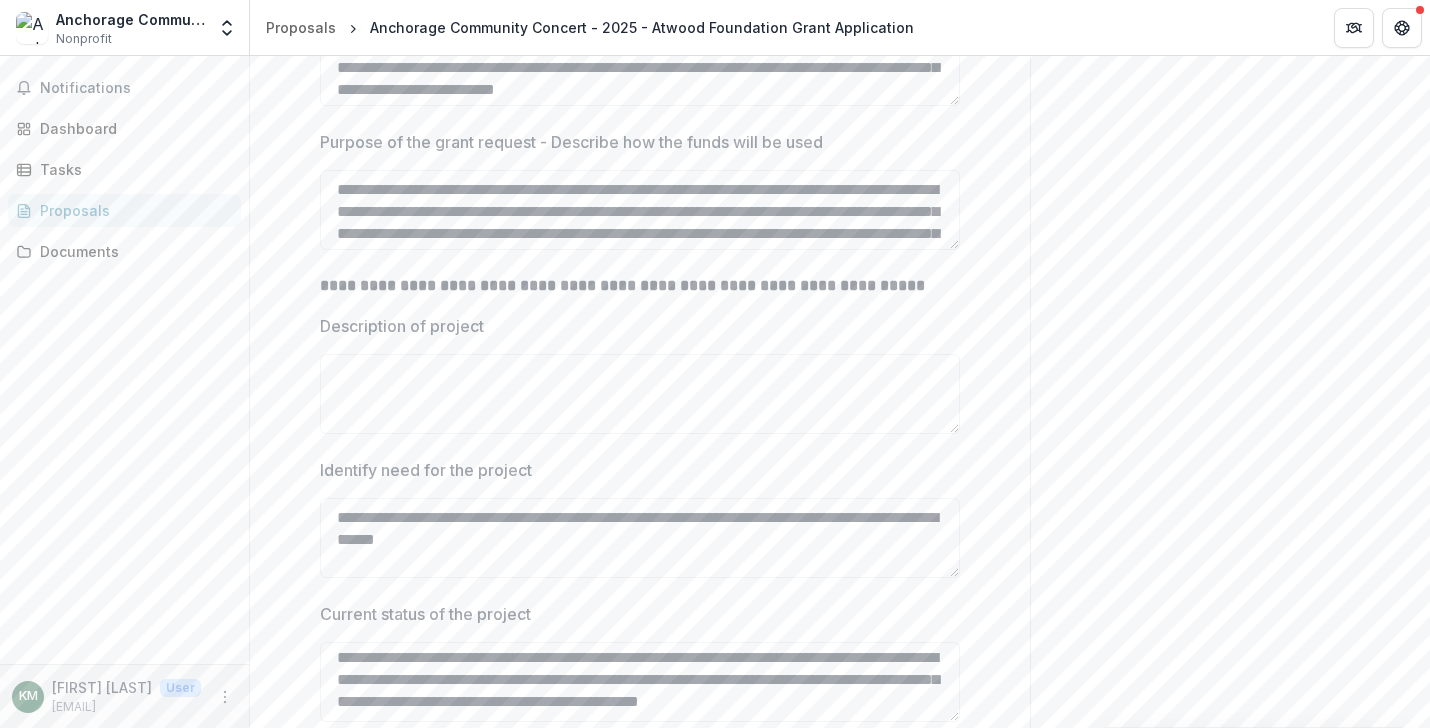 drag, startPoint x: 631, startPoint y: 233, endPoint x: 247, endPoint y: 161, distance: 390.69168 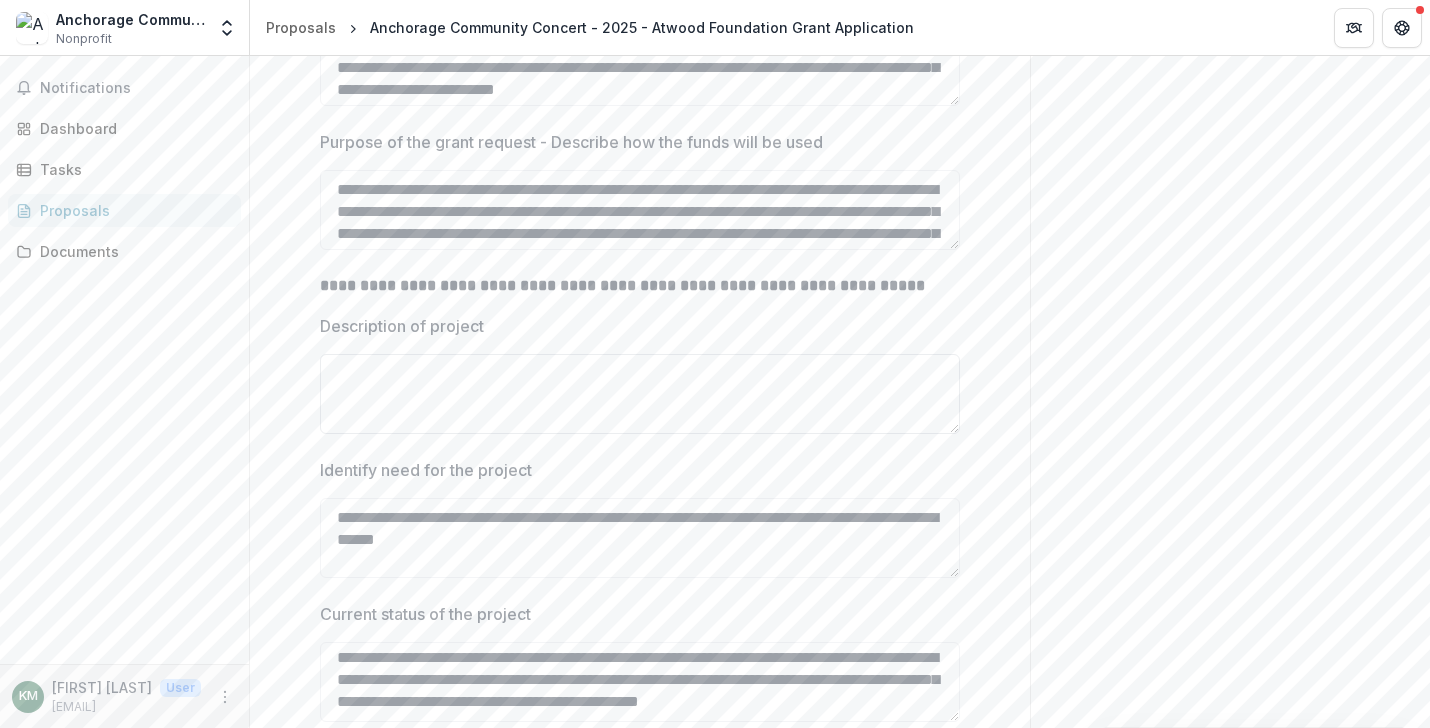 click on "Description of project" at bounding box center (640, 394) 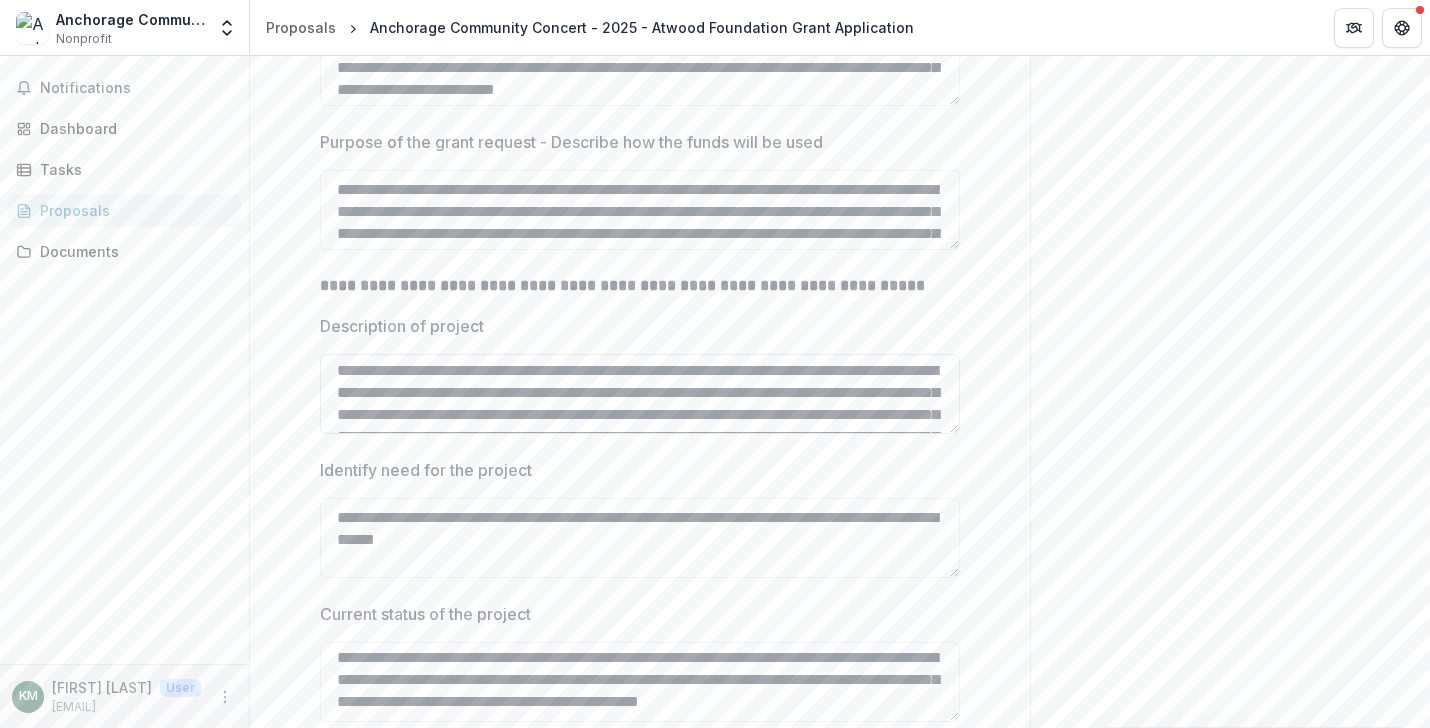 scroll, scrollTop: 18, scrollLeft: 0, axis: vertical 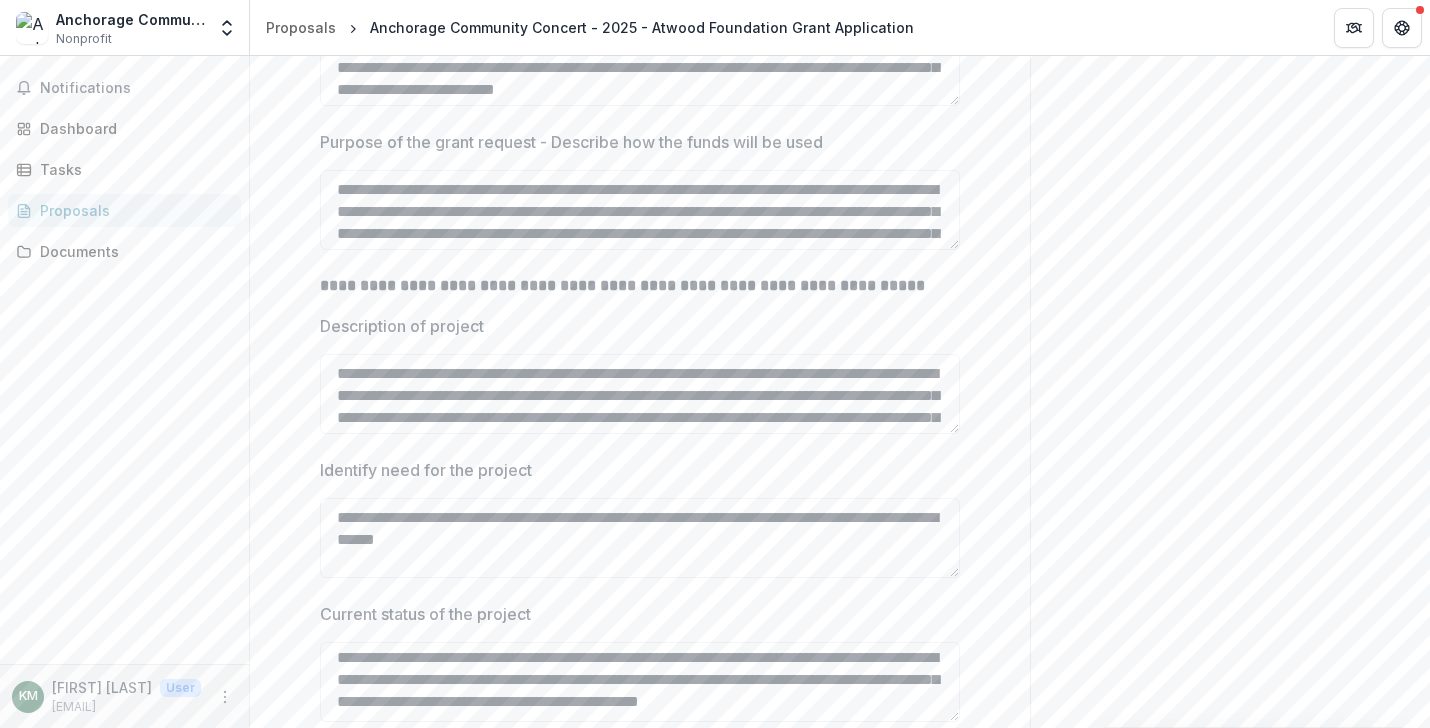 drag, startPoint x: 471, startPoint y: 403, endPoint x: 285, endPoint y: 325, distance: 201.69284 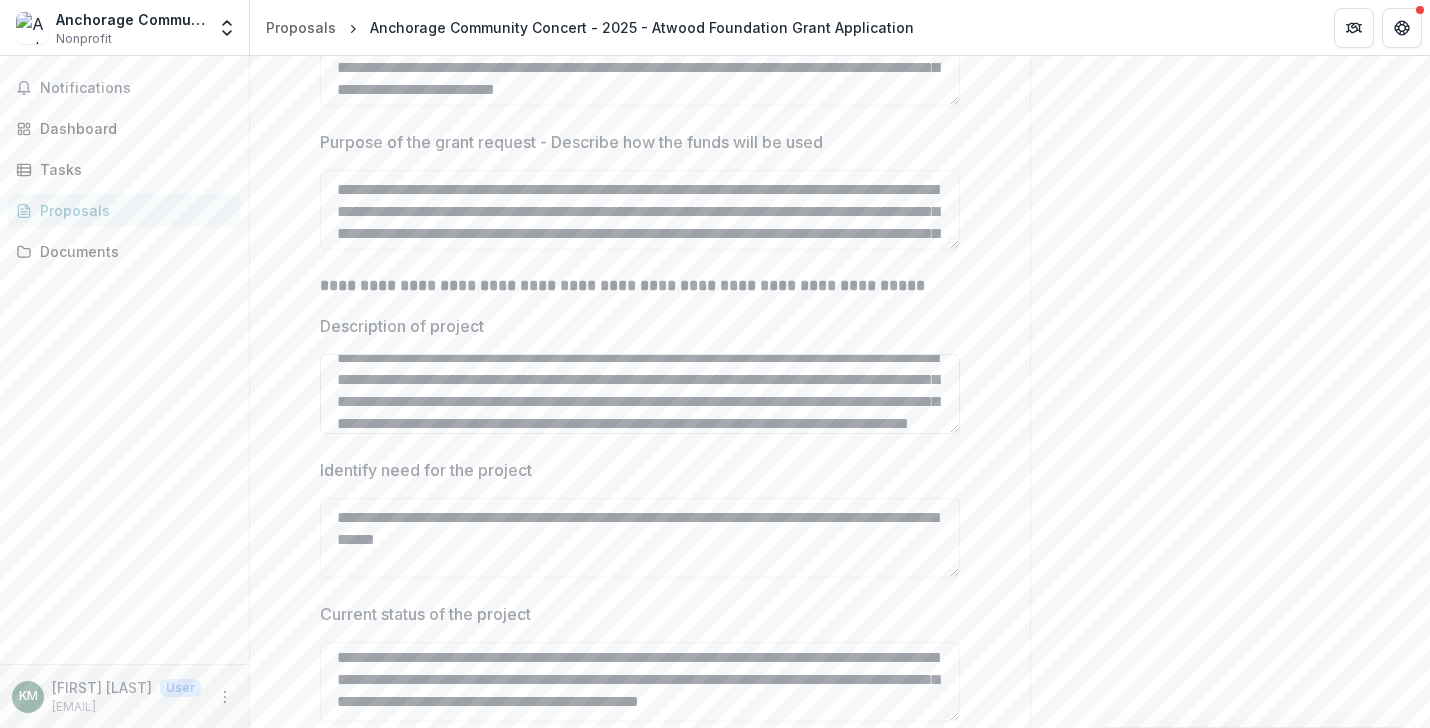 scroll, scrollTop: 25, scrollLeft: 0, axis: vertical 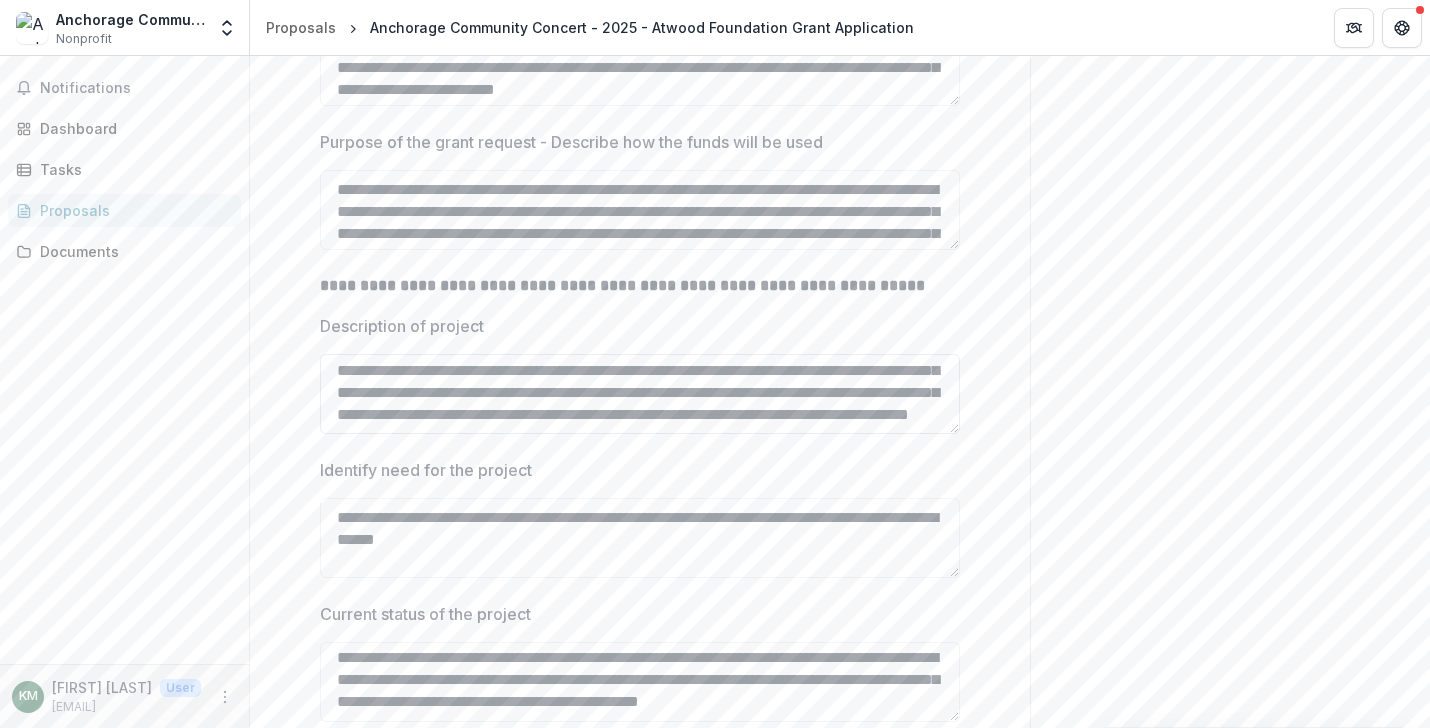 drag, startPoint x: 750, startPoint y: 371, endPoint x: 867, endPoint y: 414, distance: 124.65151 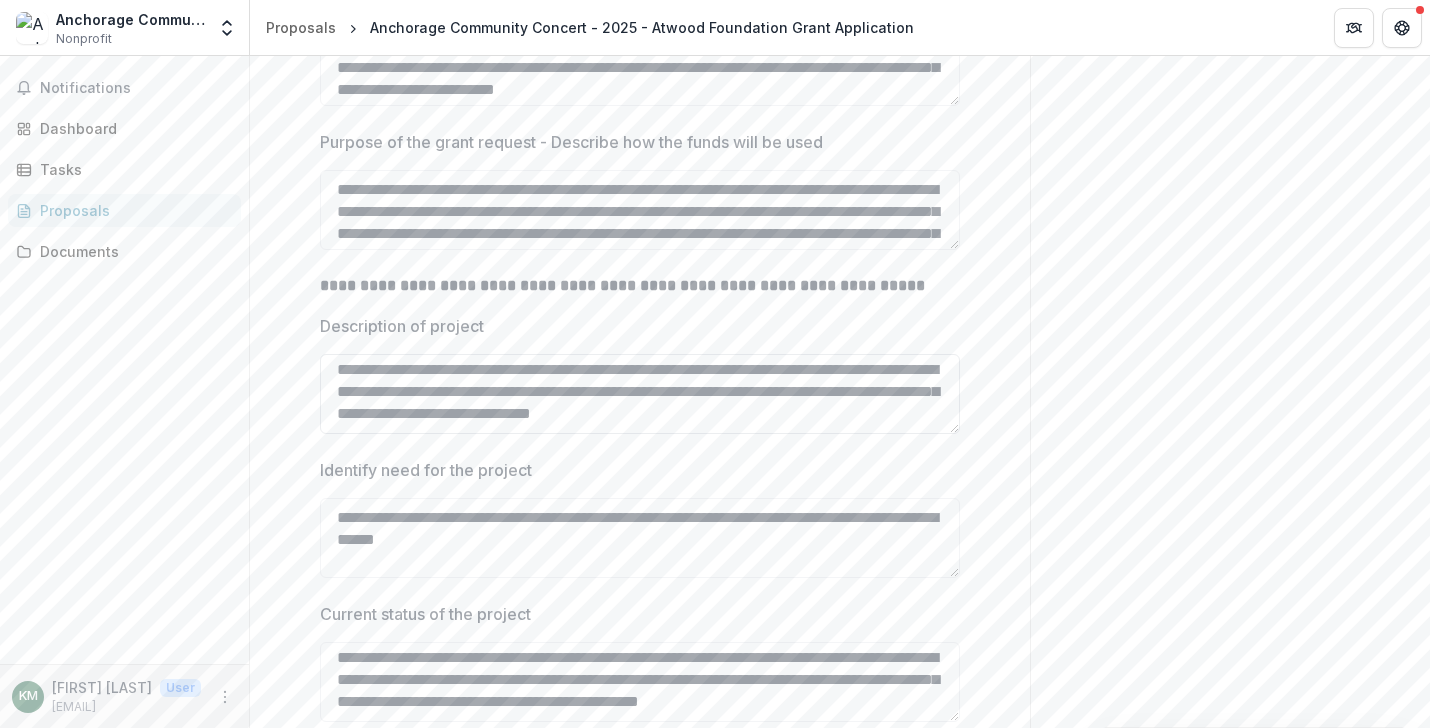 scroll, scrollTop: 26, scrollLeft: 0, axis: vertical 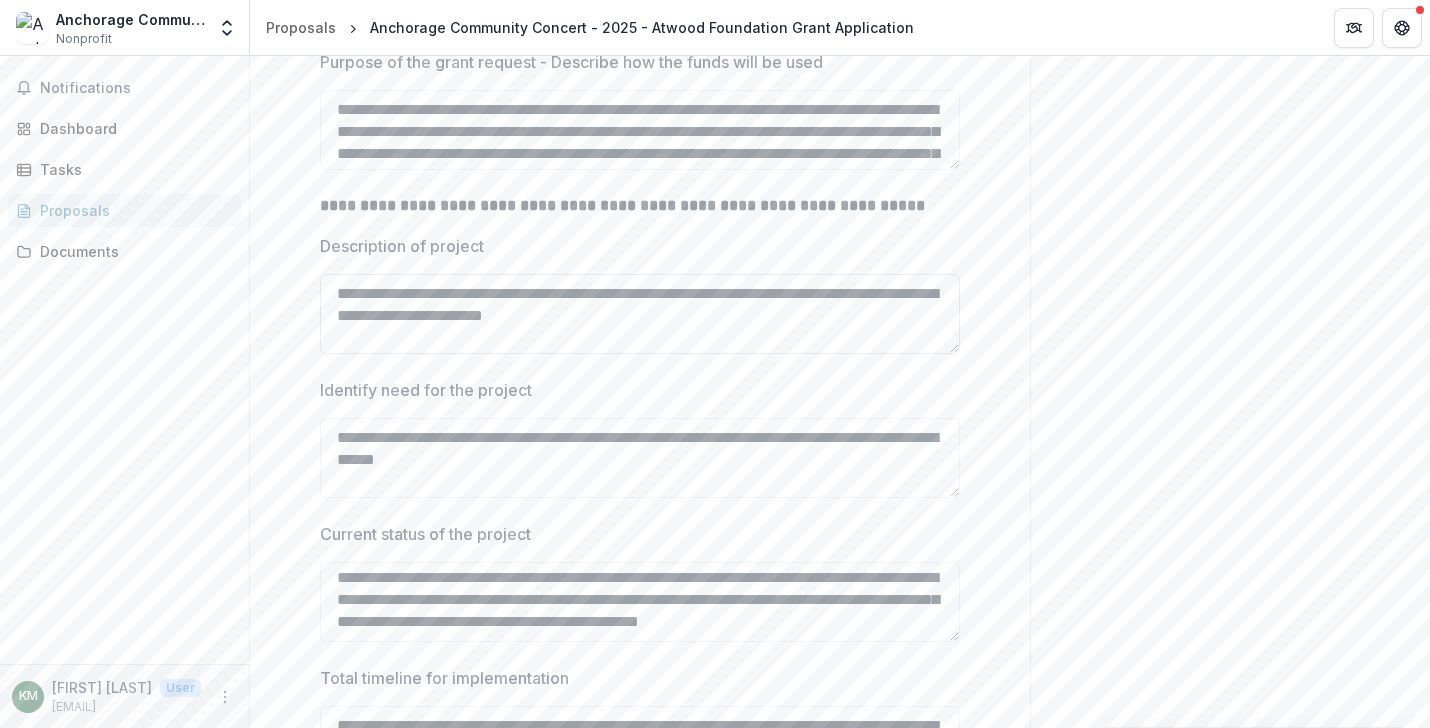 click on "**********" at bounding box center [640, 314] 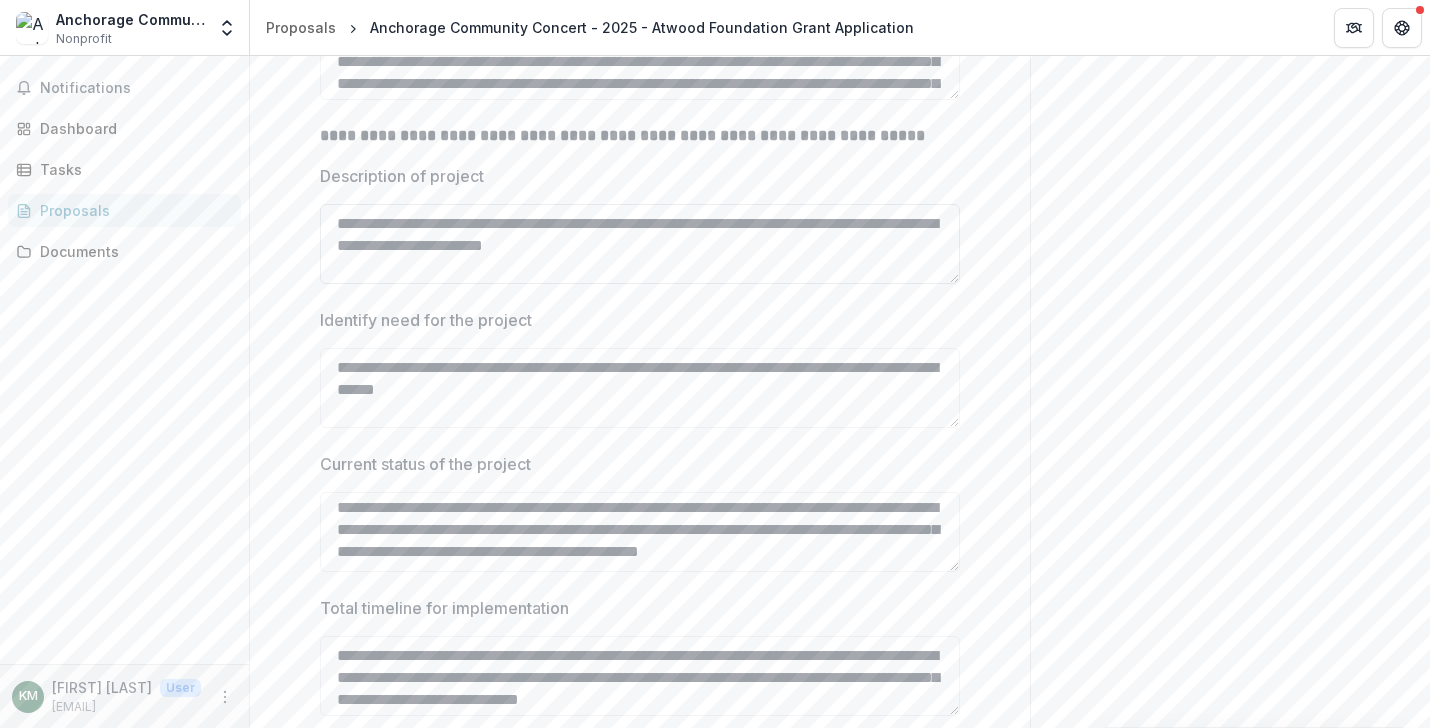 scroll, scrollTop: 909, scrollLeft: 0, axis: vertical 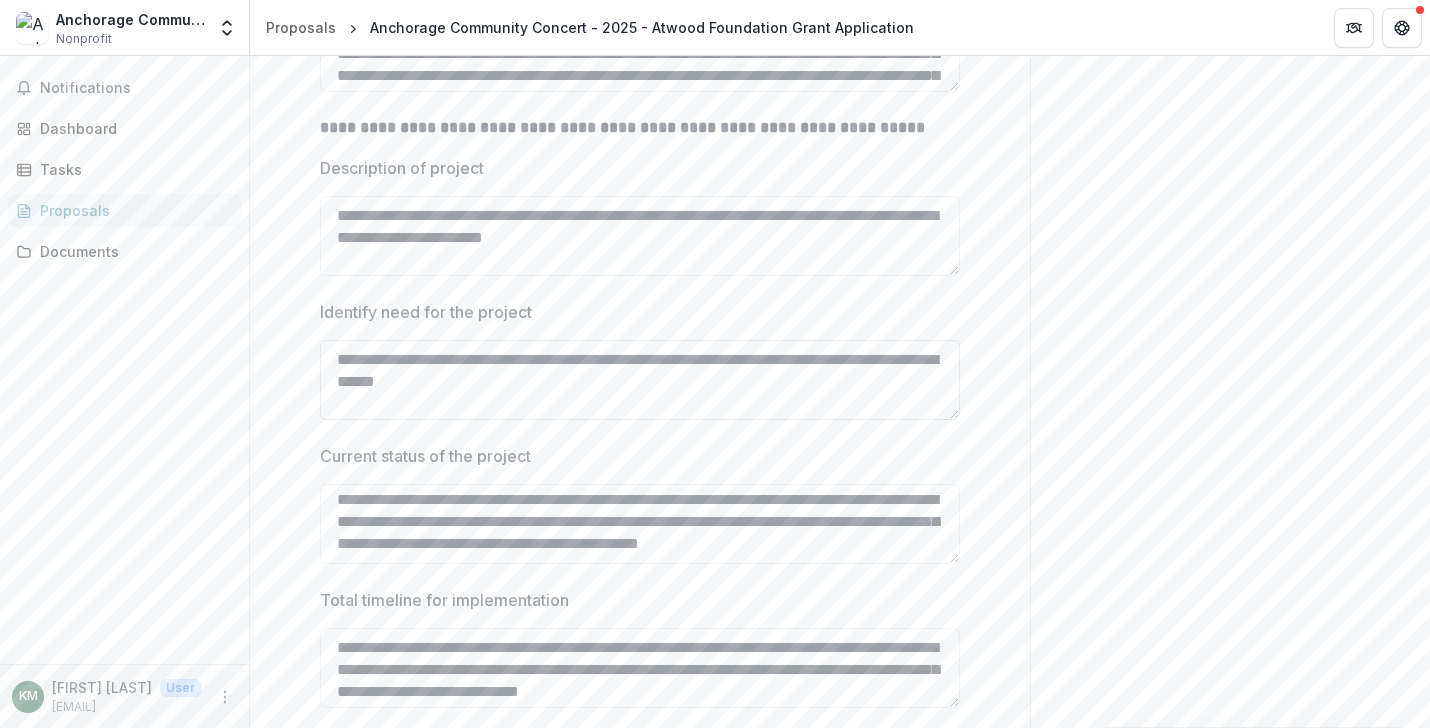 type on "**********" 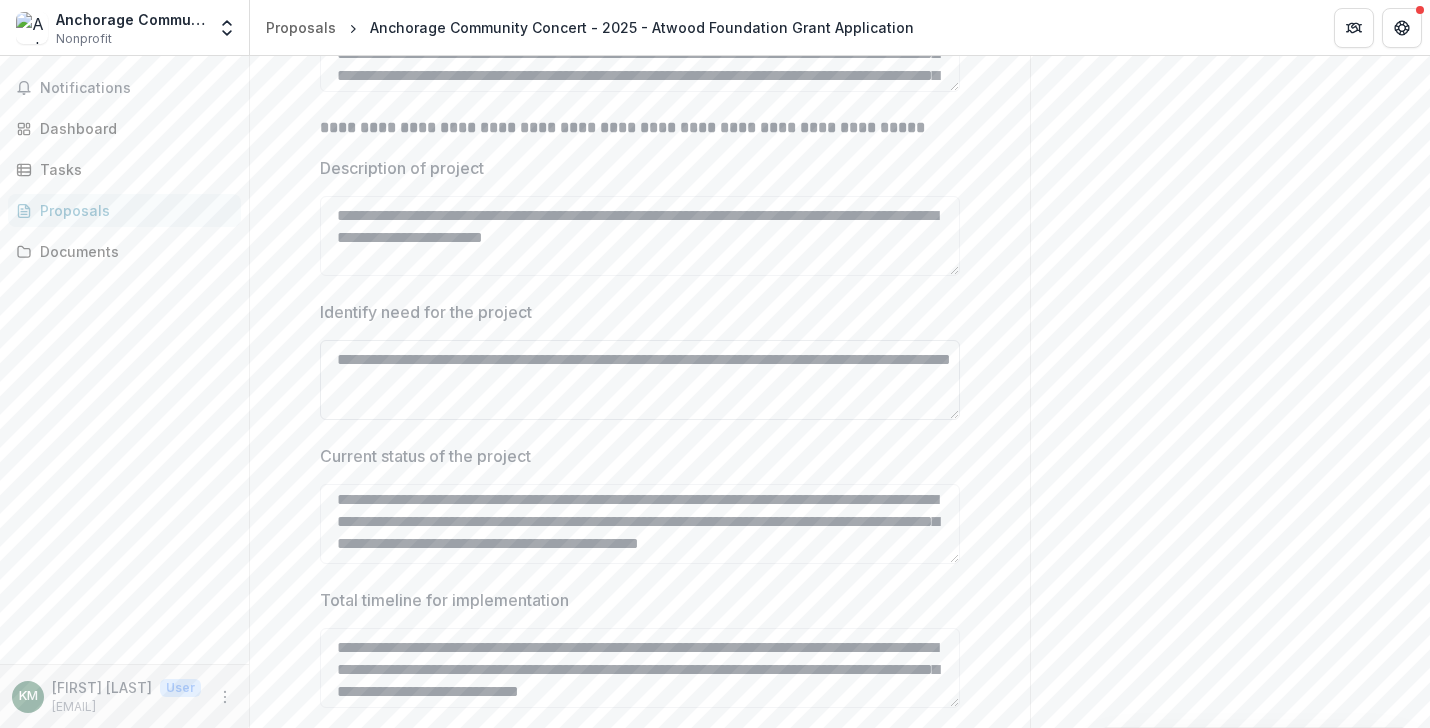 click on "**********" at bounding box center (640, 380) 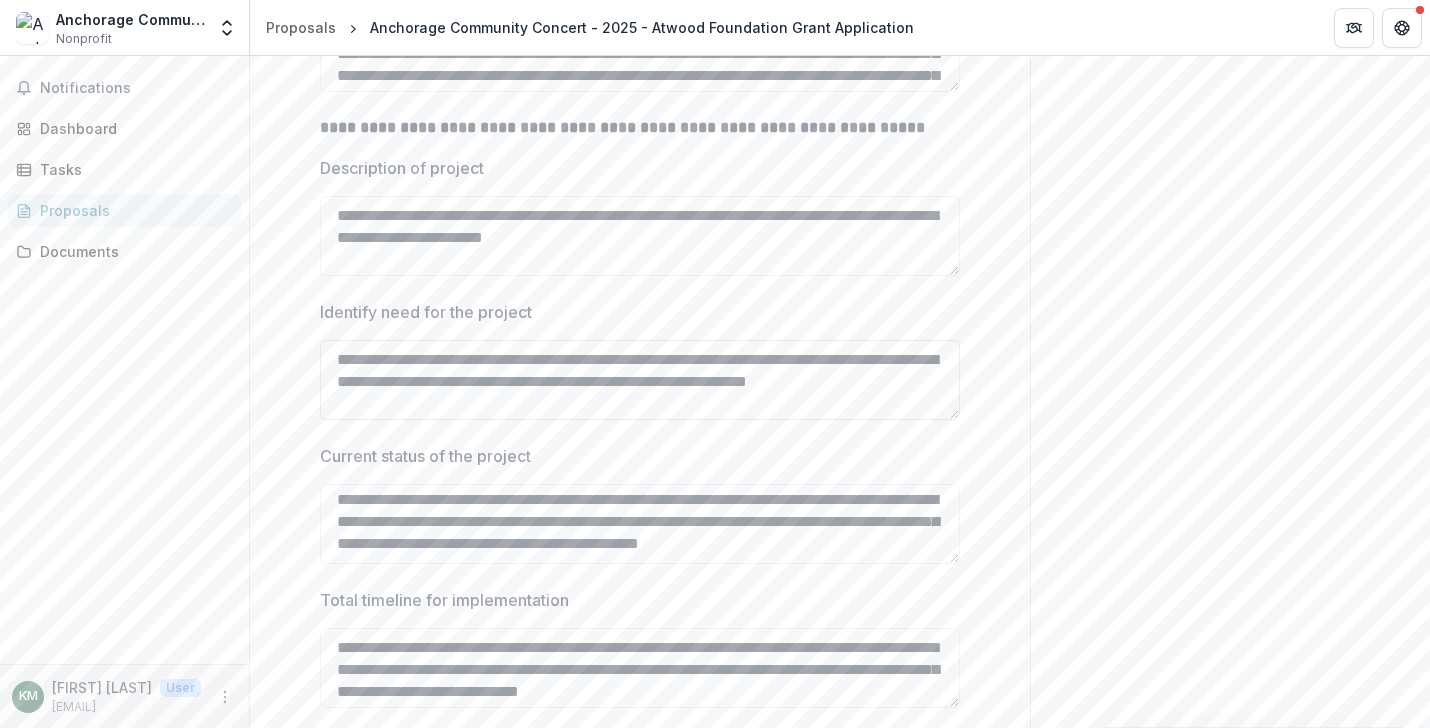 click on "**********" at bounding box center (640, 380) 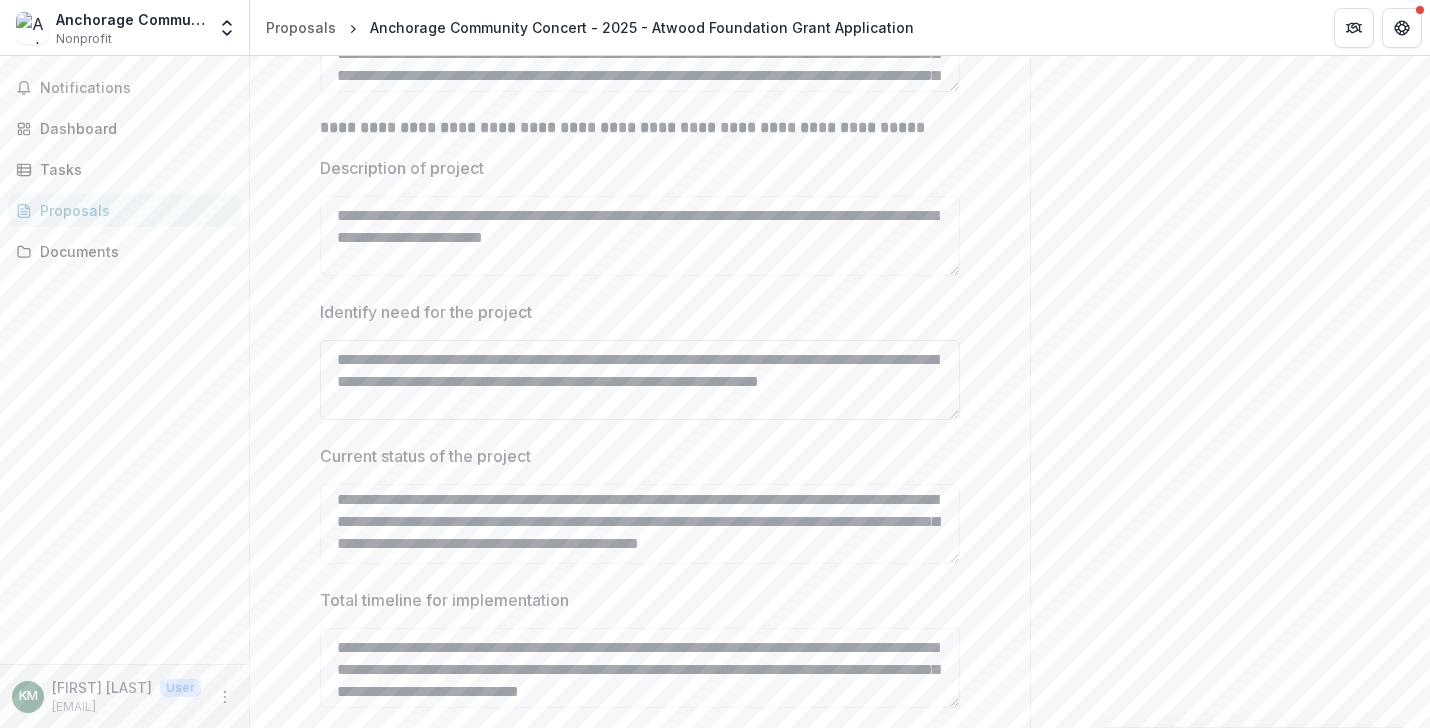 click on "**********" at bounding box center (640, 380) 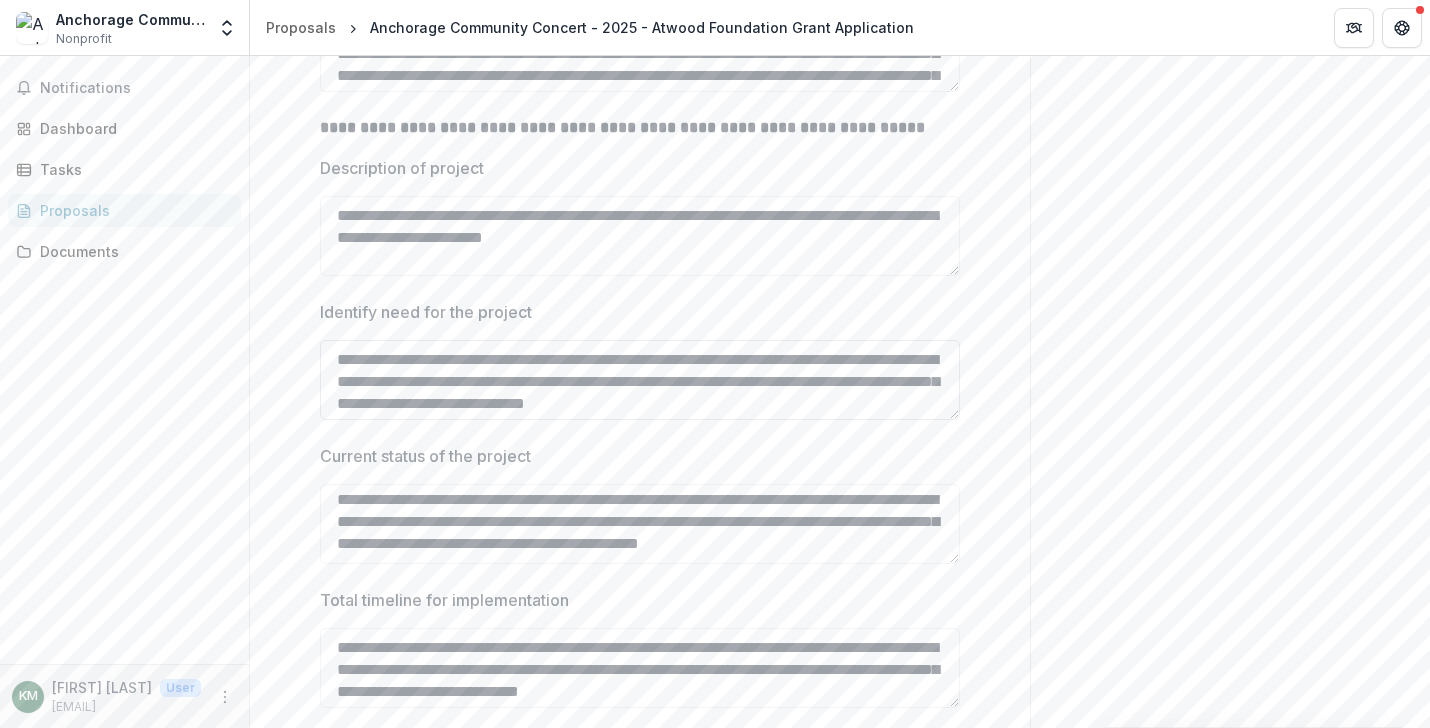 scroll, scrollTop: 16, scrollLeft: 0, axis: vertical 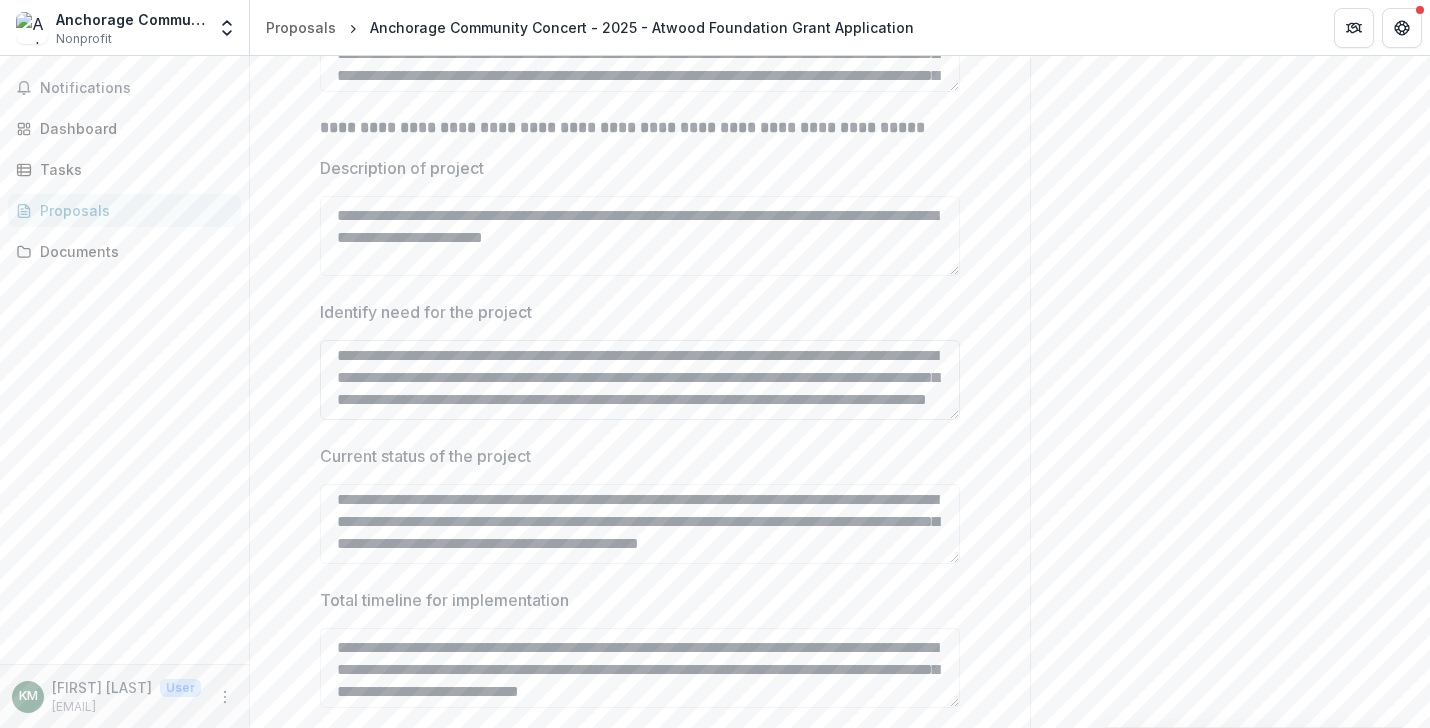 click on "**********" at bounding box center [640, 380] 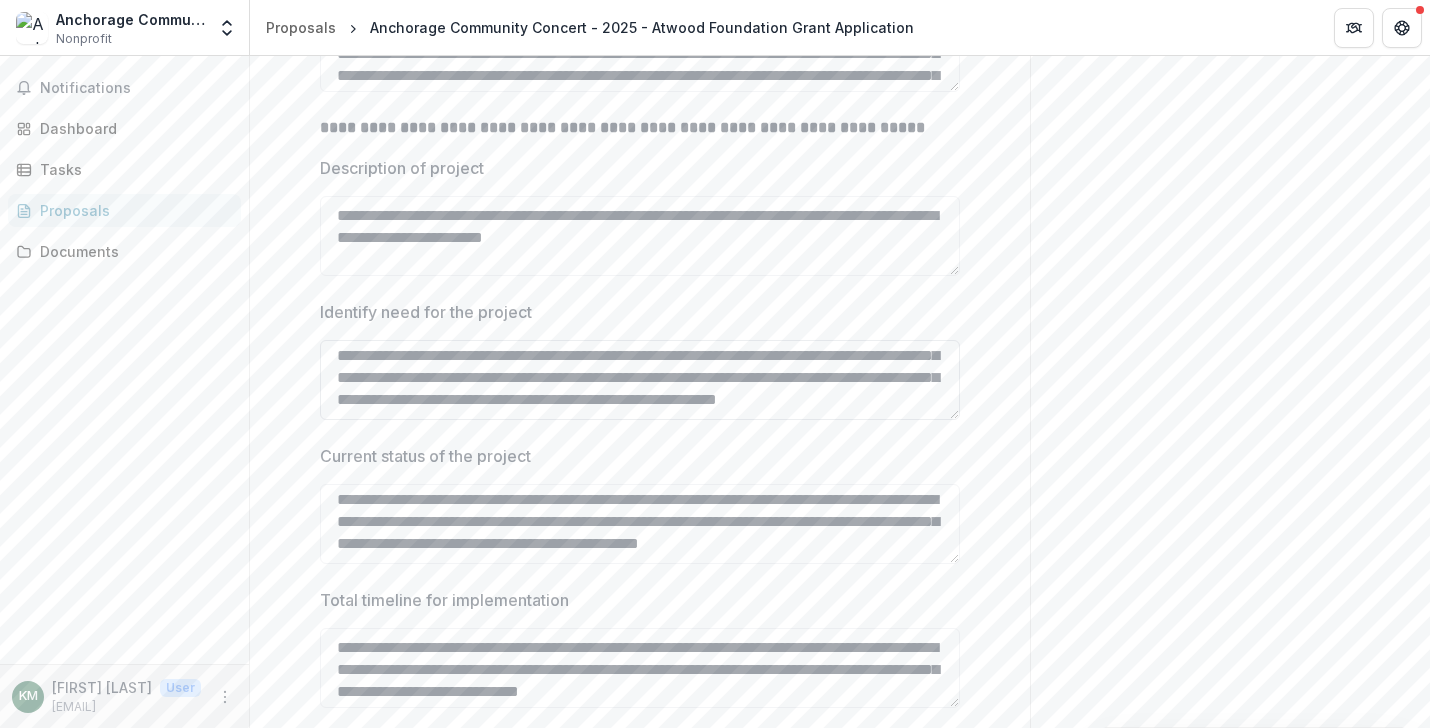 scroll, scrollTop: 82, scrollLeft: 0, axis: vertical 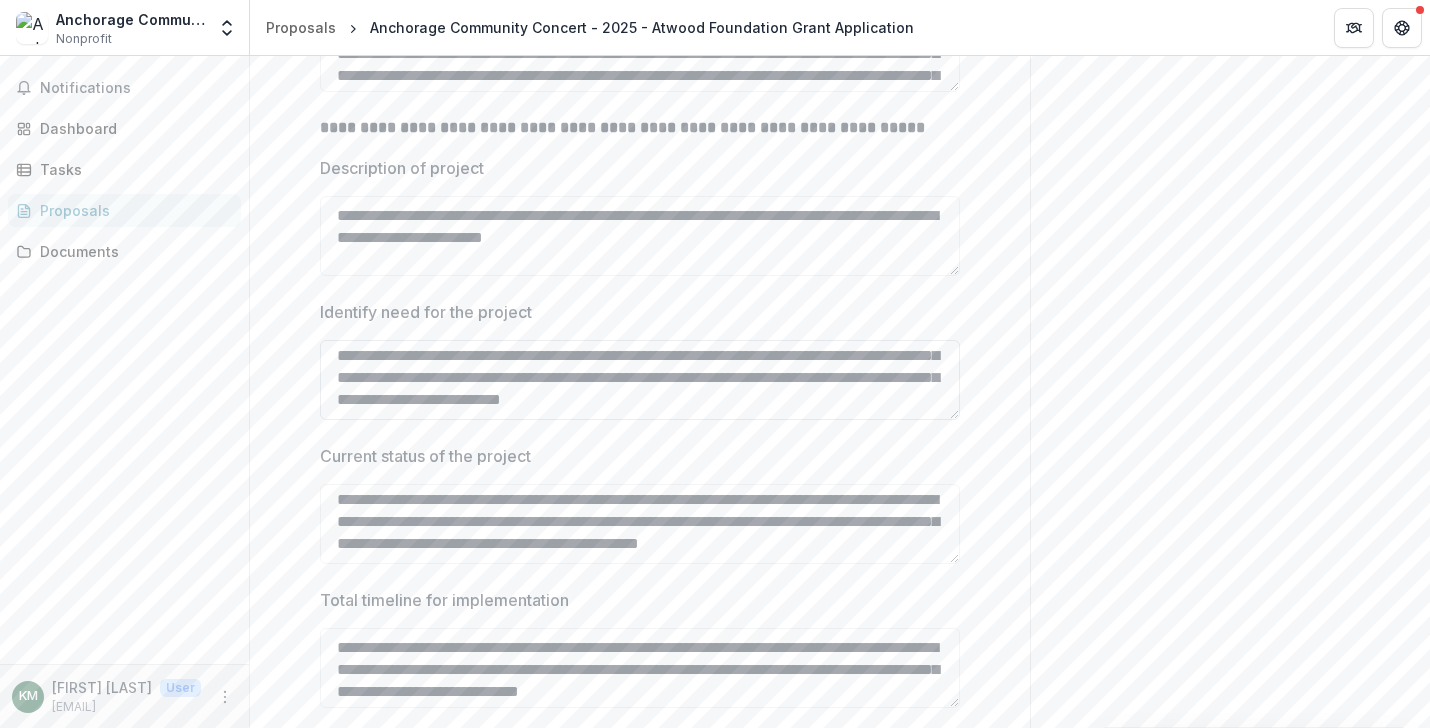 click on "**********" at bounding box center [640, 380] 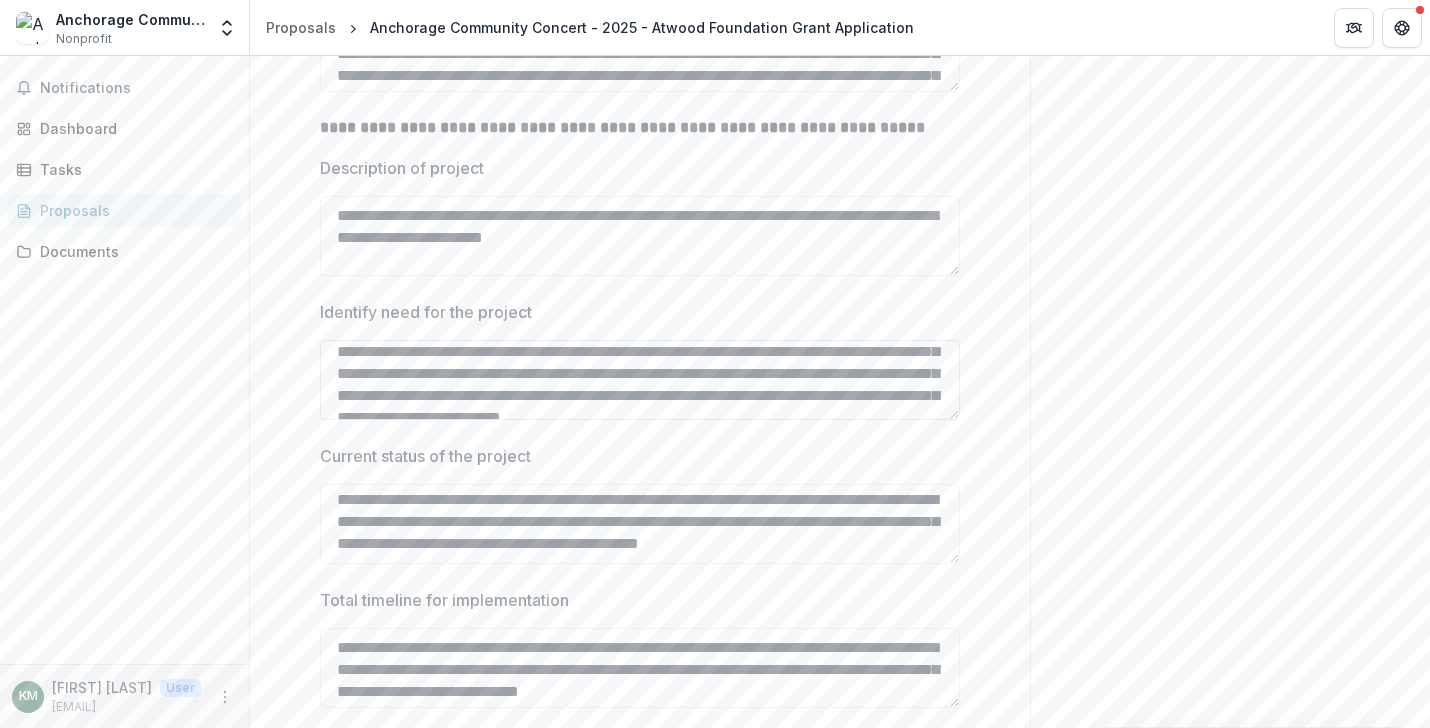 scroll, scrollTop: 92, scrollLeft: 0, axis: vertical 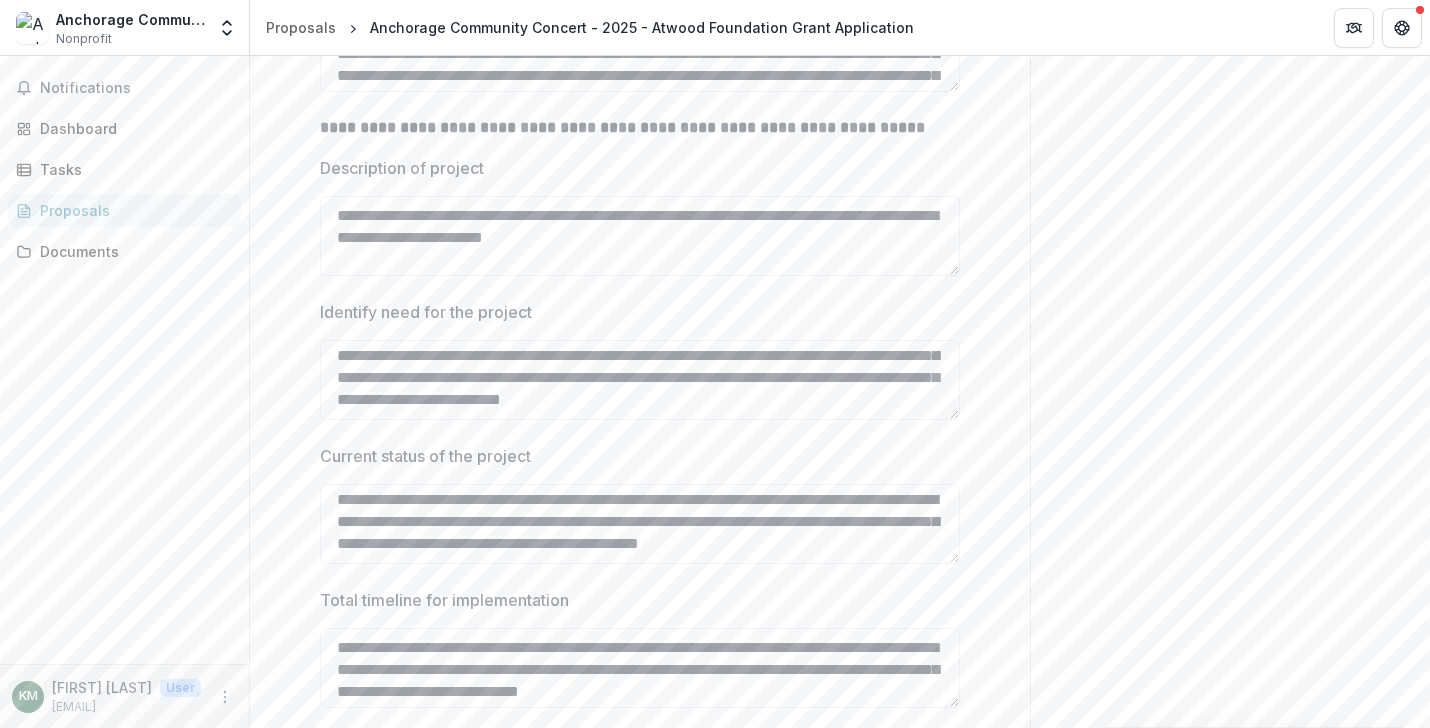 type on "**********" 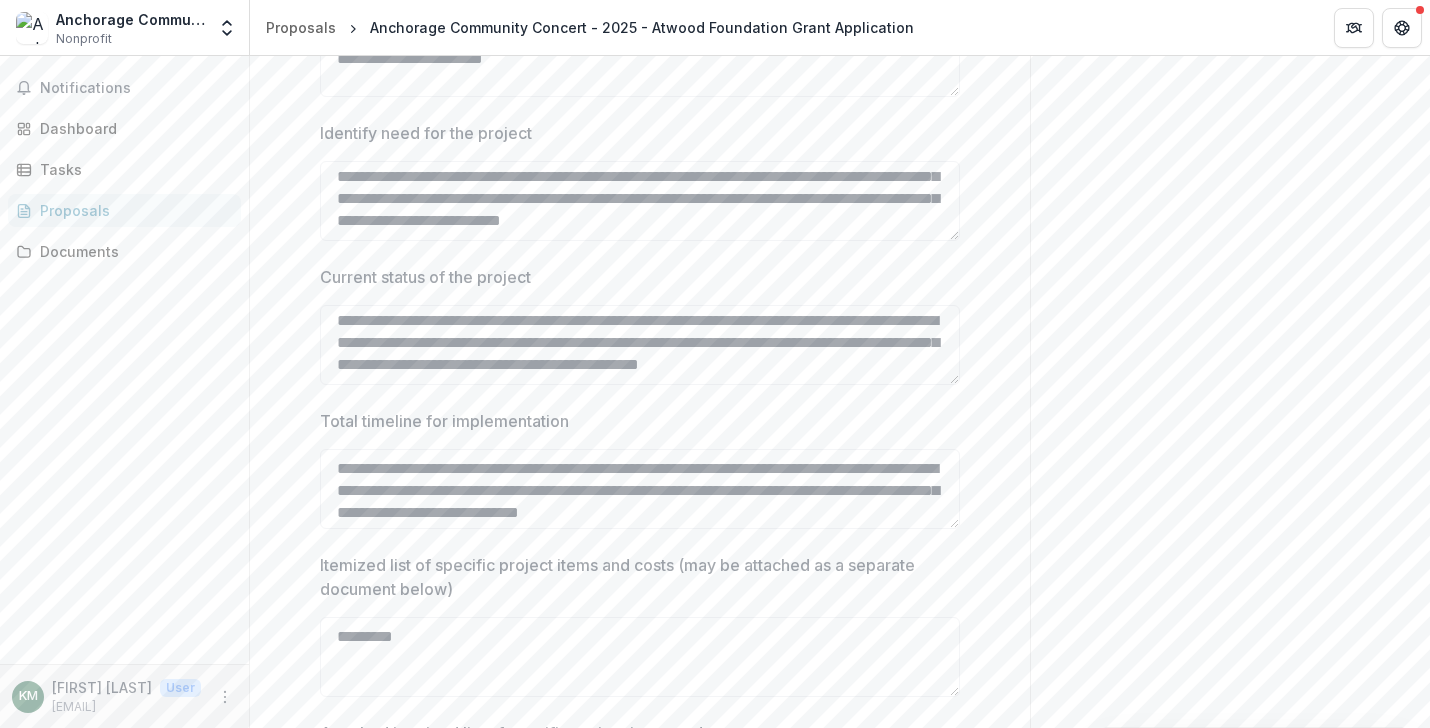 scroll, scrollTop: 1093, scrollLeft: 0, axis: vertical 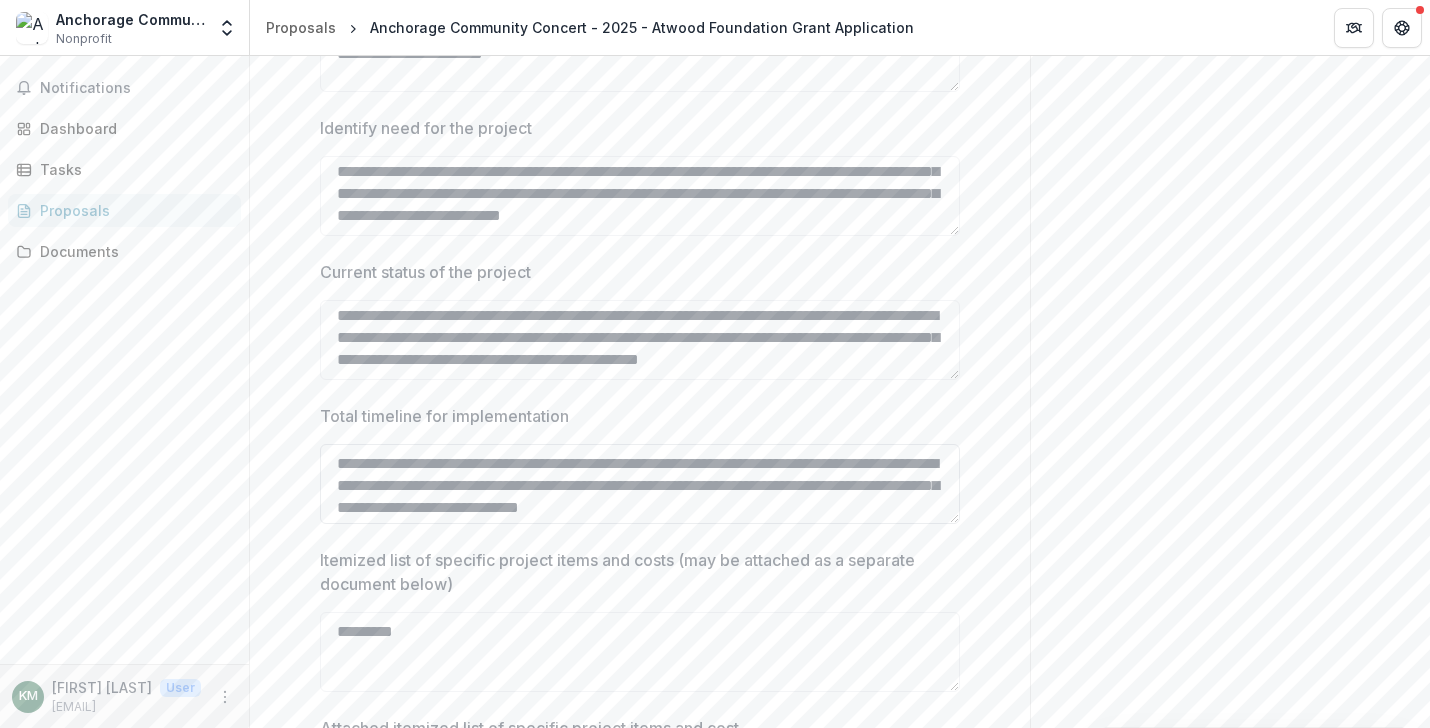 click on "**********" at bounding box center (640, 484) 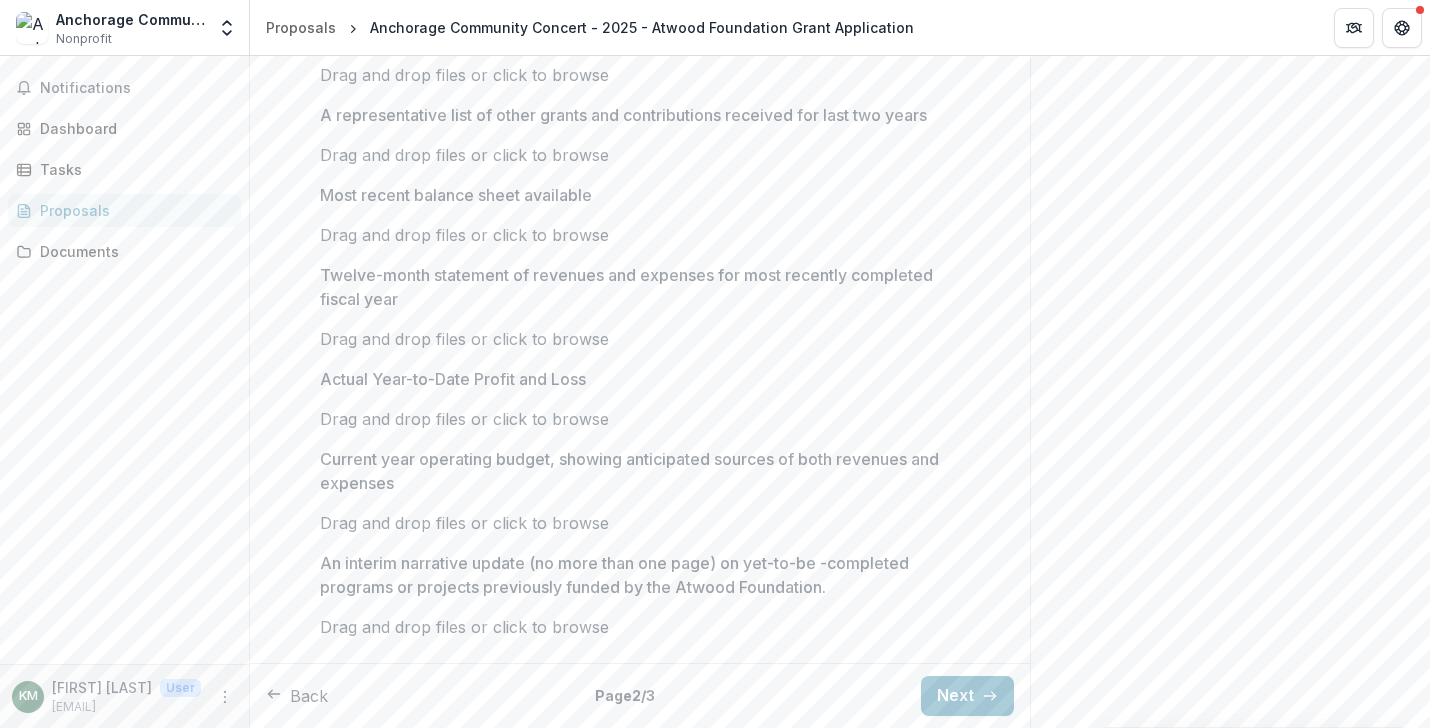 scroll, scrollTop: 2266, scrollLeft: 0, axis: vertical 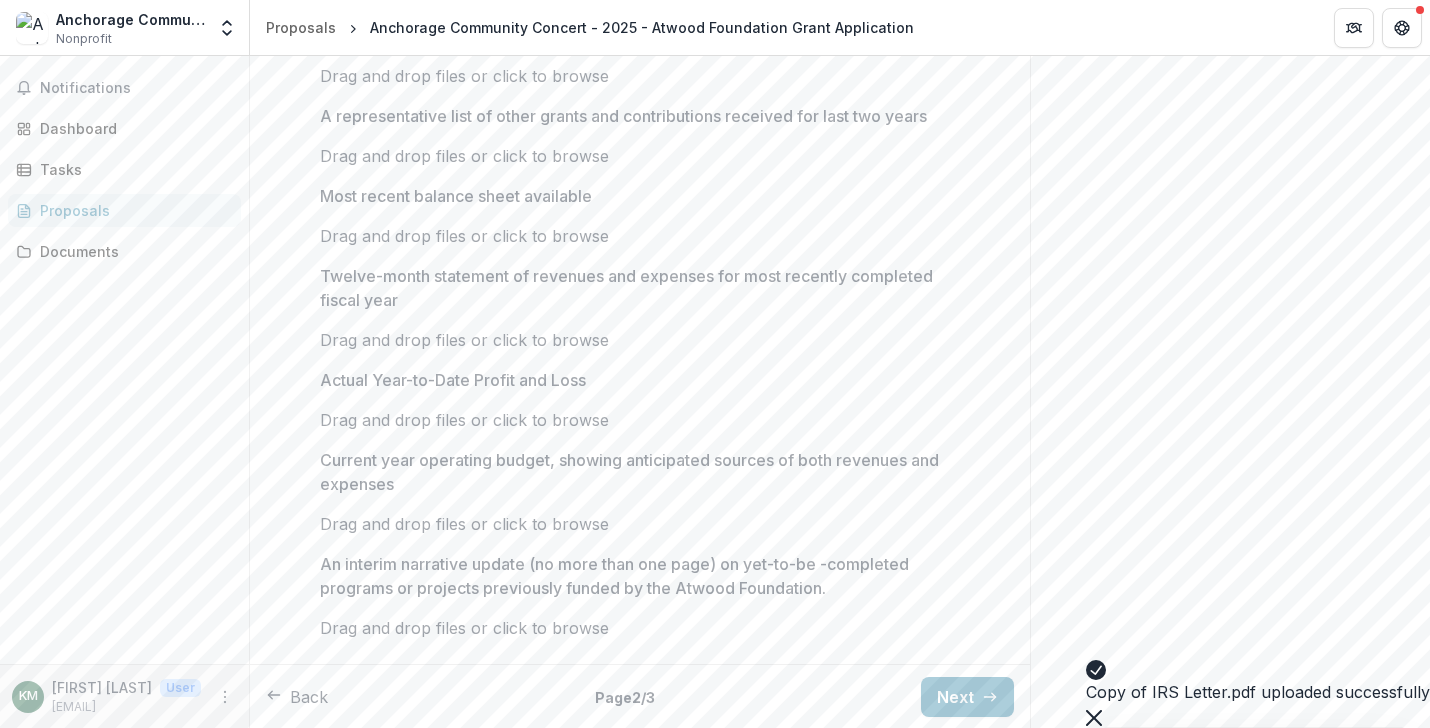 click 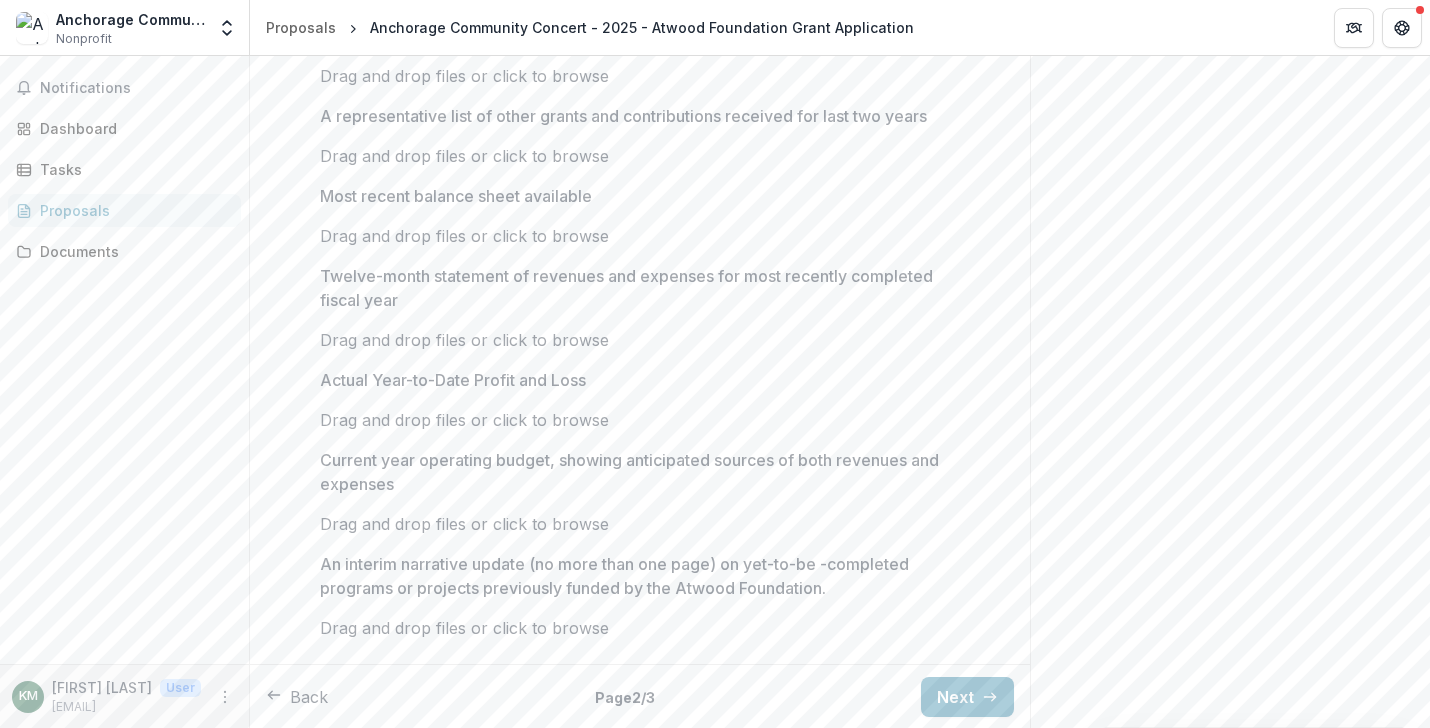 click 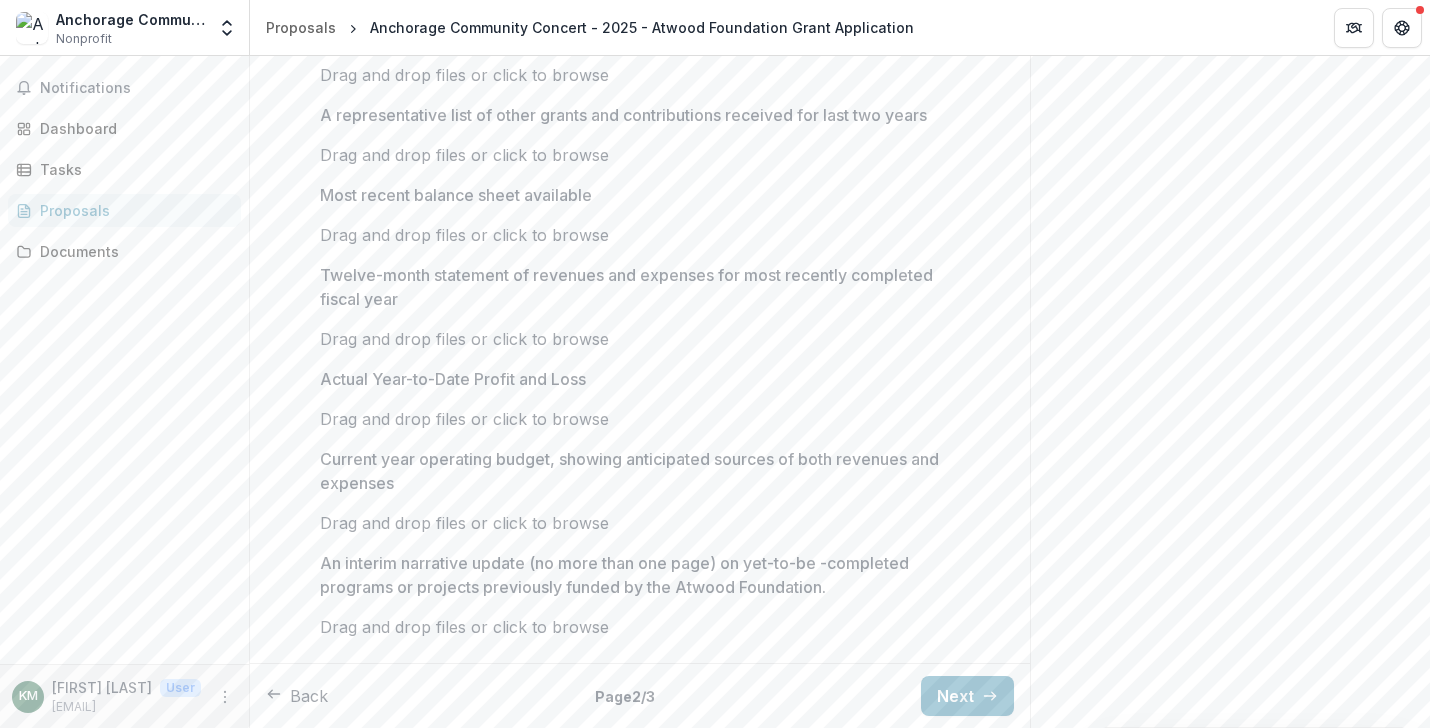 scroll, scrollTop: 2425, scrollLeft: 0, axis: vertical 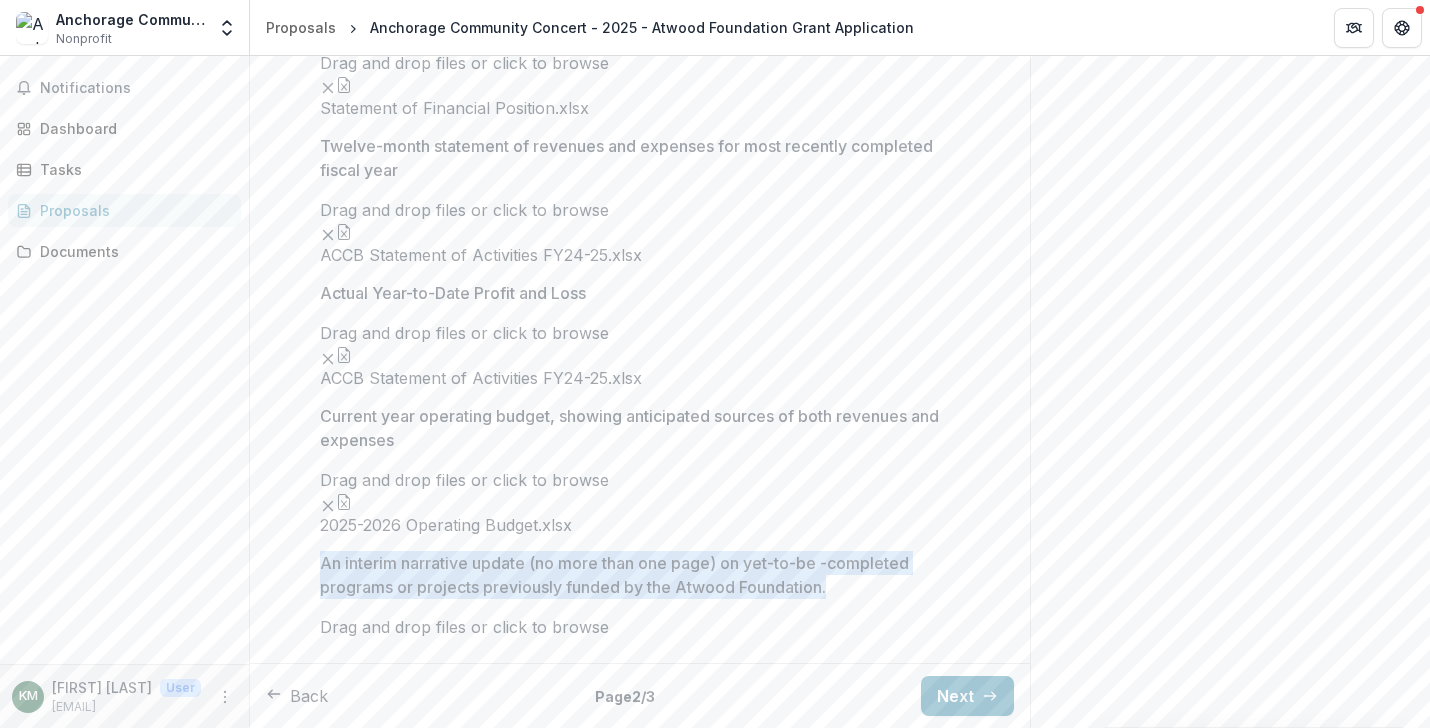 drag, startPoint x: 316, startPoint y: 490, endPoint x: 856, endPoint y: 509, distance: 540.33417 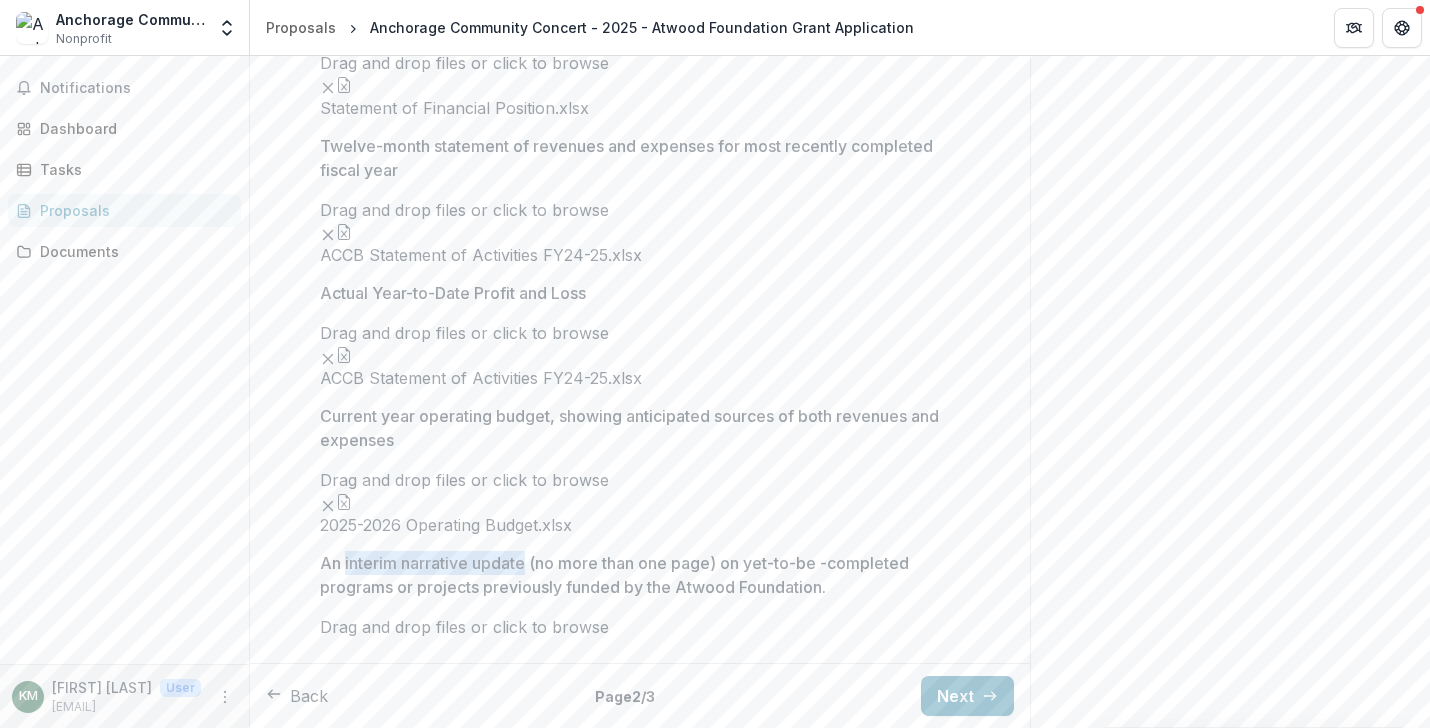 drag, startPoint x: 341, startPoint y: 490, endPoint x: 525, endPoint y: 491, distance: 184.00272 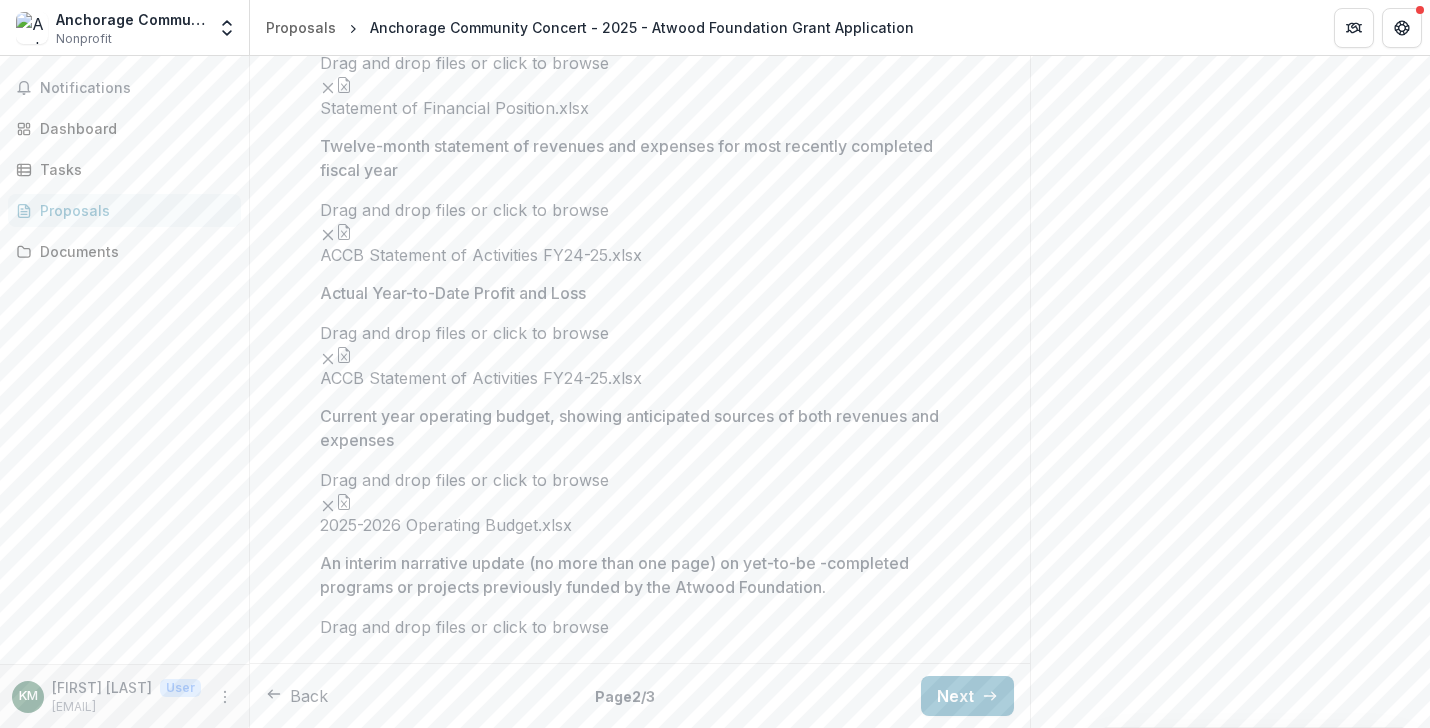 click on "An interim narrative update (no more than one page) on yet-to-be -completed programs or projects previously funded by the Atwood Foundation." at bounding box center (634, 575) 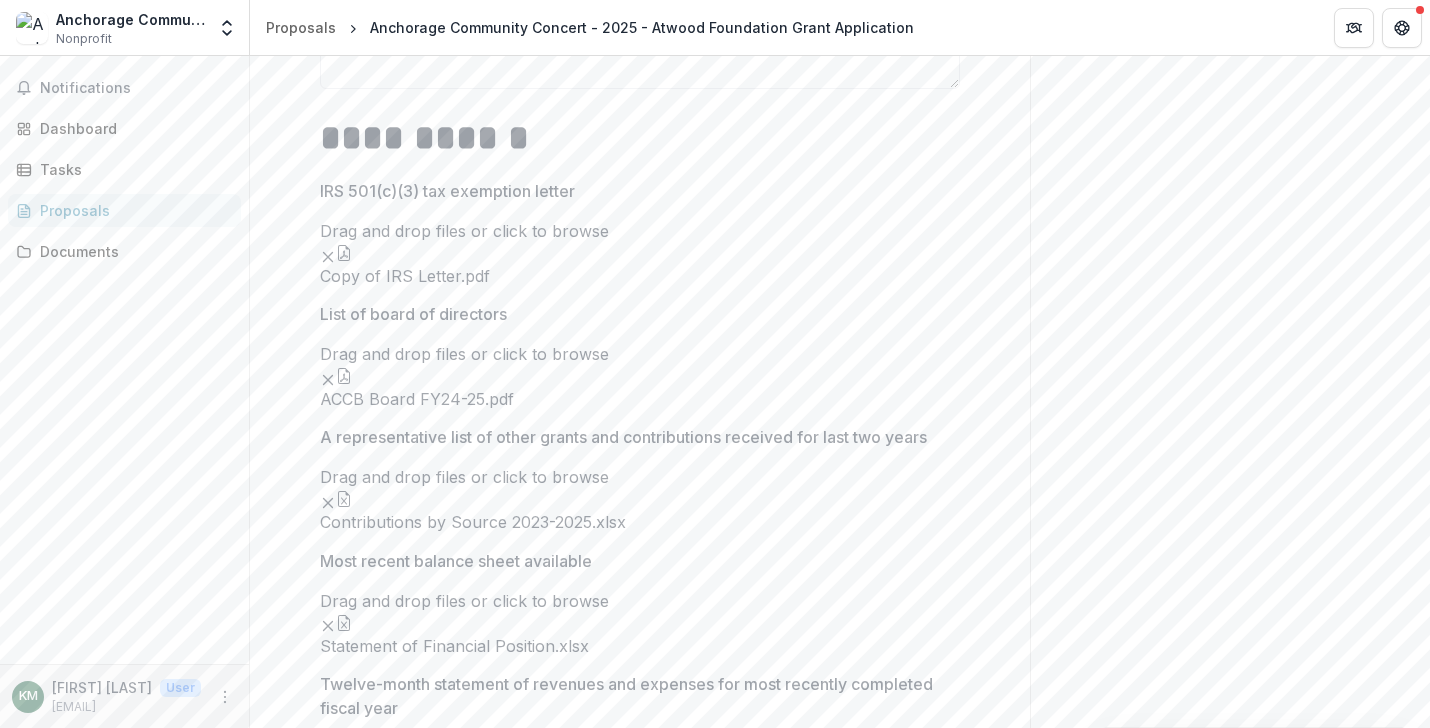 scroll, scrollTop: 1985, scrollLeft: 0, axis: vertical 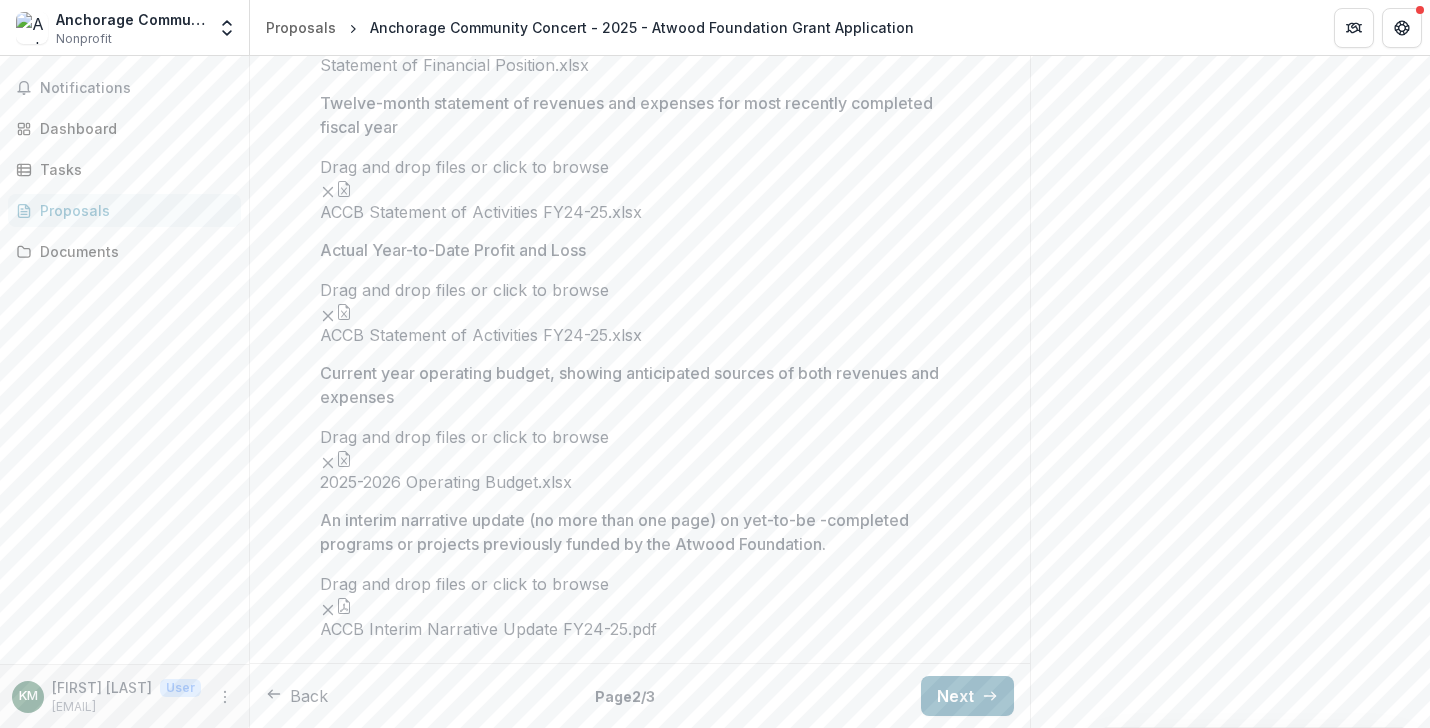 click on "Next" at bounding box center (967, 696) 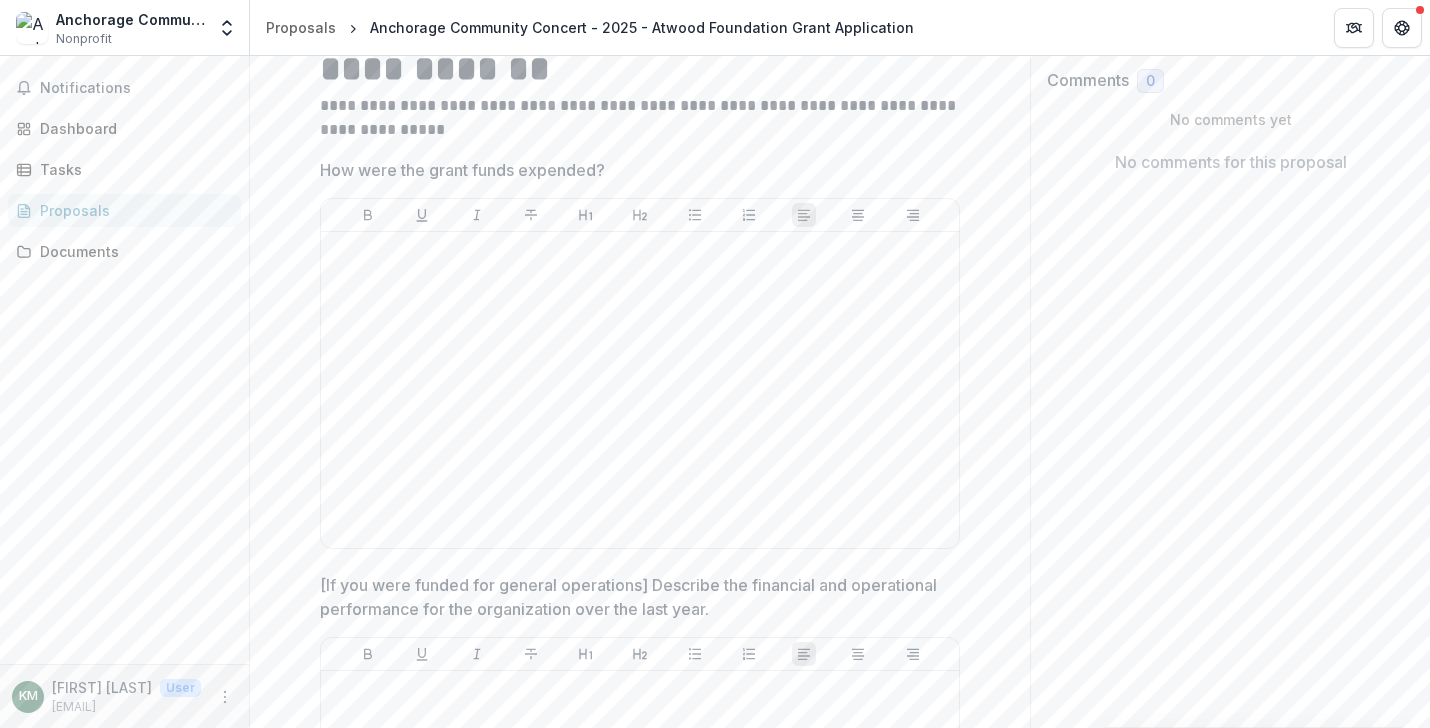 scroll, scrollTop: 499, scrollLeft: 0, axis: vertical 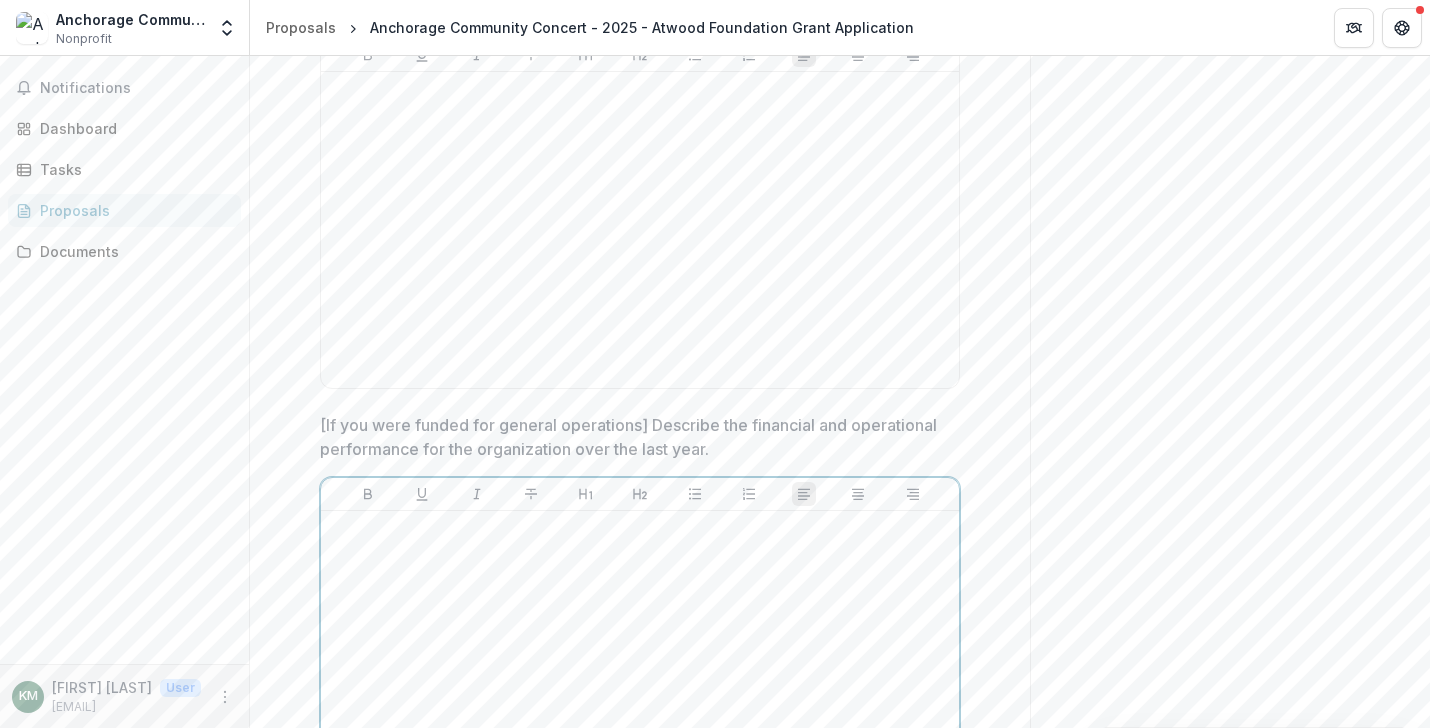 click at bounding box center [640, 669] 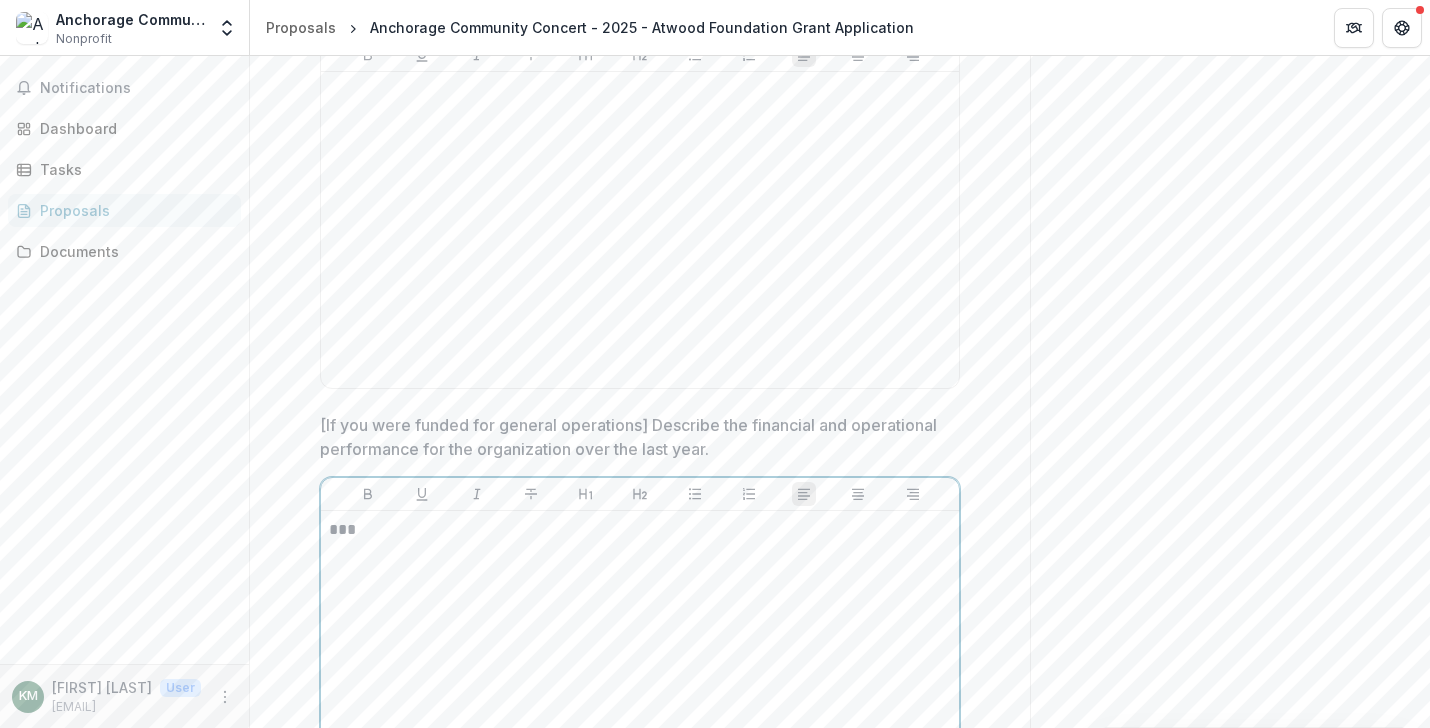 click on "***" at bounding box center [640, 669] 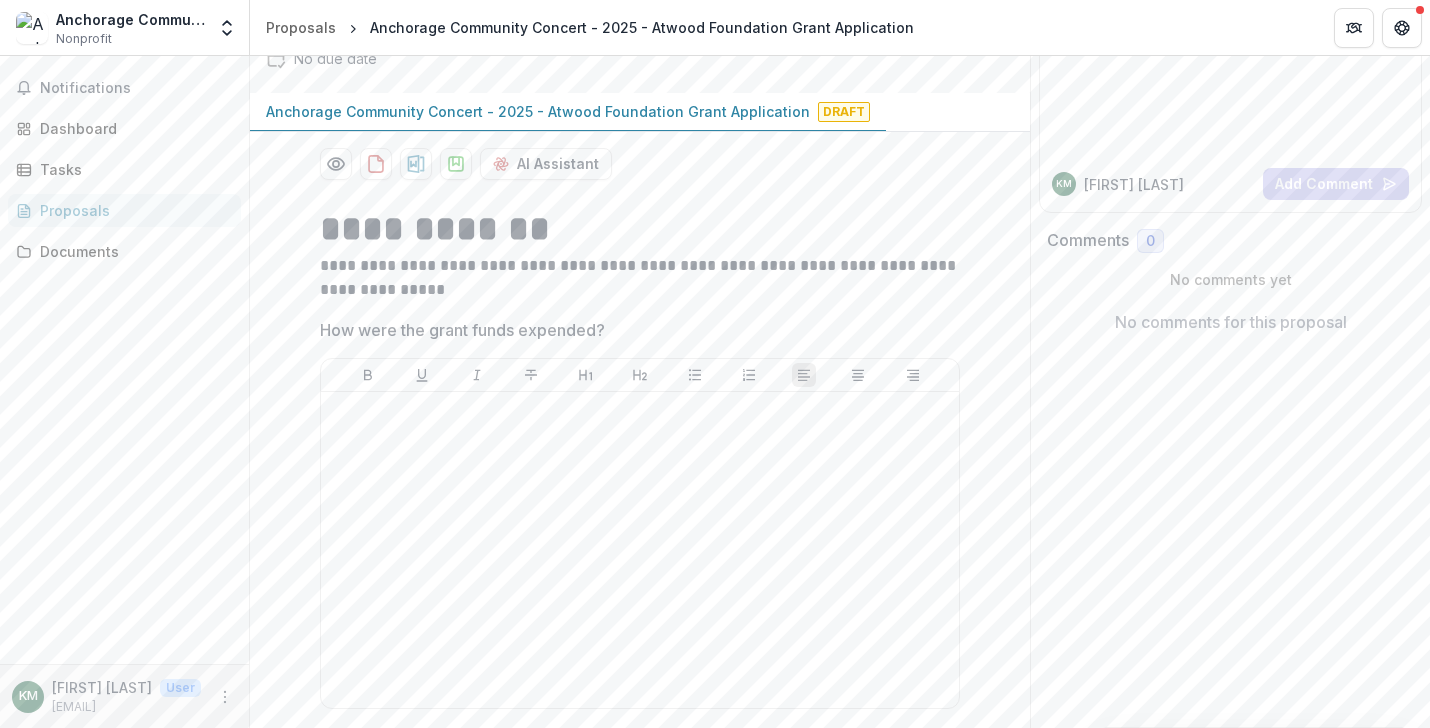 scroll, scrollTop: 182, scrollLeft: 0, axis: vertical 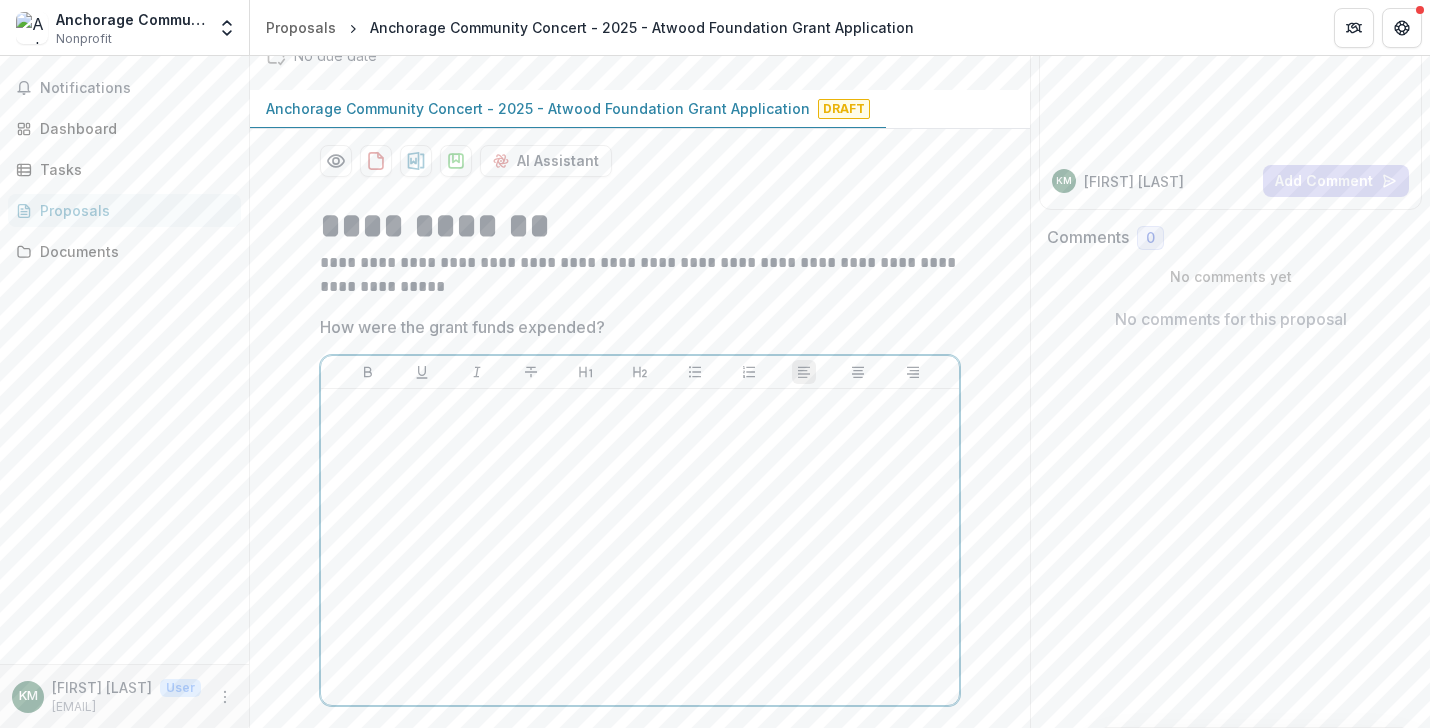 click at bounding box center [640, 547] 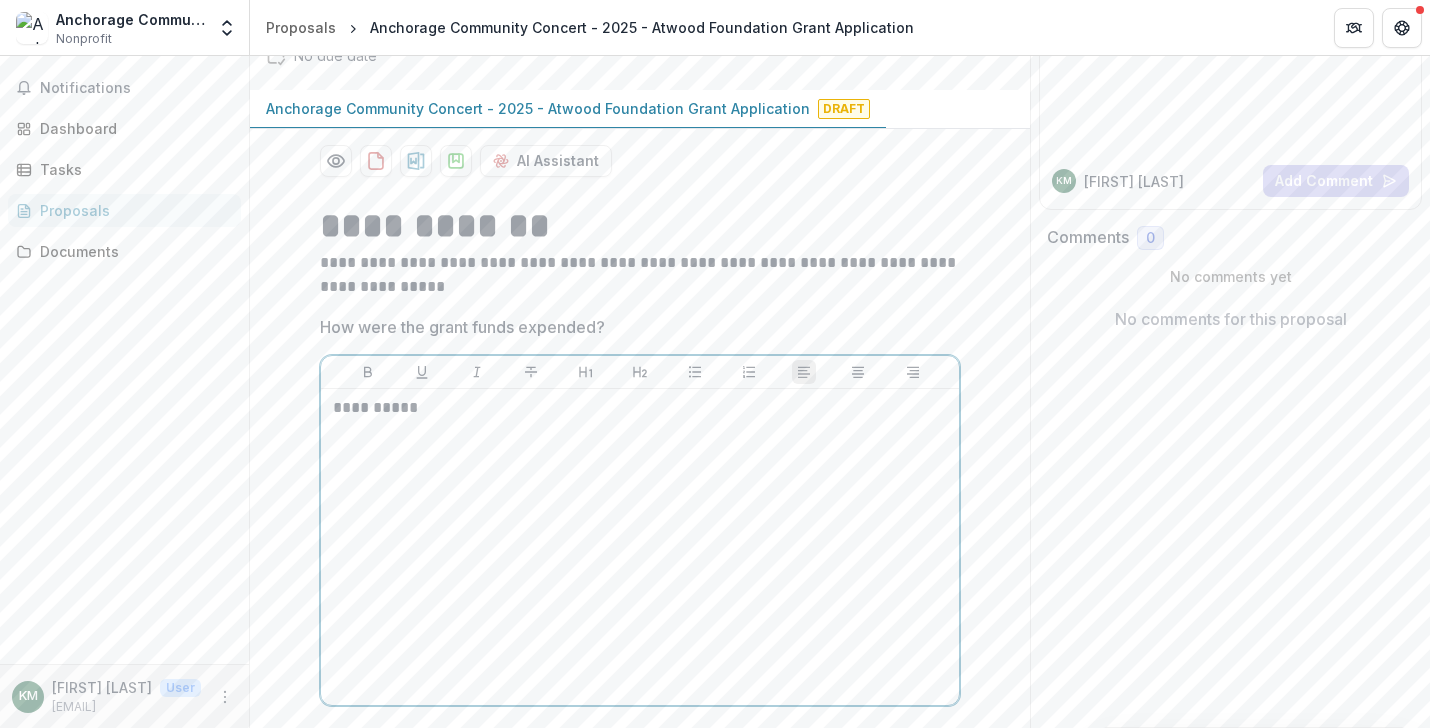 type 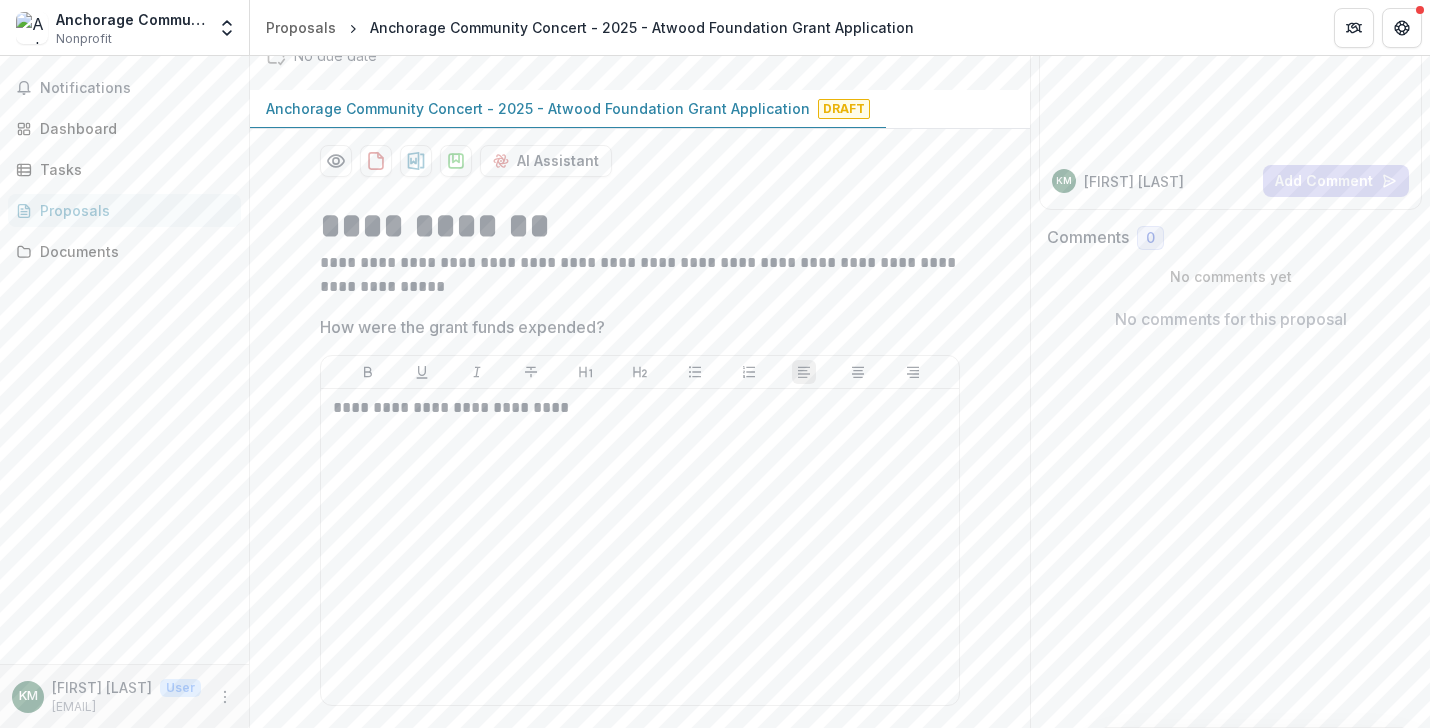 click on "[GRANT FUNDS EXPENDED] [FINANCIAL AND OPERATIONAL PERFORMANCE] [PROJECT OUTCOME]" at bounding box center (640, 884) 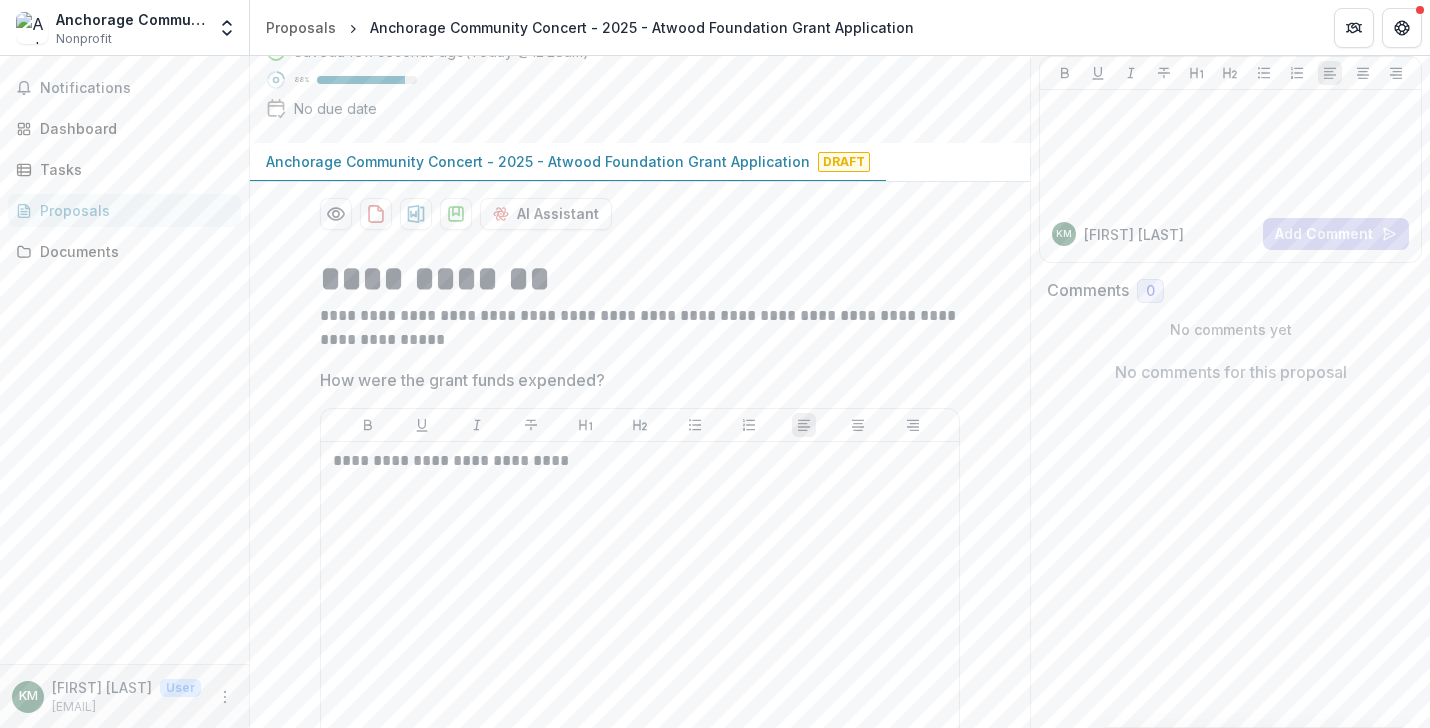 scroll, scrollTop: 0, scrollLeft: 0, axis: both 